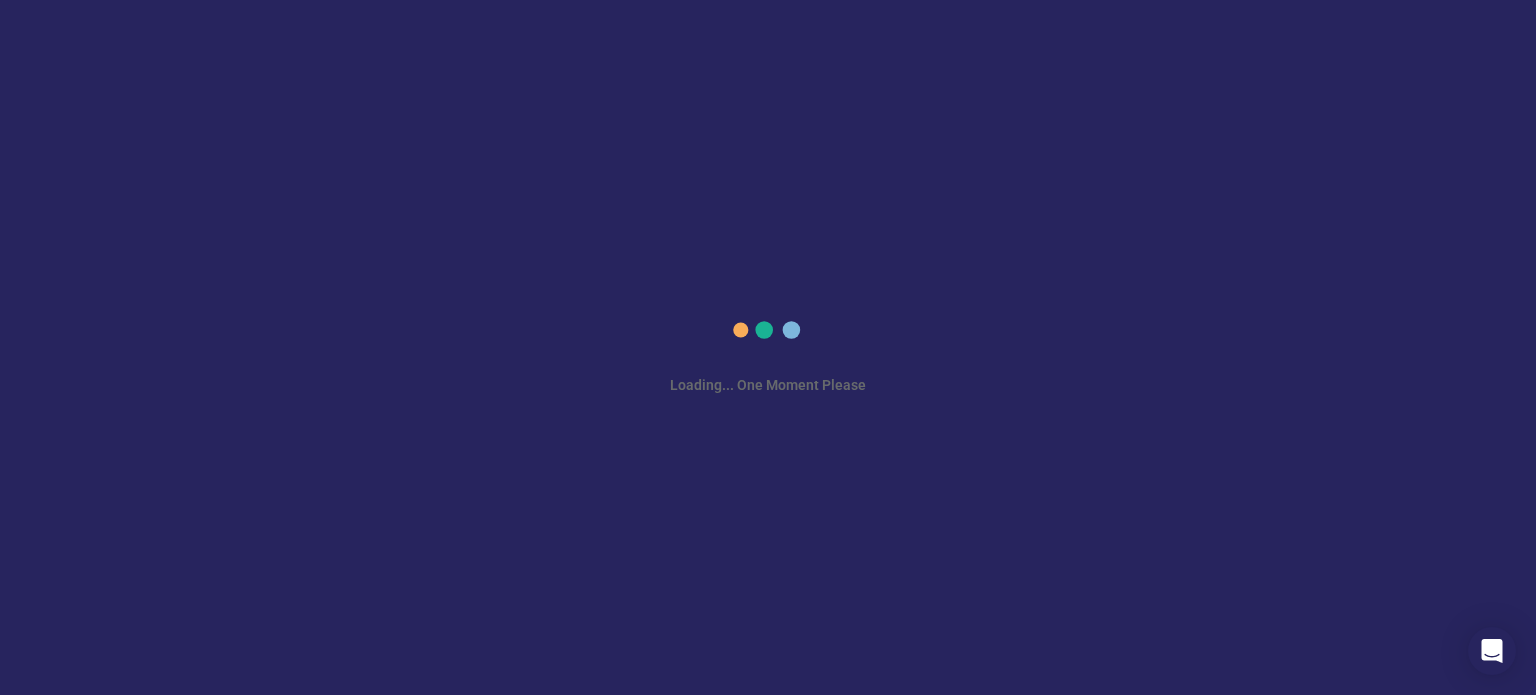 scroll, scrollTop: 0, scrollLeft: 0, axis: both 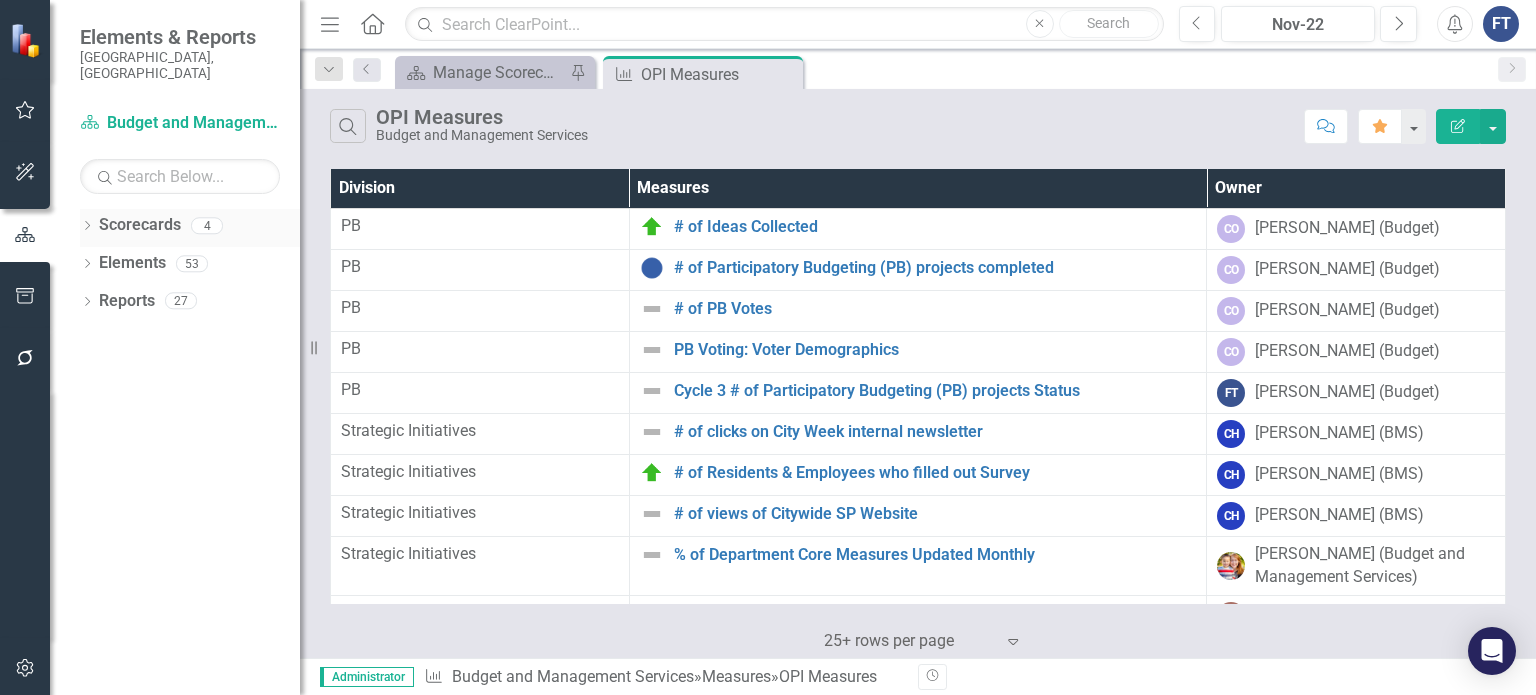 click on "Dropdown Scorecards 4" at bounding box center (190, 228) 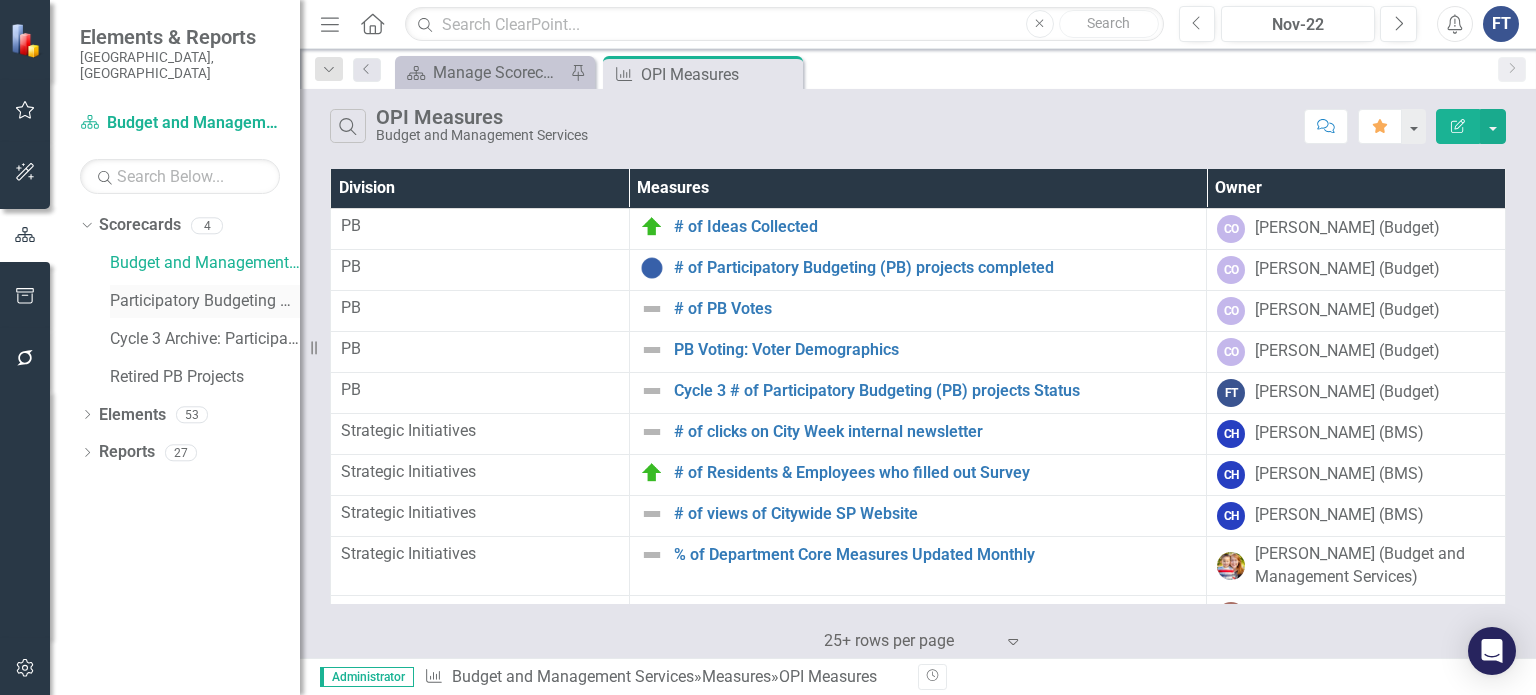 click on "Participatory Budgeting Scoring" at bounding box center [205, 301] 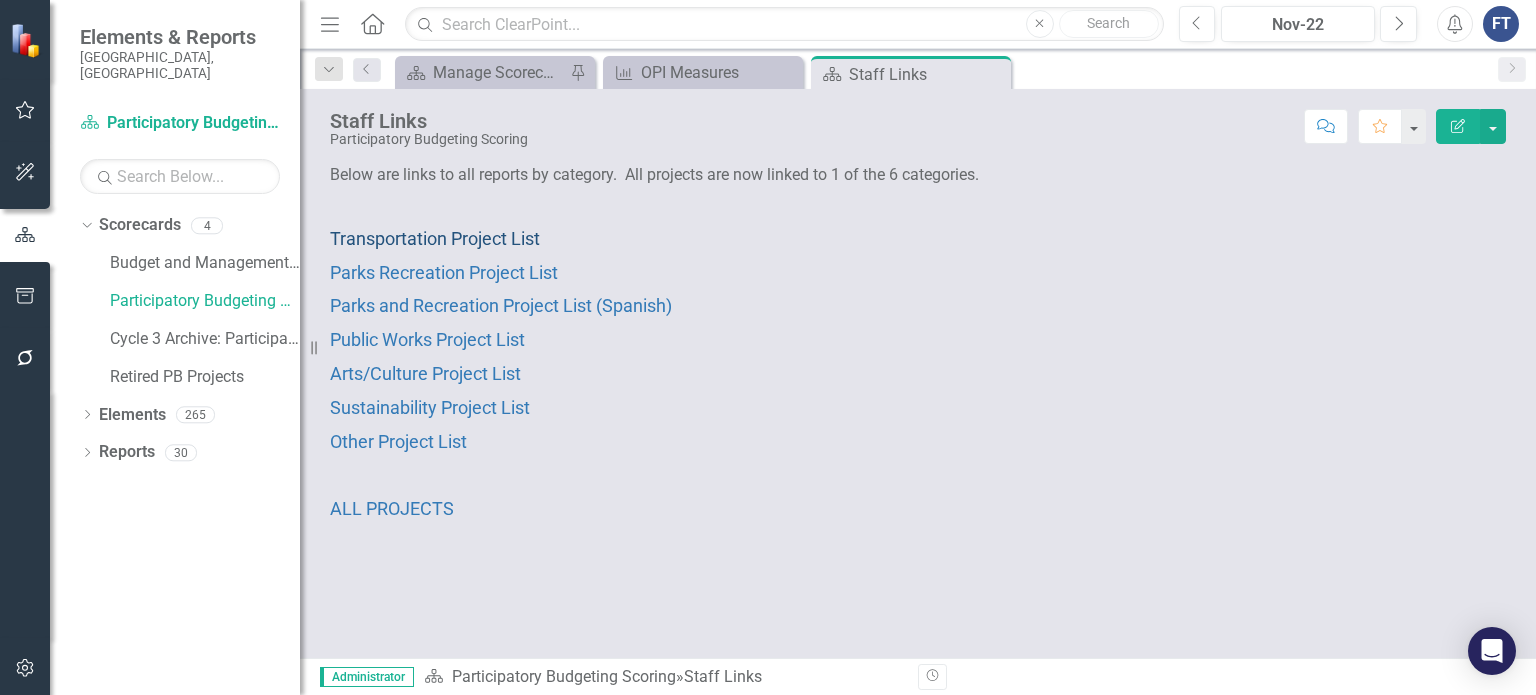 click on "Transportation Project List" at bounding box center (435, 238) 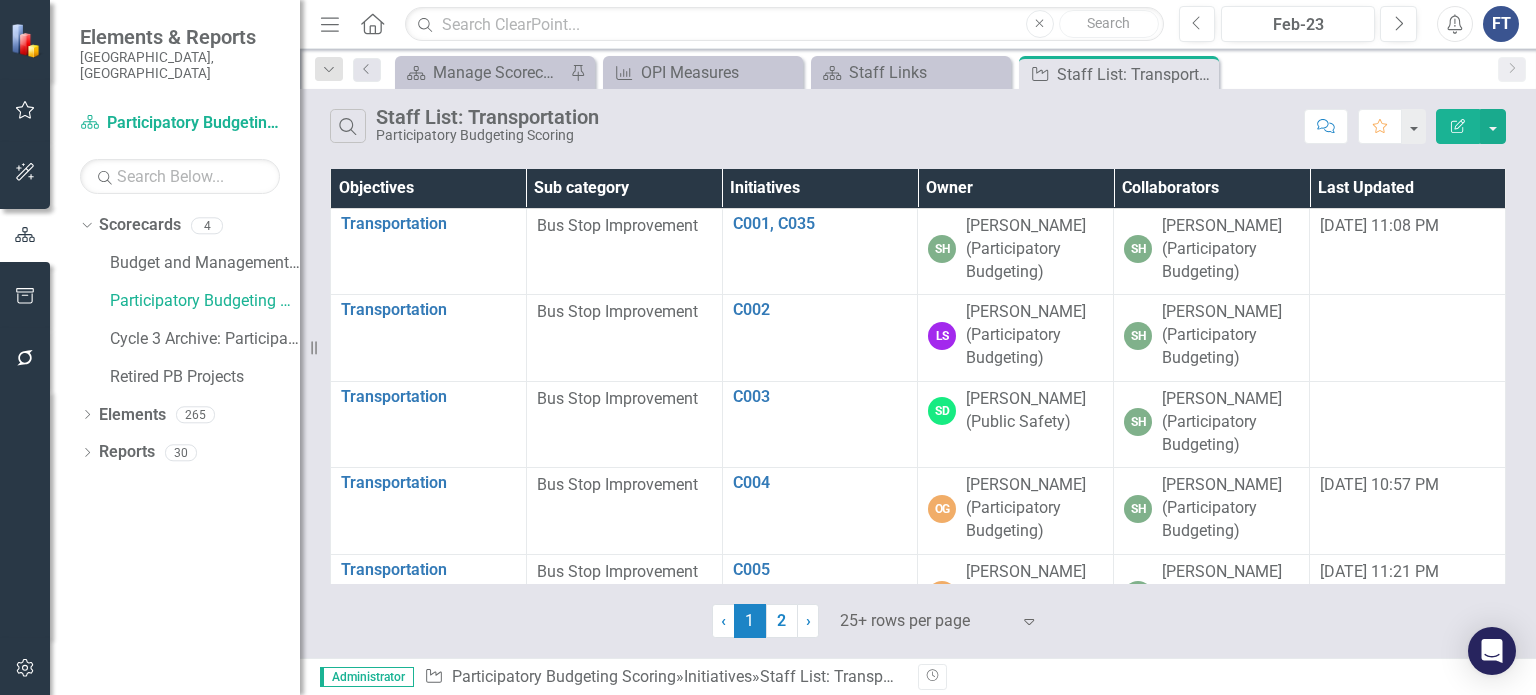 click on "Owner" at bounding box center [1016, 188] 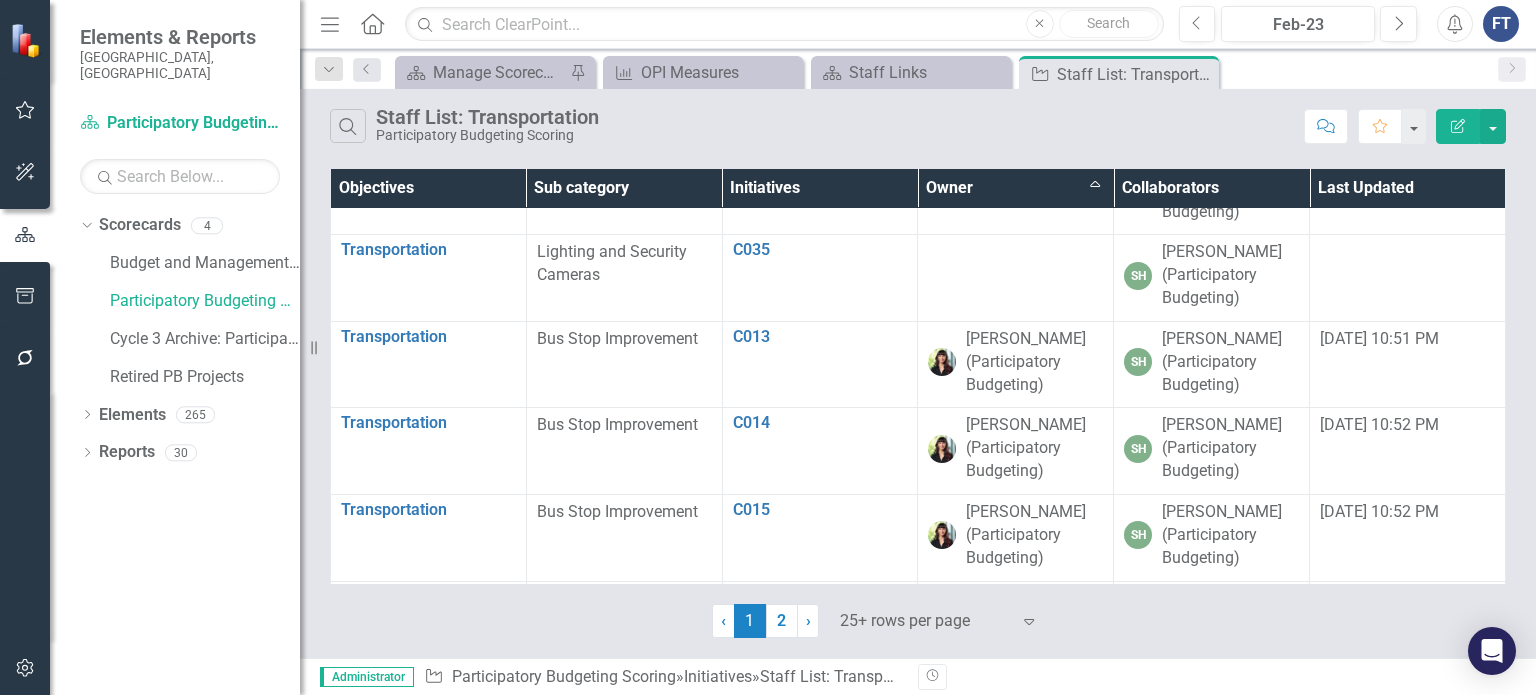 scroll, scrollTop: 400, scrollLeft: 0, axis: vertical 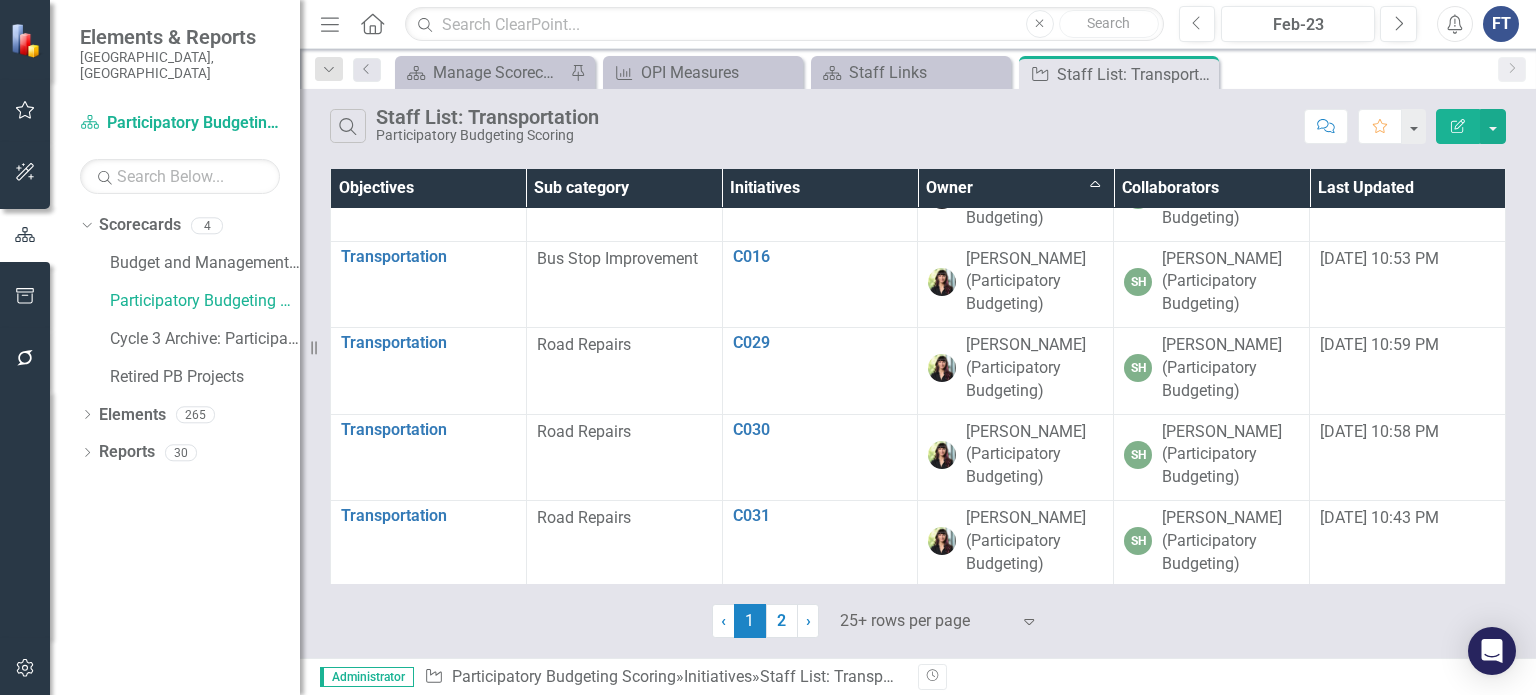click on "2" at bounding box center [782, 621] 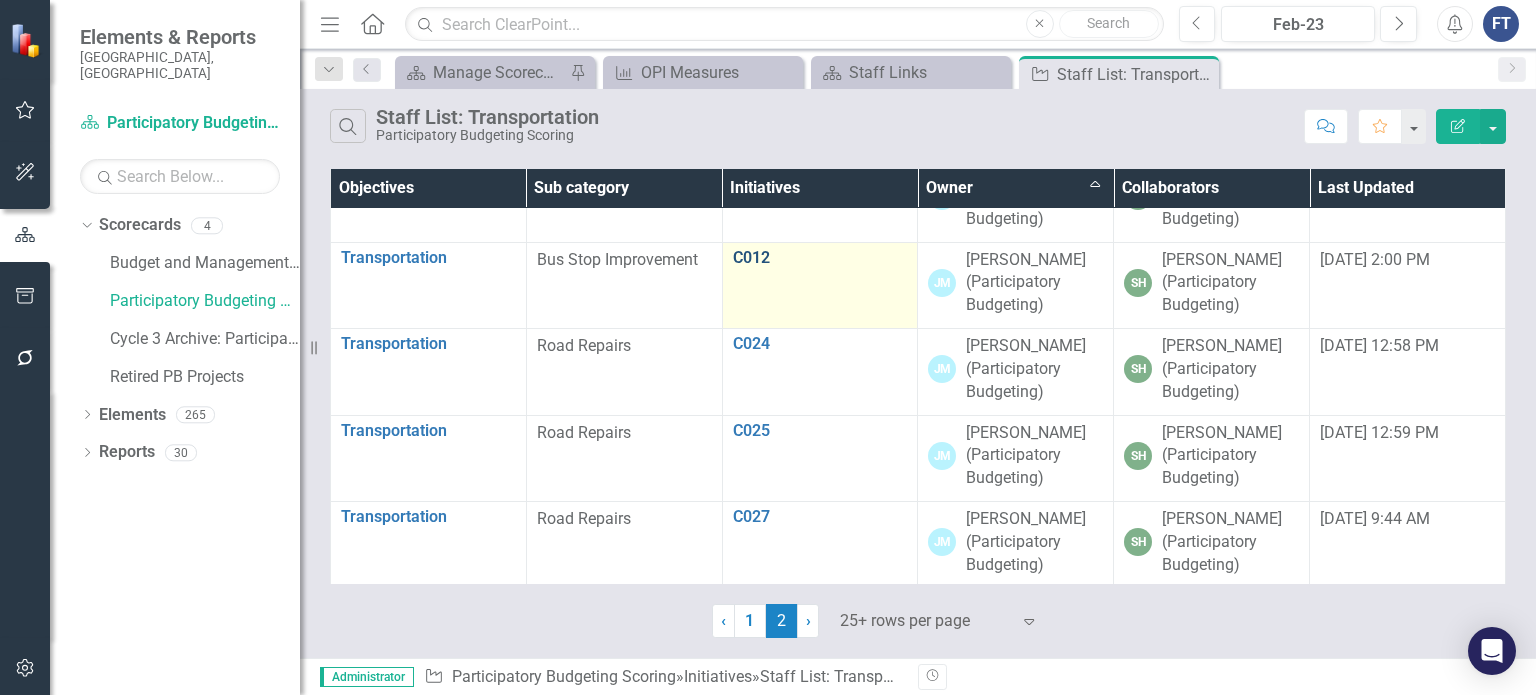 scroll, scrollTop: 400, scrollLeft: 0, axis: vertical 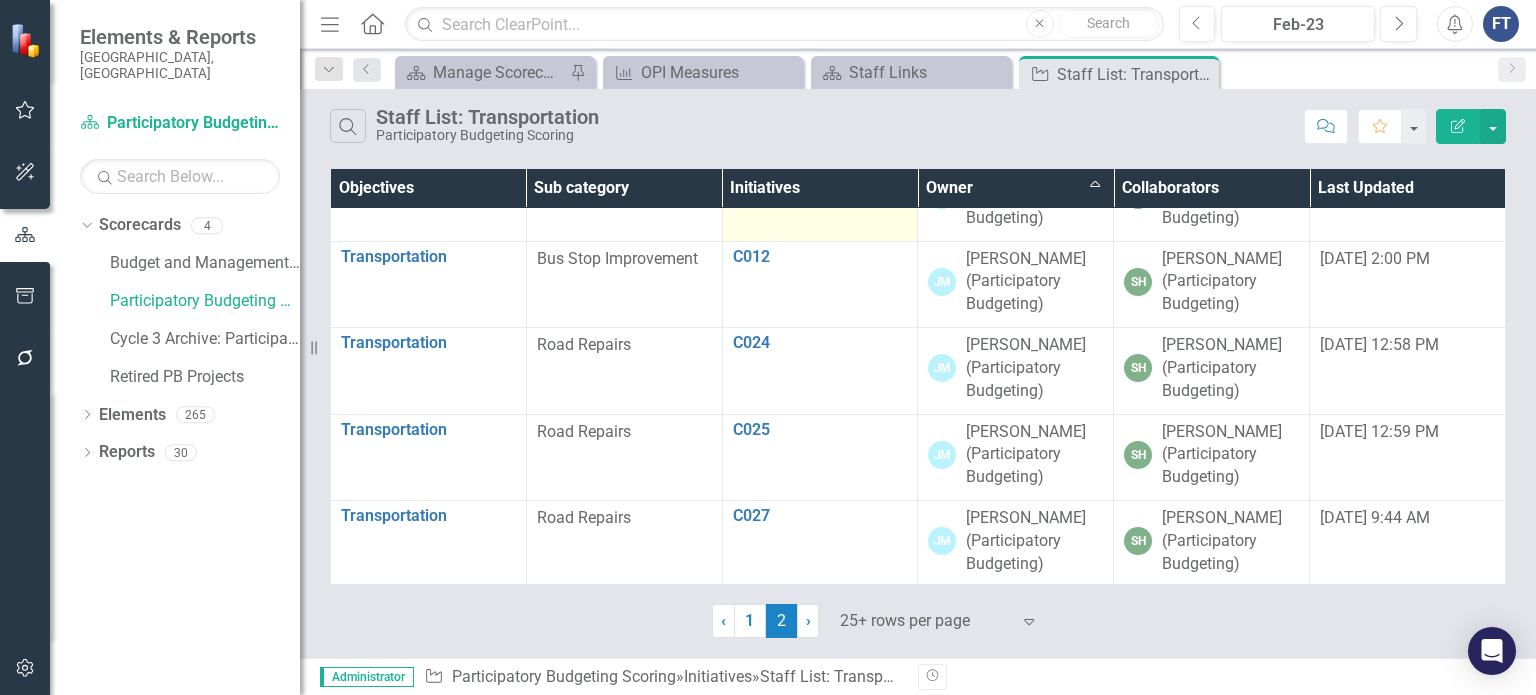 click on "C011" at bounding box center (820, 170) 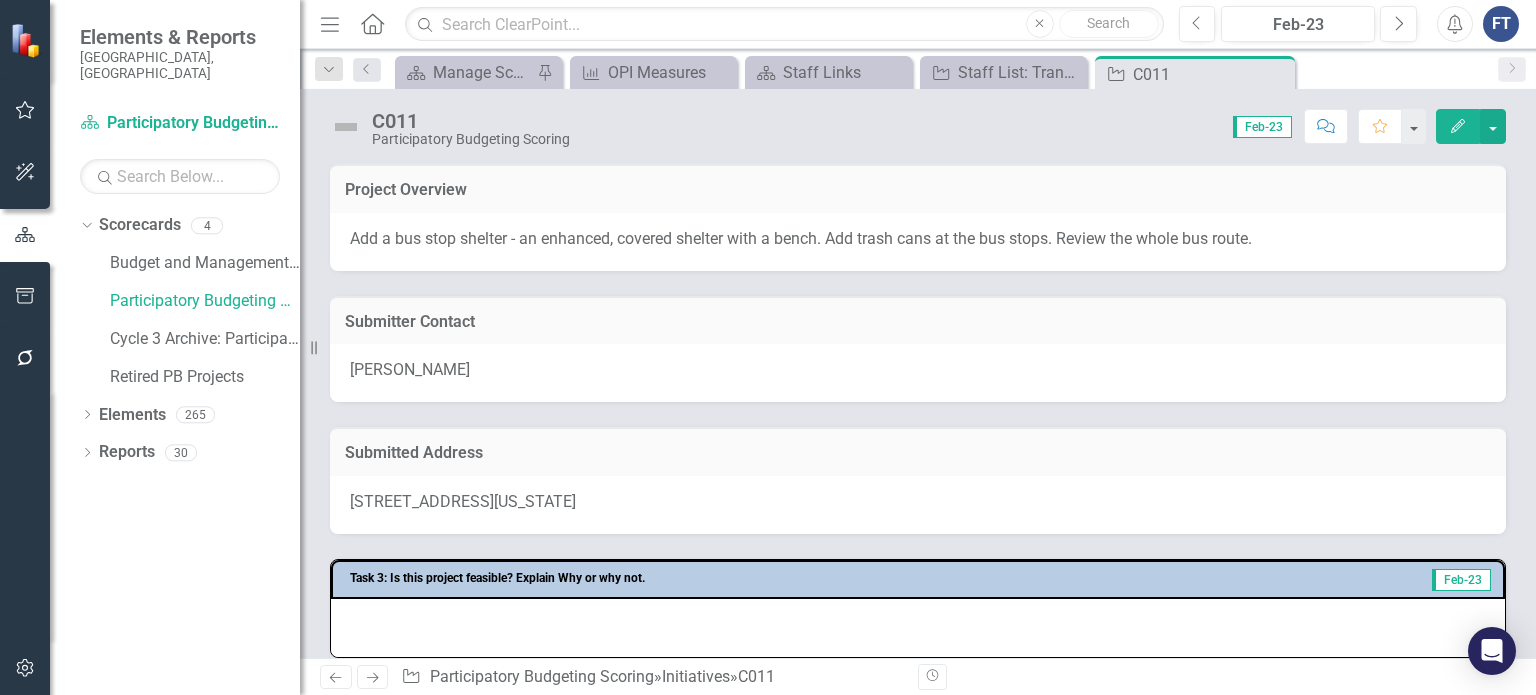 click on "Add a bus stop shelter - an enhanced, covered shelter with a bench. Add trash cans at the bus stops. Review the whole bus route." at bounding box center [801, 238] 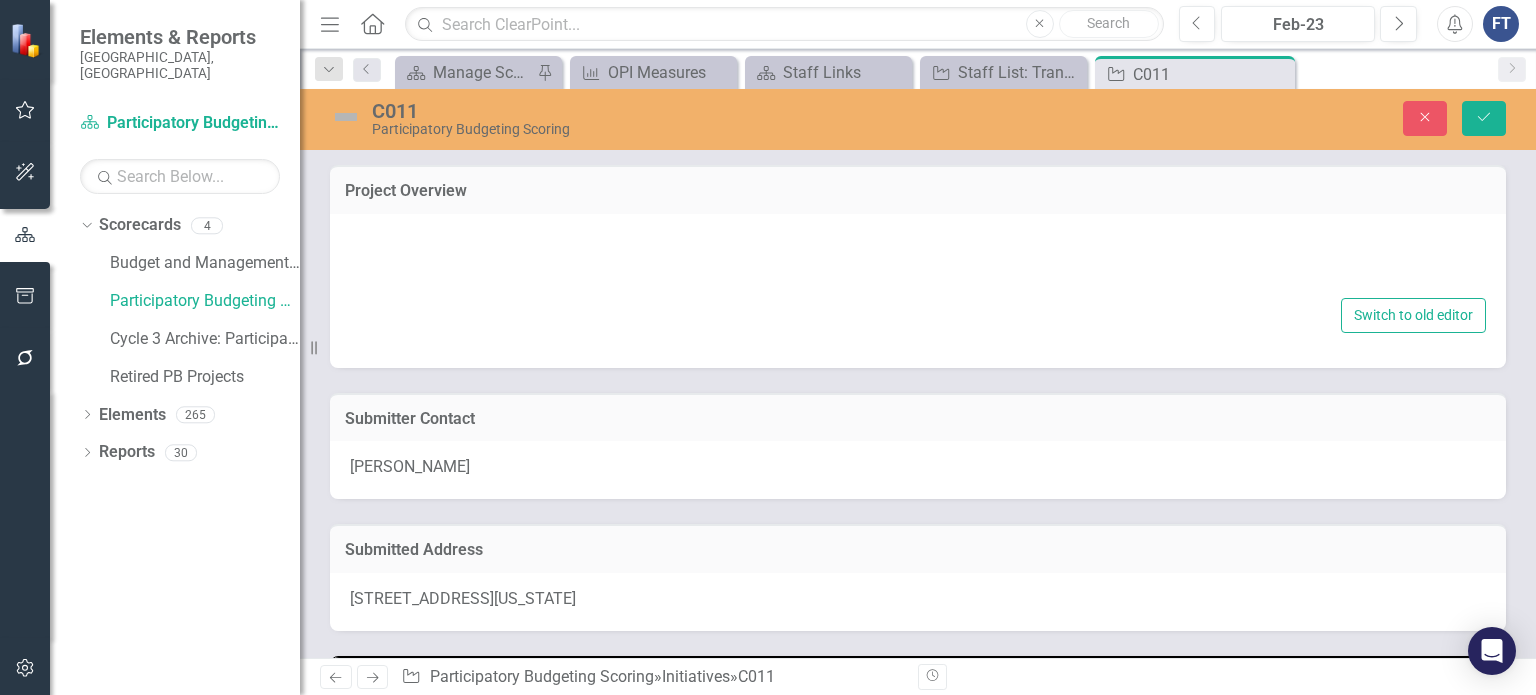type on "Add a bus stop shelter - an enhanced, covered shelter with a bench. Add trash cans at the bus stops. Review the whole bus route." 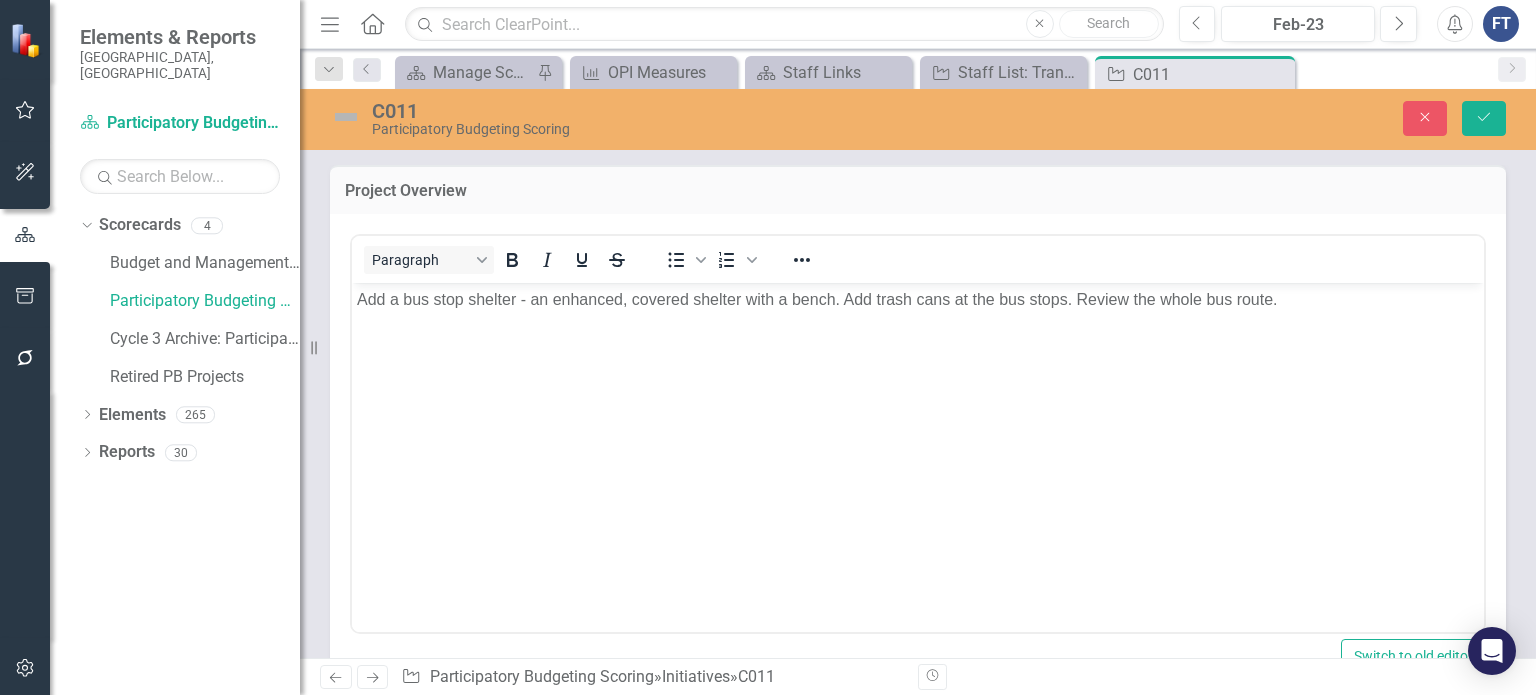 scroll, scrollTop: 0, scrollLeft: 0, axis: both 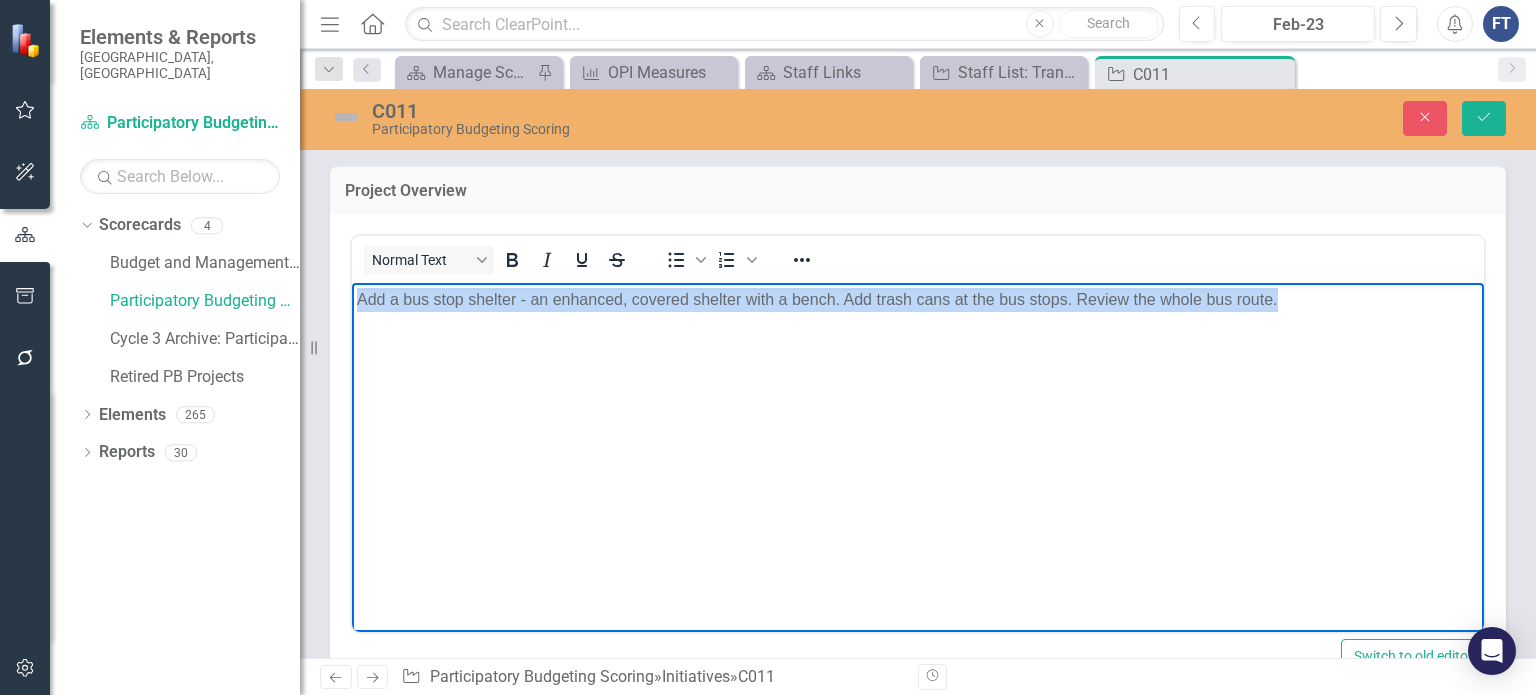 drag, startPoint x: 1298, startPoint y: 299, endPoint x: 301, endPoint y: 255, distance: 997.97046 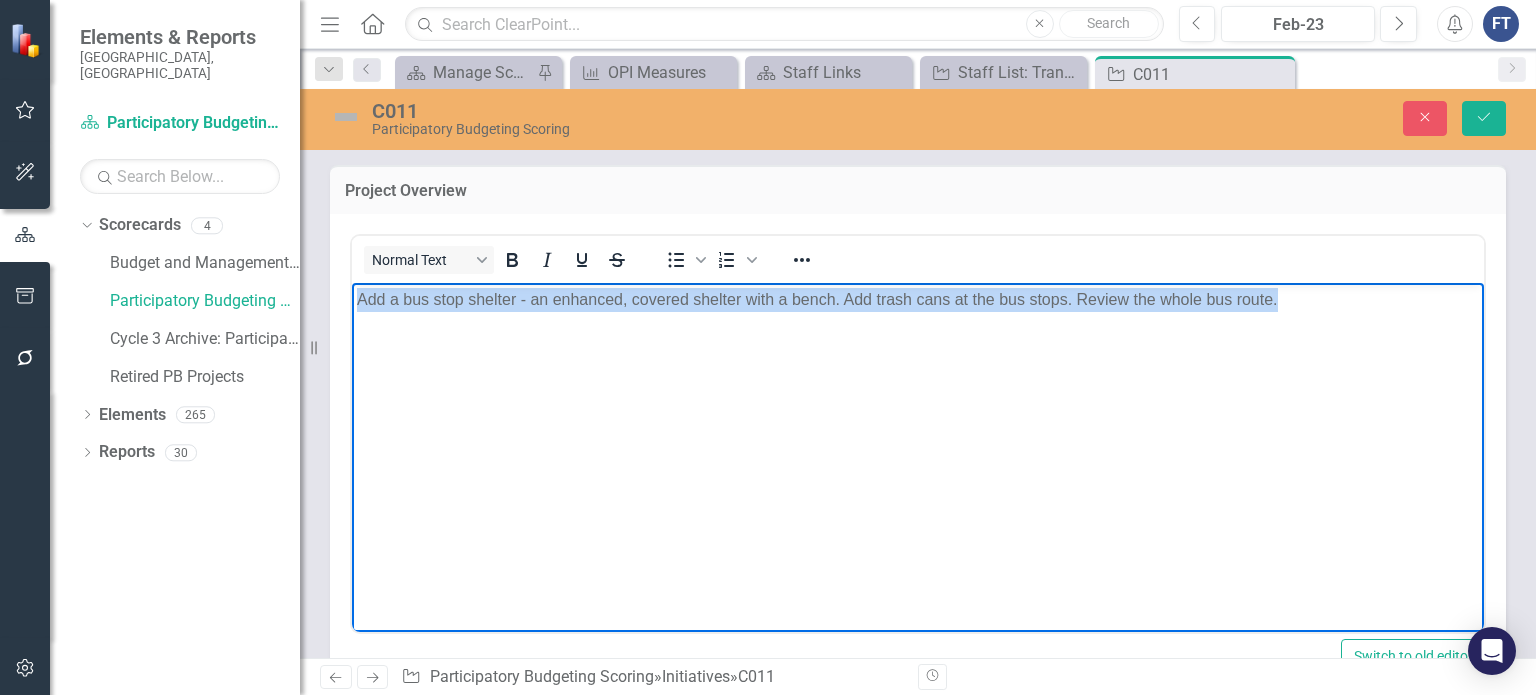 click on "Add a bus stop shelter - an enhanced, covered shelter with a bench. Add trash cans at the bus stops. Review the whole bus route." at bounding box center (918, 432) 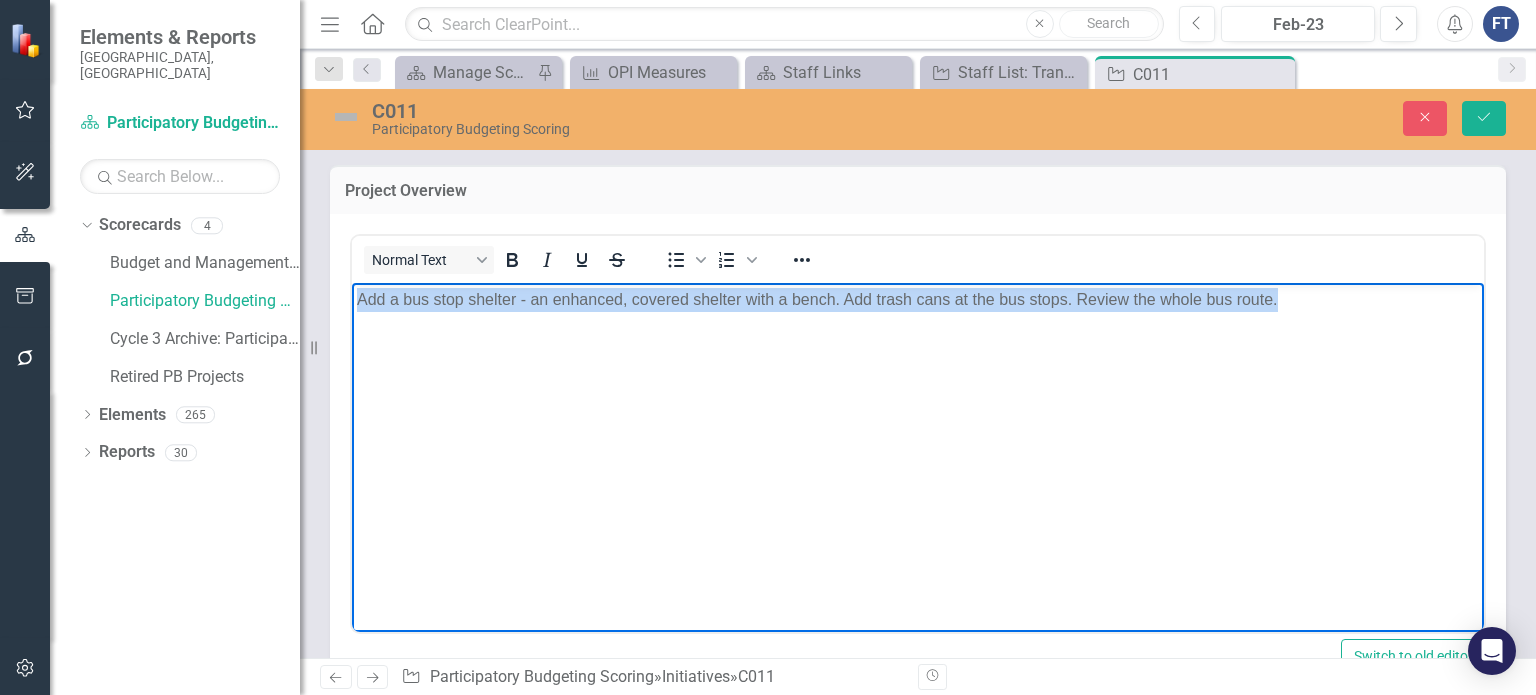 copy on "Add a bus stop shelter - an enhanced, covered shelter with a bench. Add trash cans at the bus stops. Review the whole bus route." 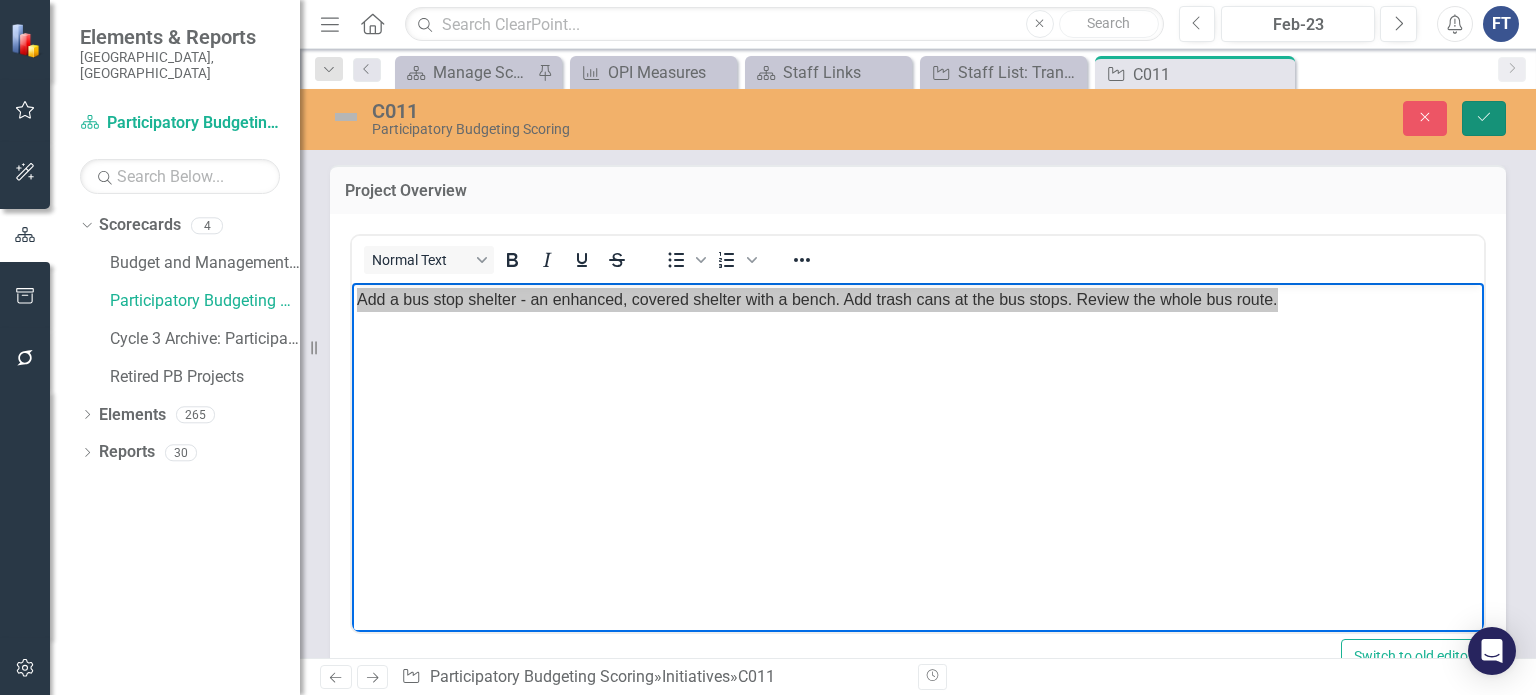 click on "Save" 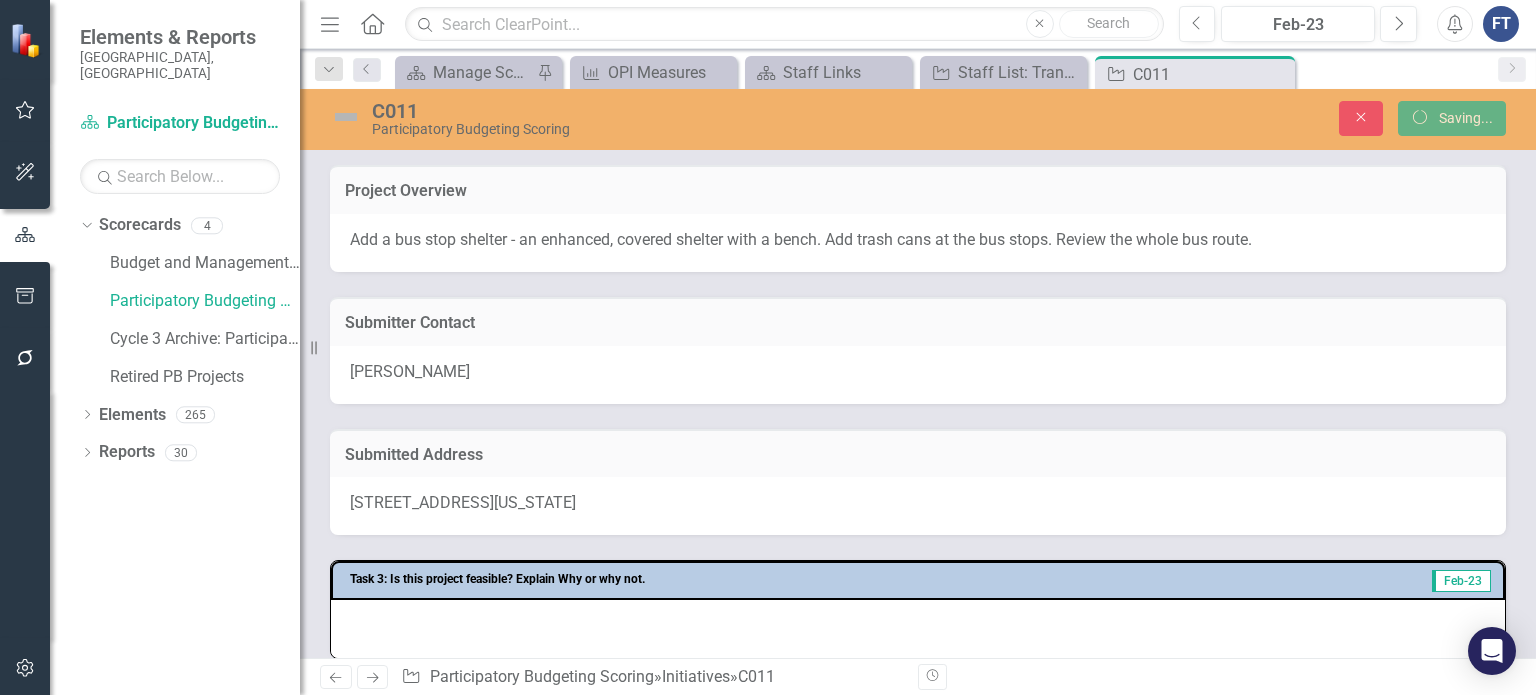 scroll, scrollTop: 0, scrollLeft: 0, axis: both 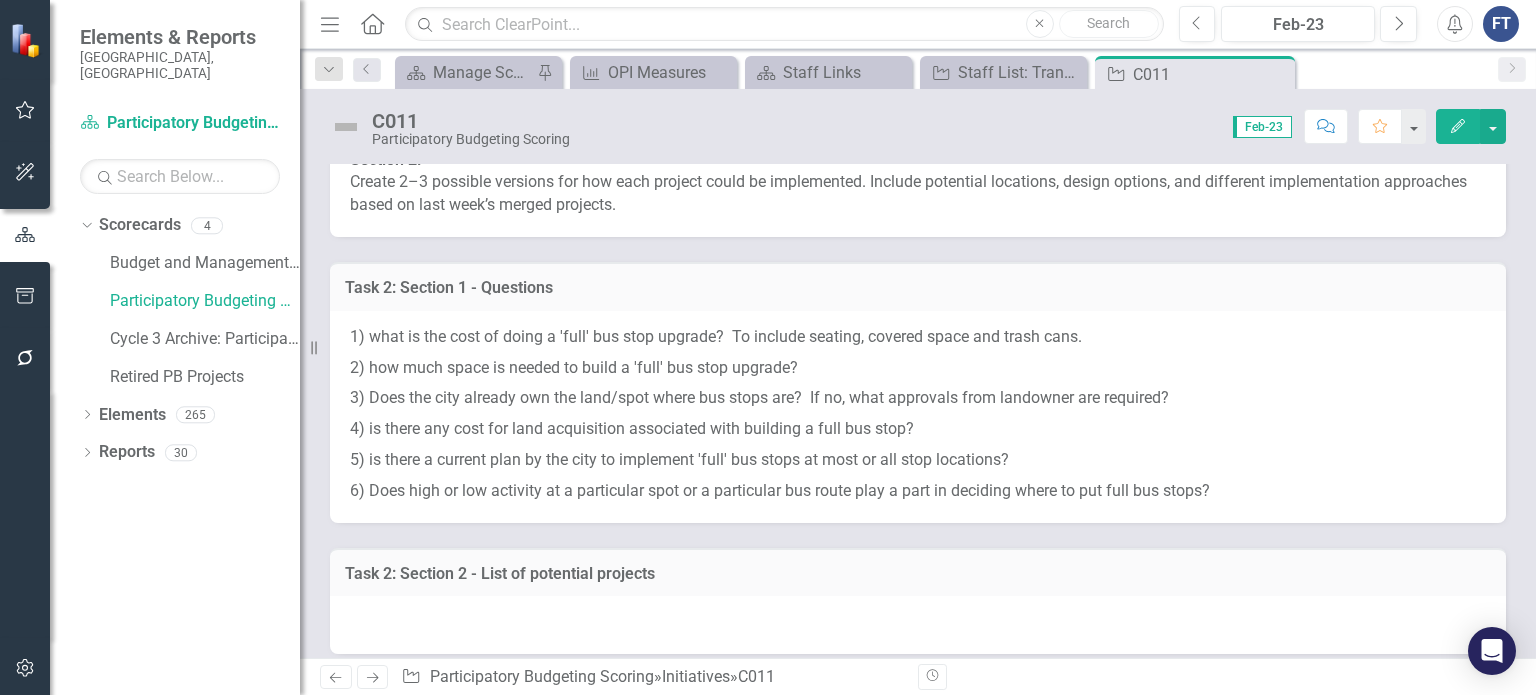 click on "4) is there any cost for land acquisition associated with building a full bus stop?" at bounding box center [918, 429] 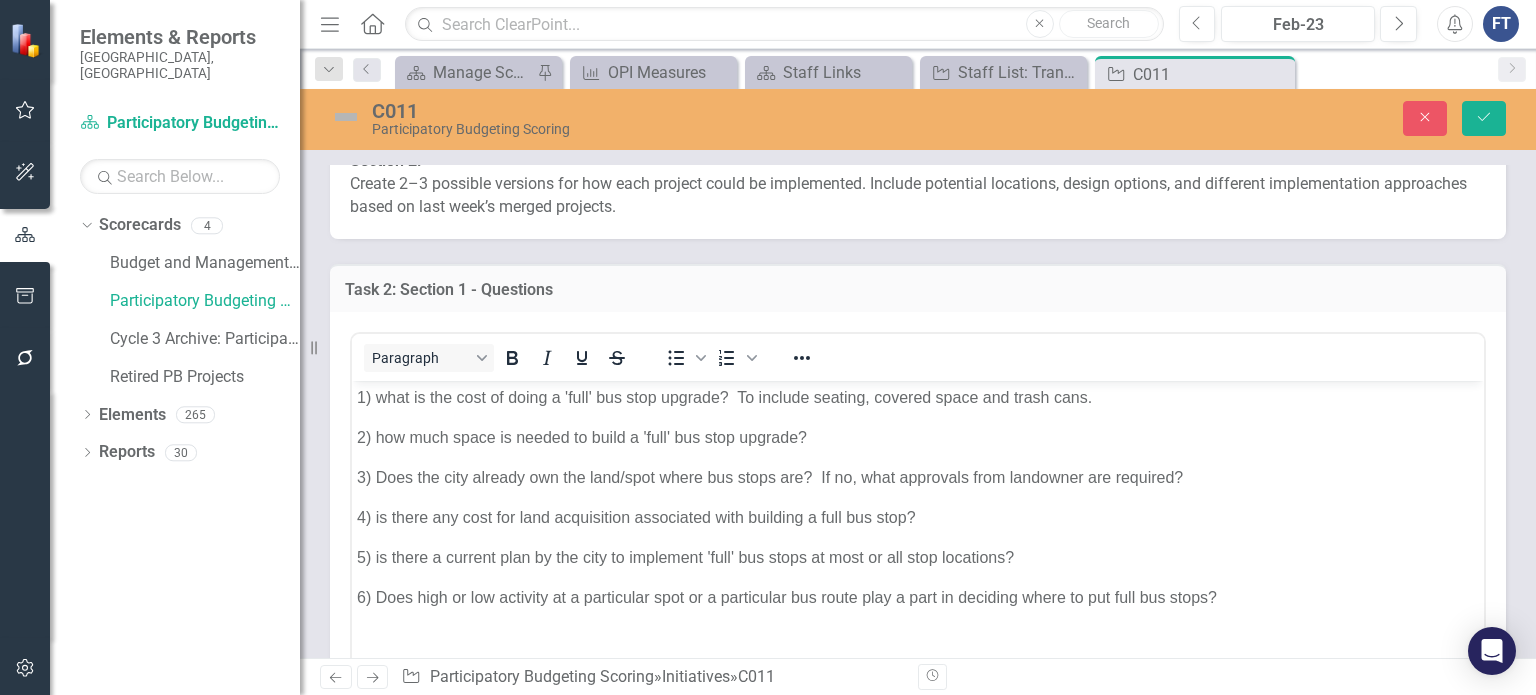 scroll, scrollTop: 0, scrollLeft: 0, axis: both 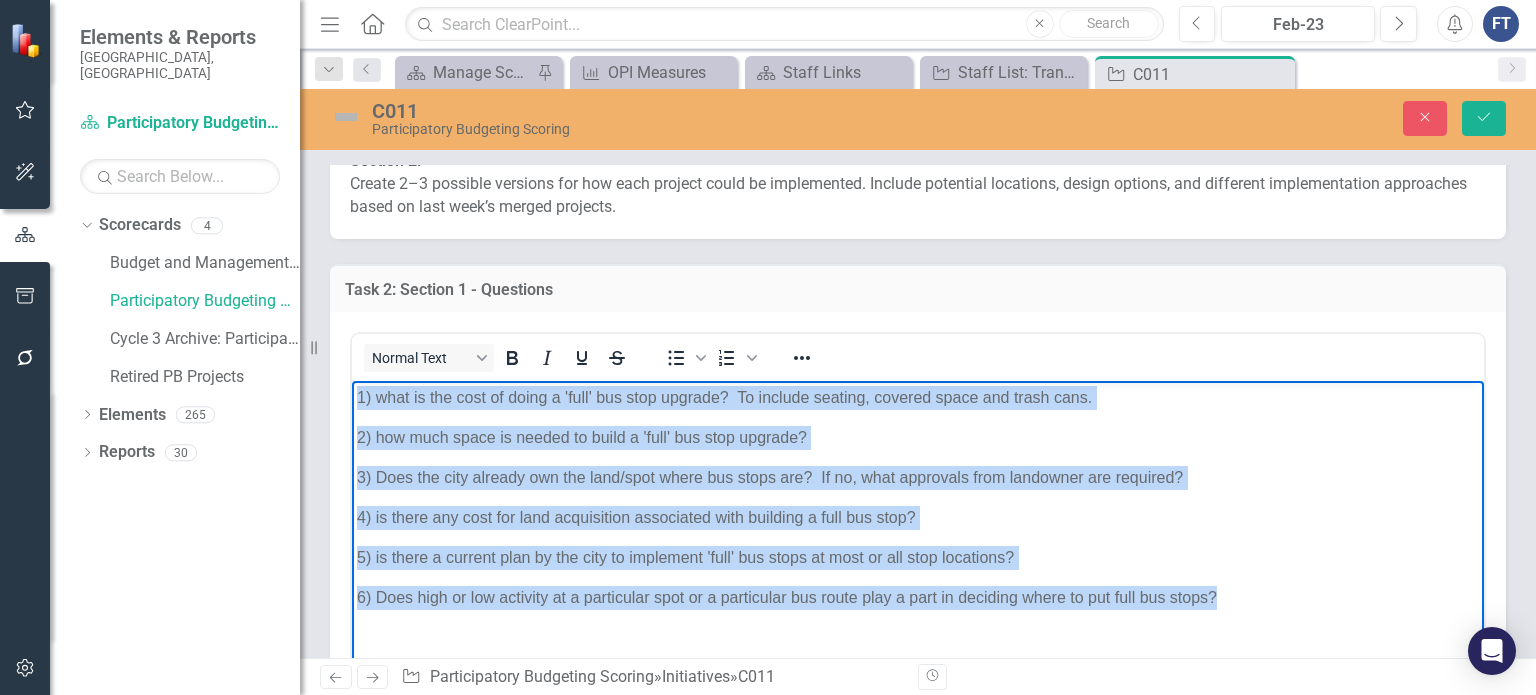 drag, startPoint x: 1225, startPoint y: 592, endPoint x: 336, endPoint y: 390, distance: 911.6606 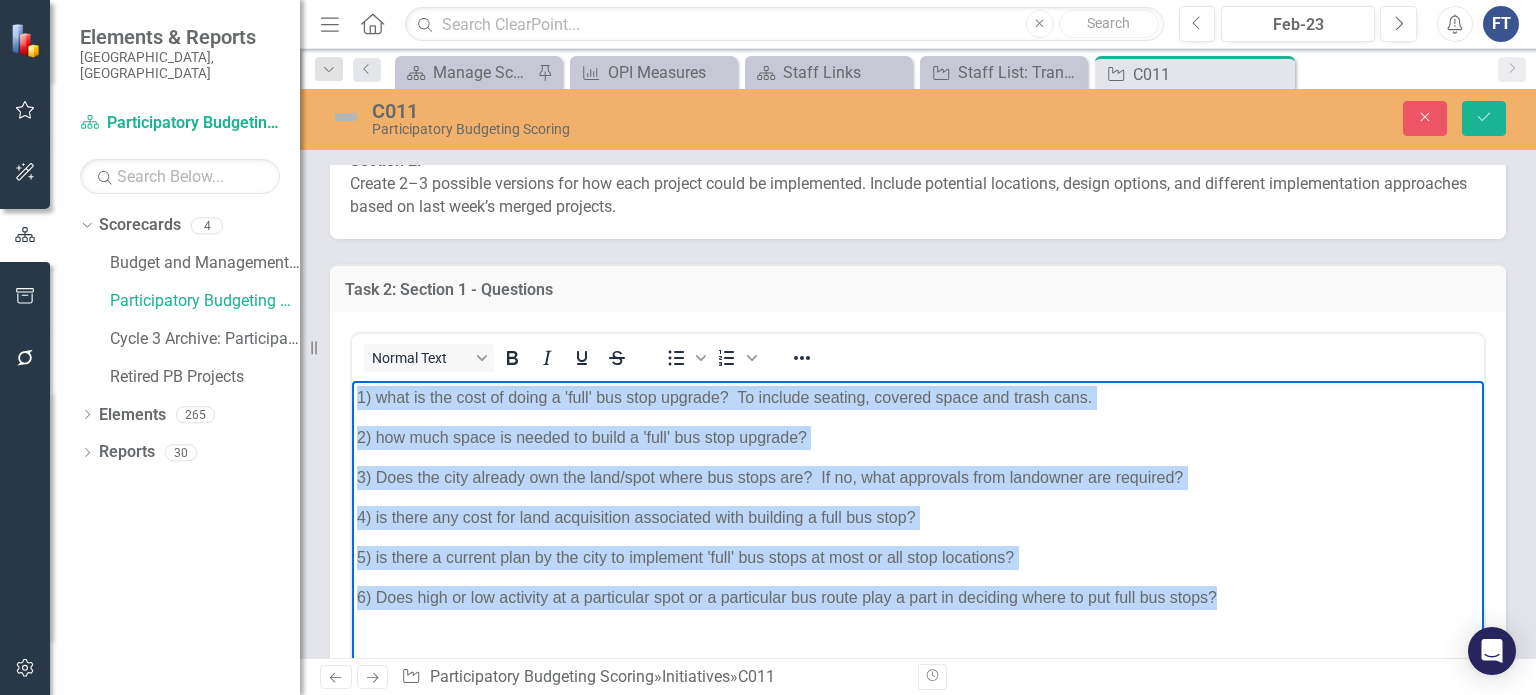 click on "1) what is the cost of doing a 'full' bus stop upgrade?  To include seating, covered space and trash cans. 2) how much space is needed to build a 'full' bus stop upgrade? 3) Does the city already own the land/spot where bus stops are?  If no, what approvals from landowner are required? 4) is there any cost for land acquisition associated with building a full bus stop? 5) is there a current plan by the city to implement 'full' bus stops at most or all stop locations? 6) Does high or low activity at a particular spot or a particular bus route play a part in deciding where to put full bus stops?" at bounding box center [918, 531] 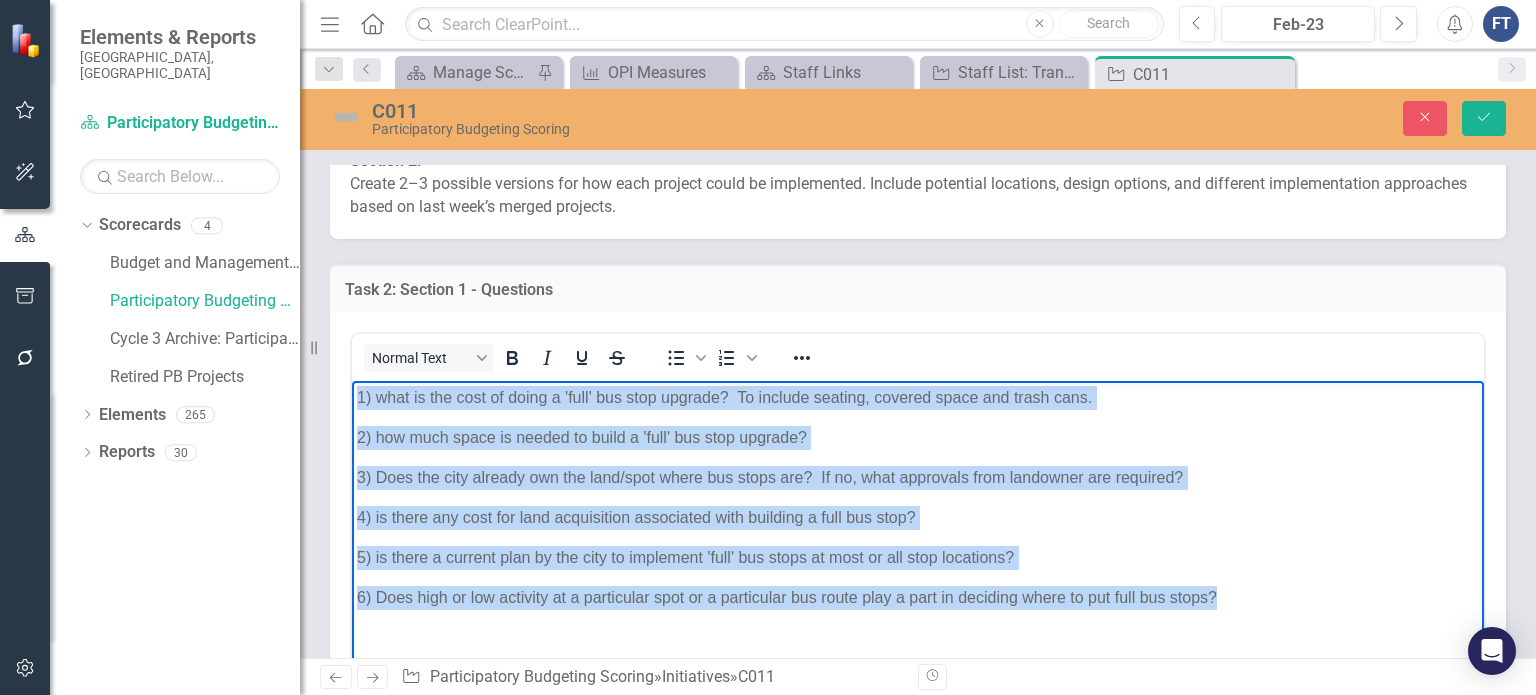 copy on "1) what is the cost of doing a 'full' bus stop upgrade?  To include seating, covered space and trash cans. 2) how much space is needed to build a 'full' bus stop upgrade? 3) Does the city already own the land/spot where bus stops are?  If no, what approvals from landowner are required? 4) is there any cost for land acquisition associated with building a full bus stop? 5) is there a current plan by the city to implement 'full' bus stops at most or all stop locations? 6) Does high or low activity at a particular spot or a particular bus route play a part in deciding where to put full bus stops?" 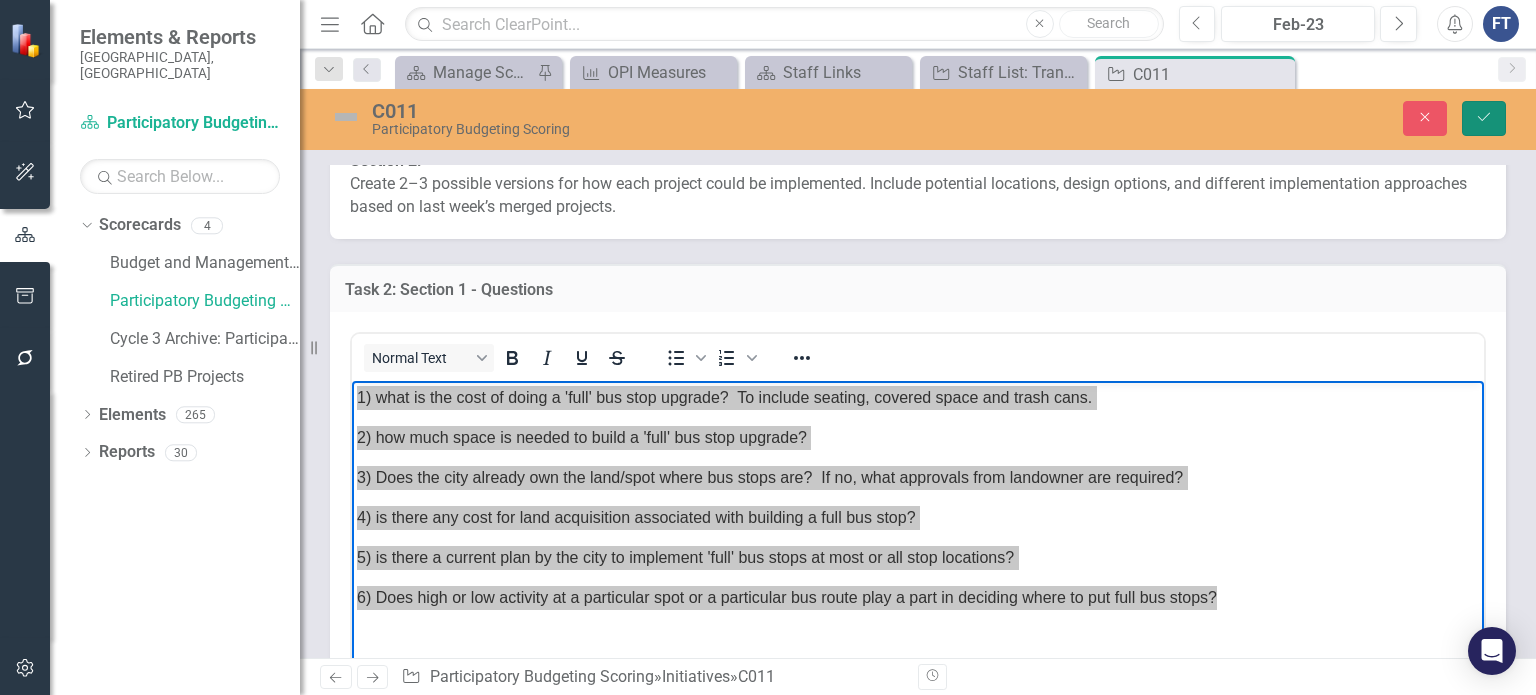 click on "Save" at bounding box center (1484, 118) 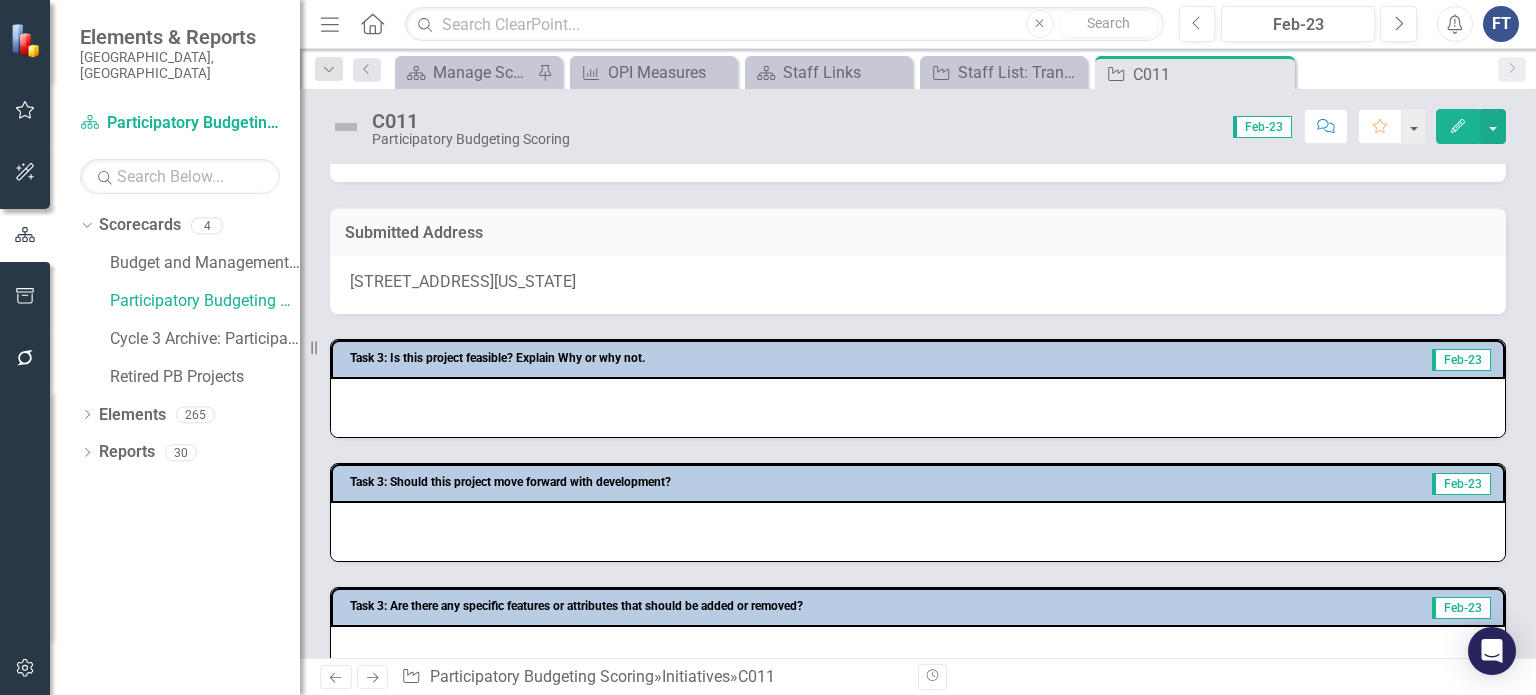 scroll, scrollTop: 100, scrollLeft: 0, axis: vertical 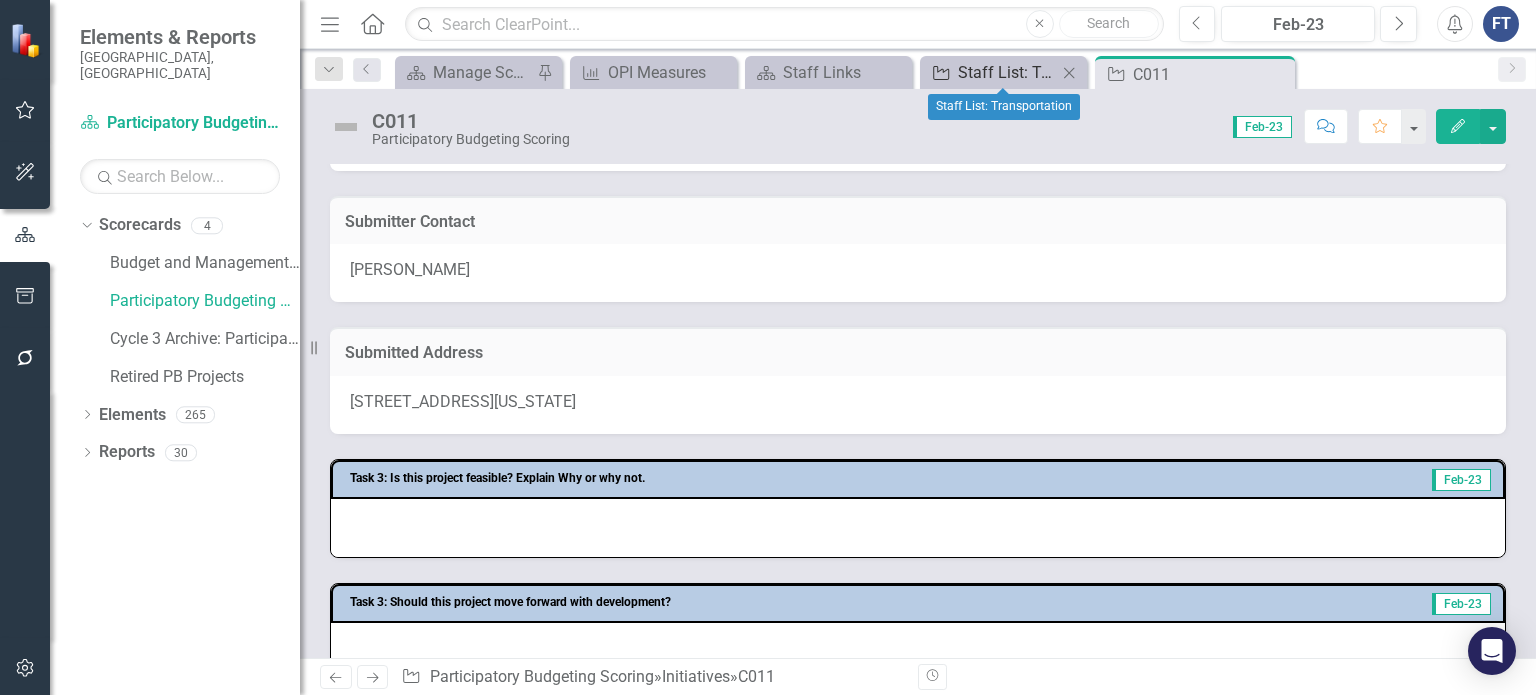 click on "Staff List: Transportation" at bounding box center [1007, 72] 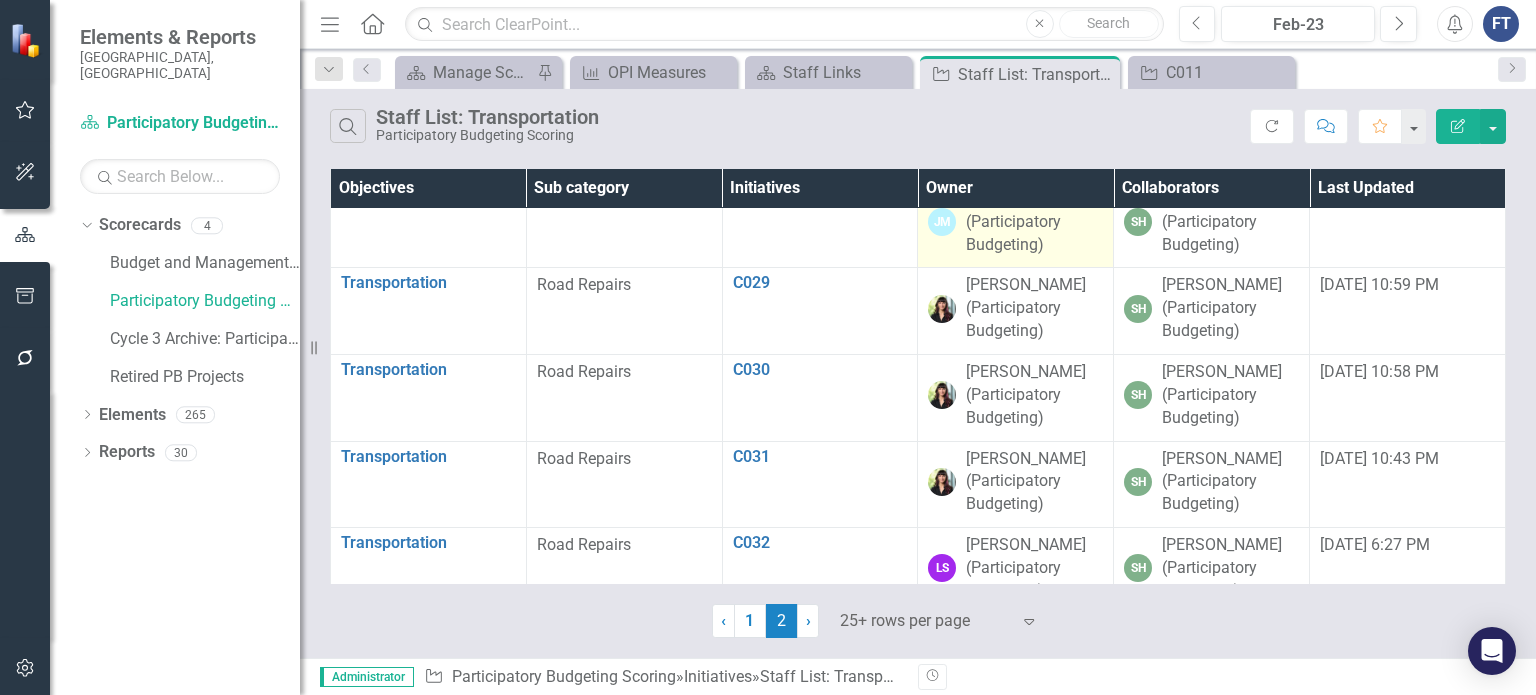 scroll, scrollTop: 0, scrollLeft: 0, axis: both 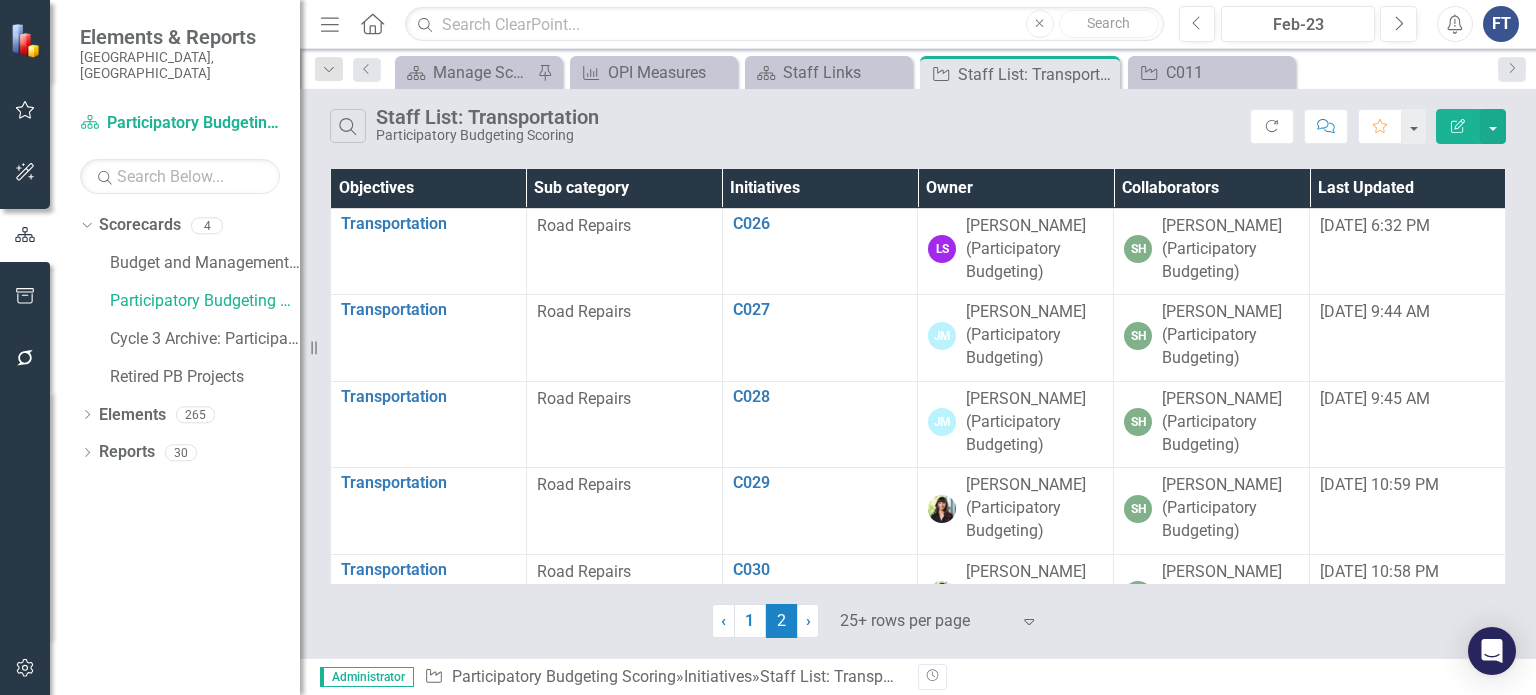 click on "Owner" at bounding box center [1016, 188] 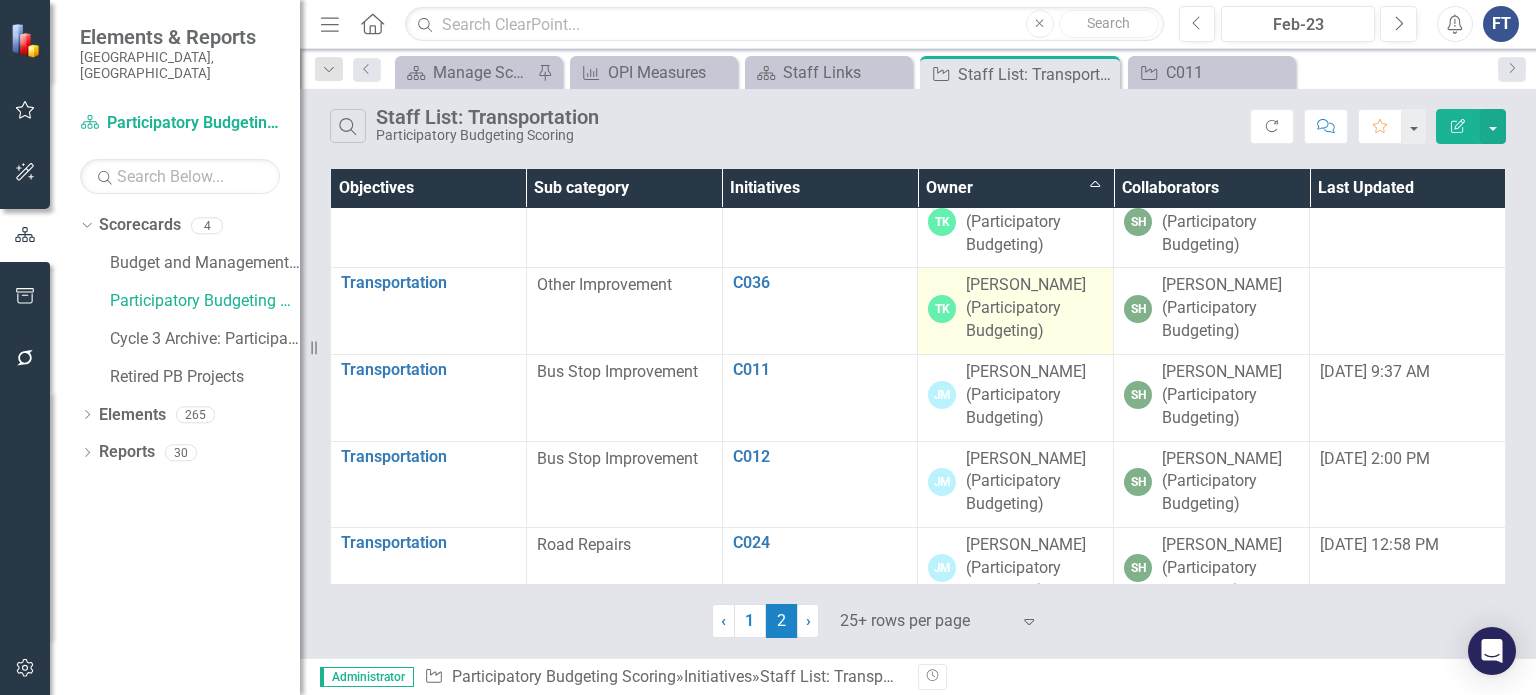 scroll, scrollTop: 400, scrollLeft: 0, axis: vertical 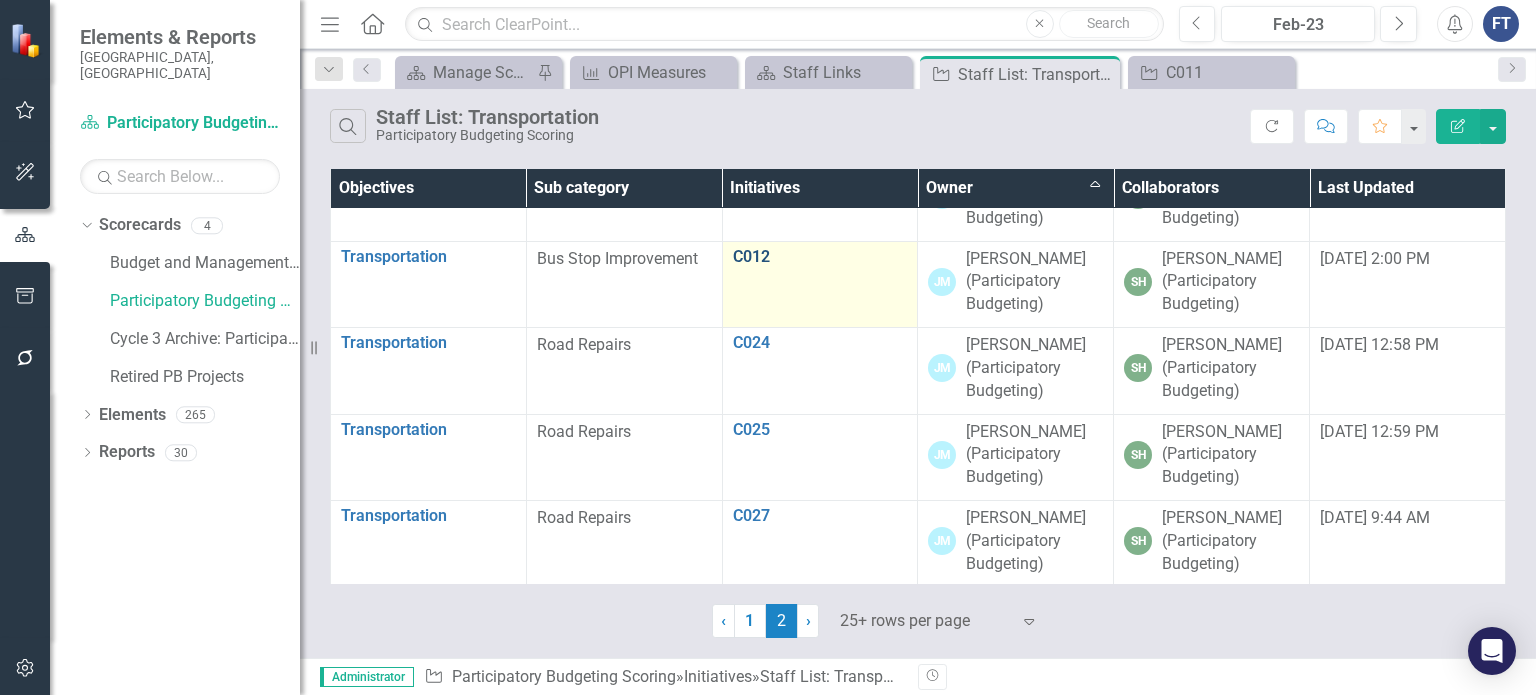 click on "C012" at bounding box center [820, 257] 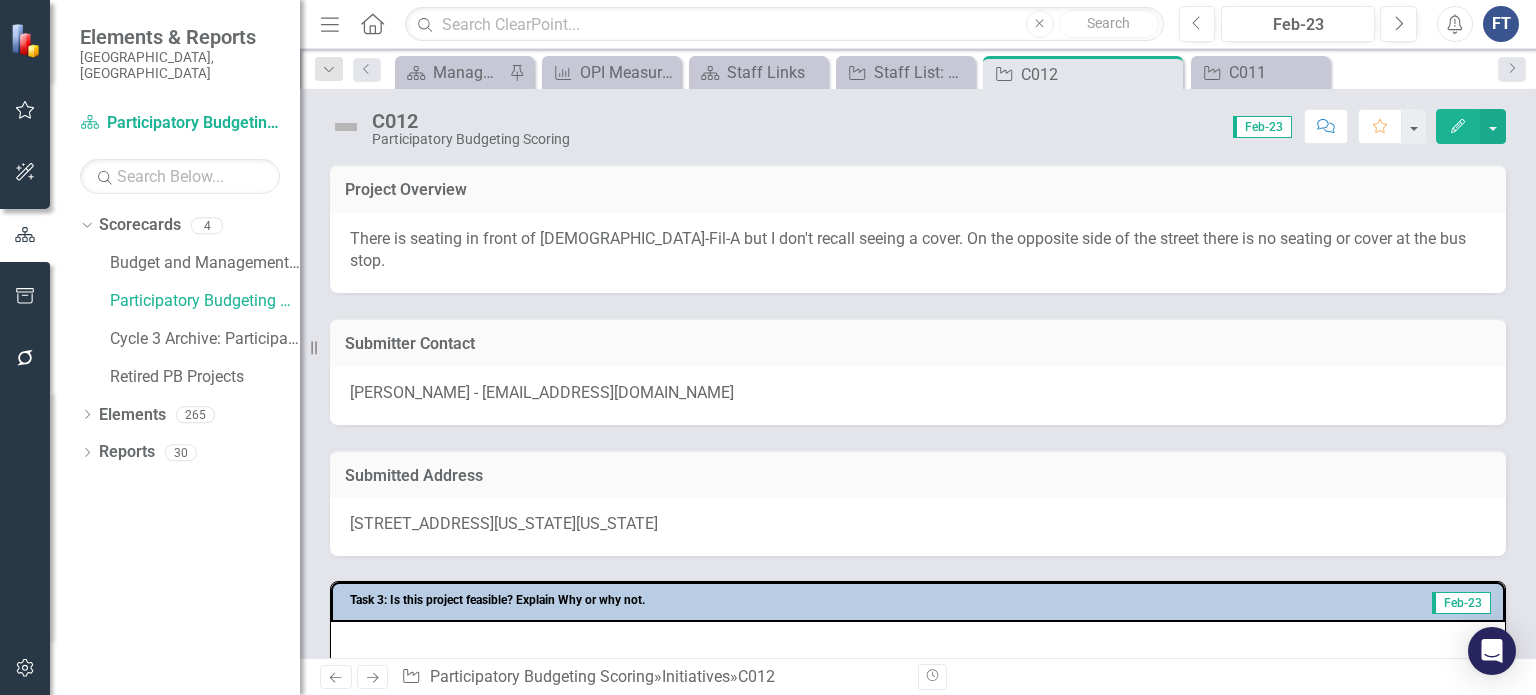 click on "There is seating in front of [DEMOGRAPHIC_DATA]-Fil-A but I don't recall seeing a cover. On the opposite side of the street there is no seating or cover at the bus stop." at bounding box center (918, 253) 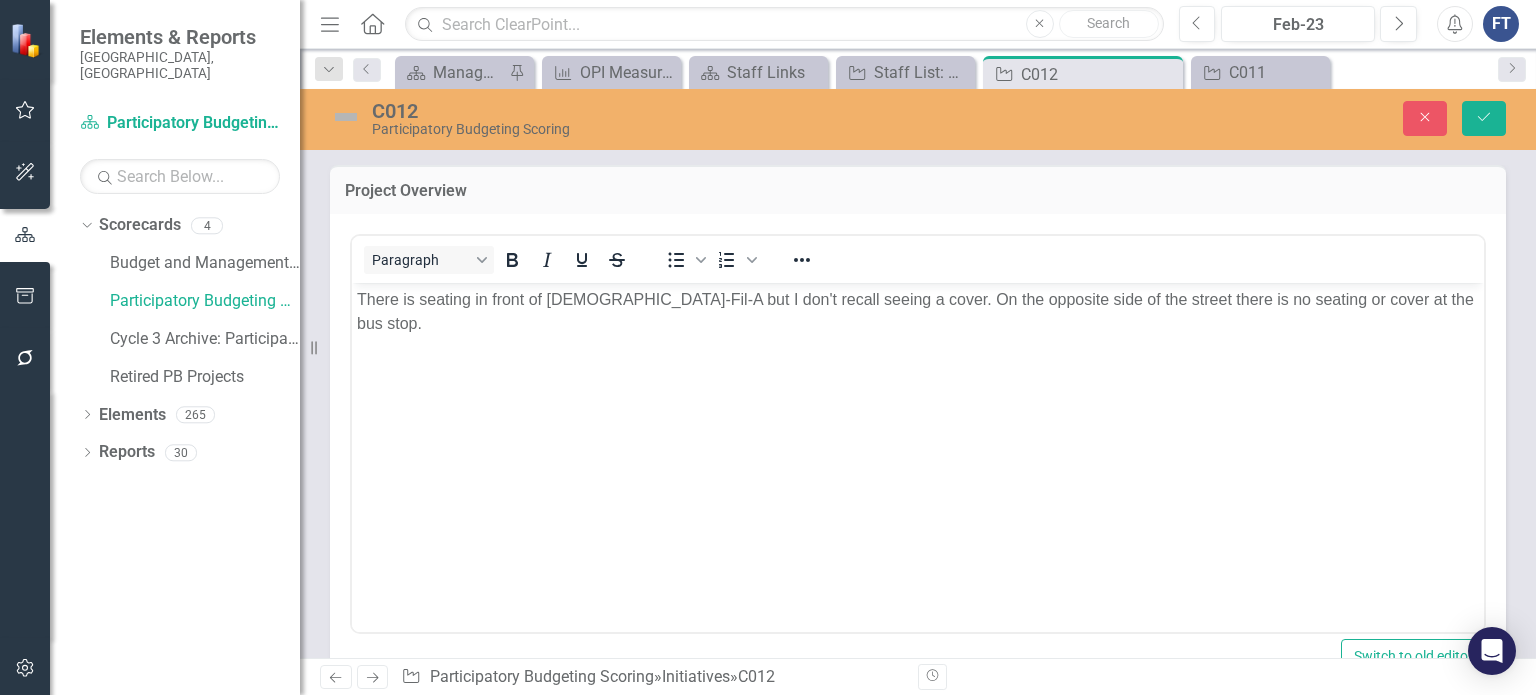 scroll, scrollTop: 0, scrollLeft: 0, axis: both 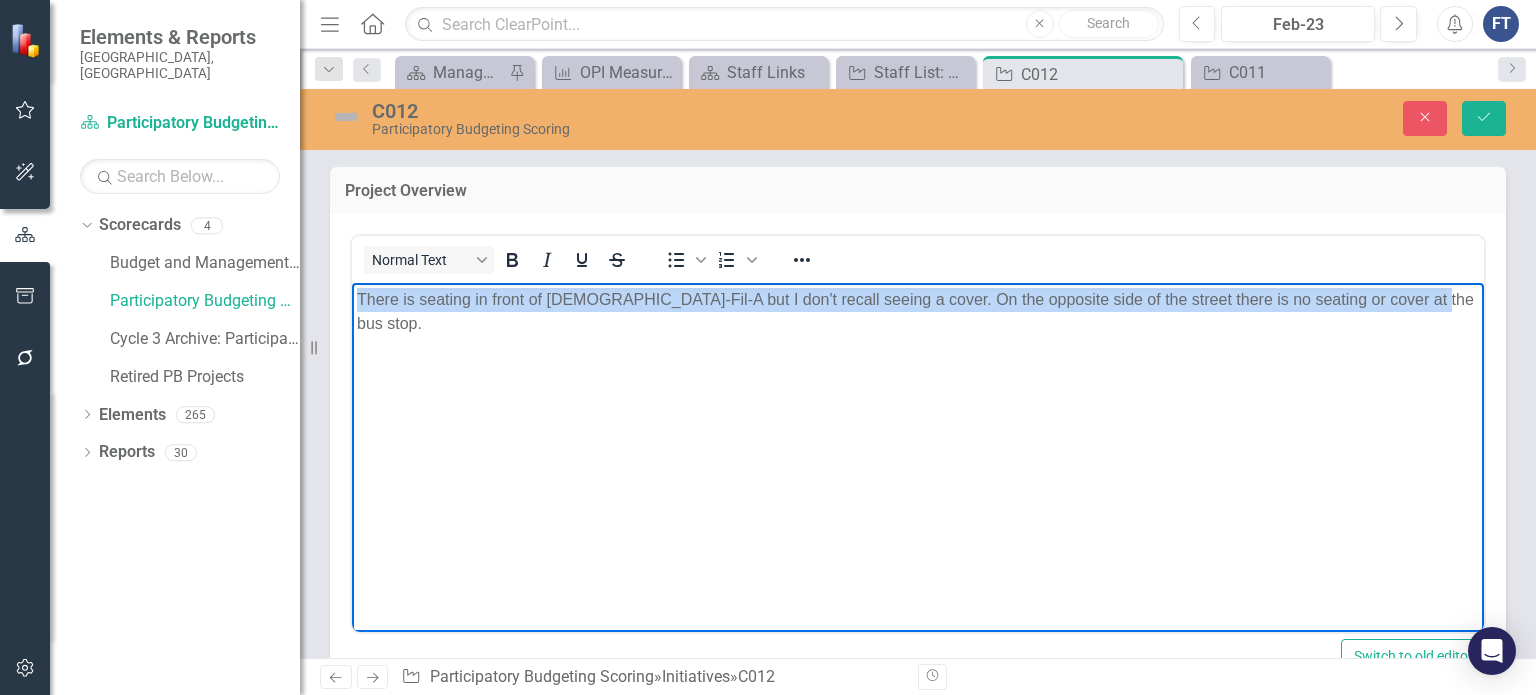 drag, startPoint x: 1411, startPoint y: 305, endPoint x: 268, endPoint y: 502, distance: 1159.8525 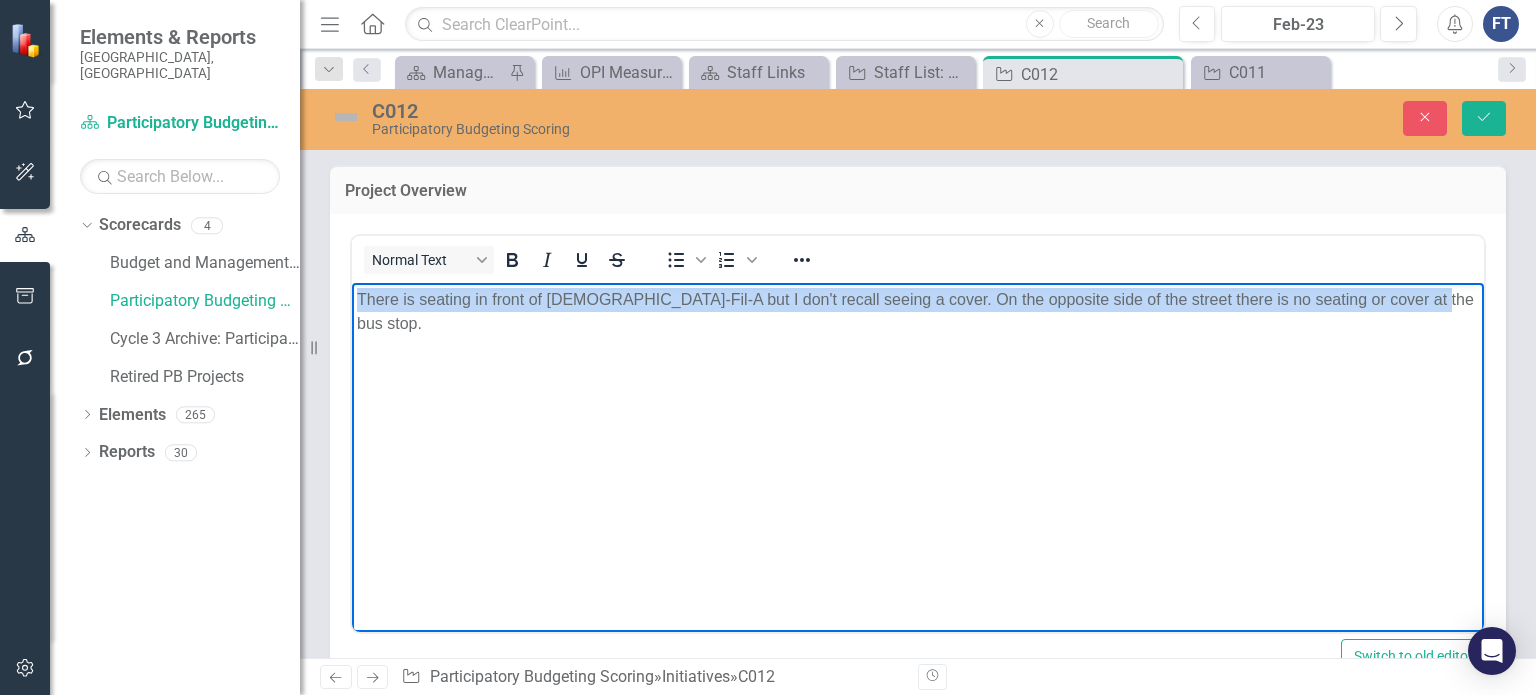 click on "There is seating in front of [DEMOGRAPHIC_DATA]-Fil-A but I don't recall seeing a cover. On the opposite side of the street there is no seating or cover at the bus stop." at bounding box center [918, 432] 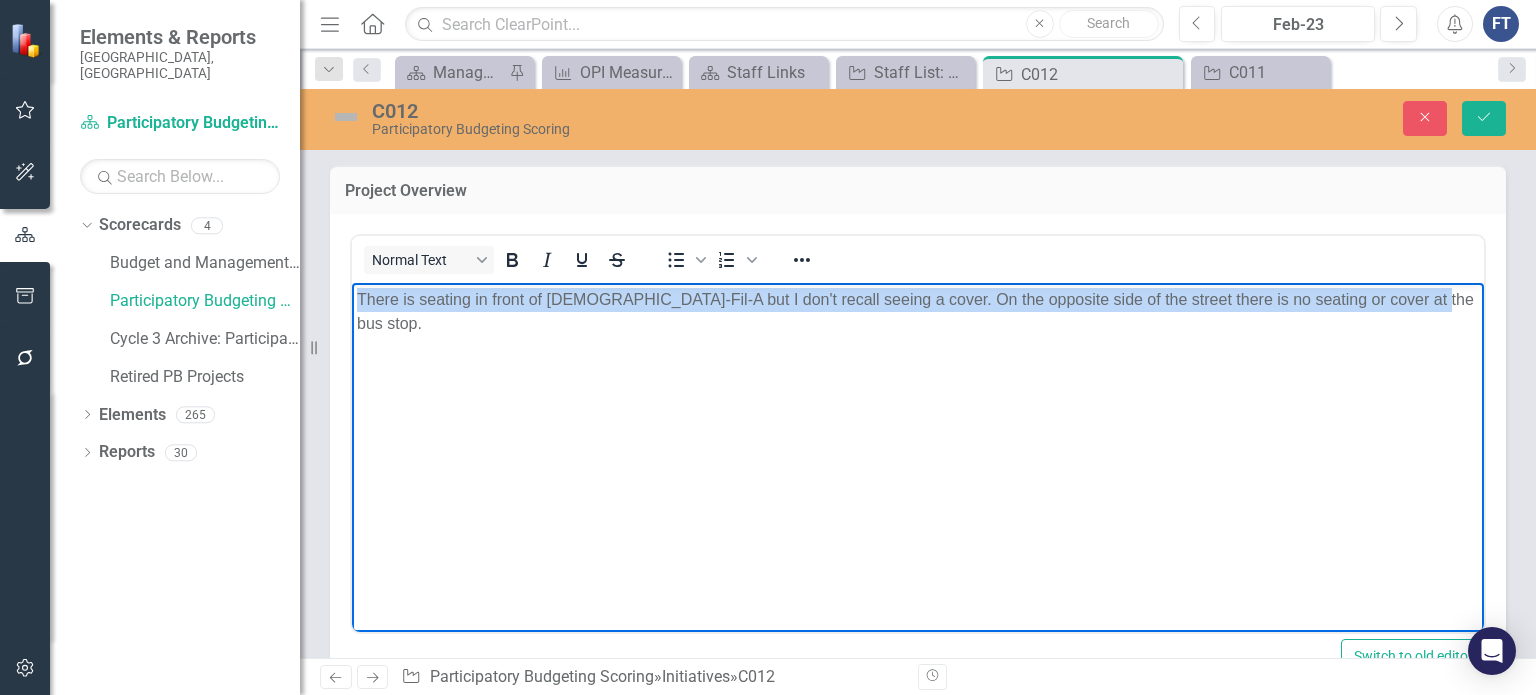 copy on "There is seating in front of [DEMOGRAPHIC_DATA]-Fil-A but I don't recall seeing a cover. On the opposite side of the street there is no seating or cover at the bus stop." 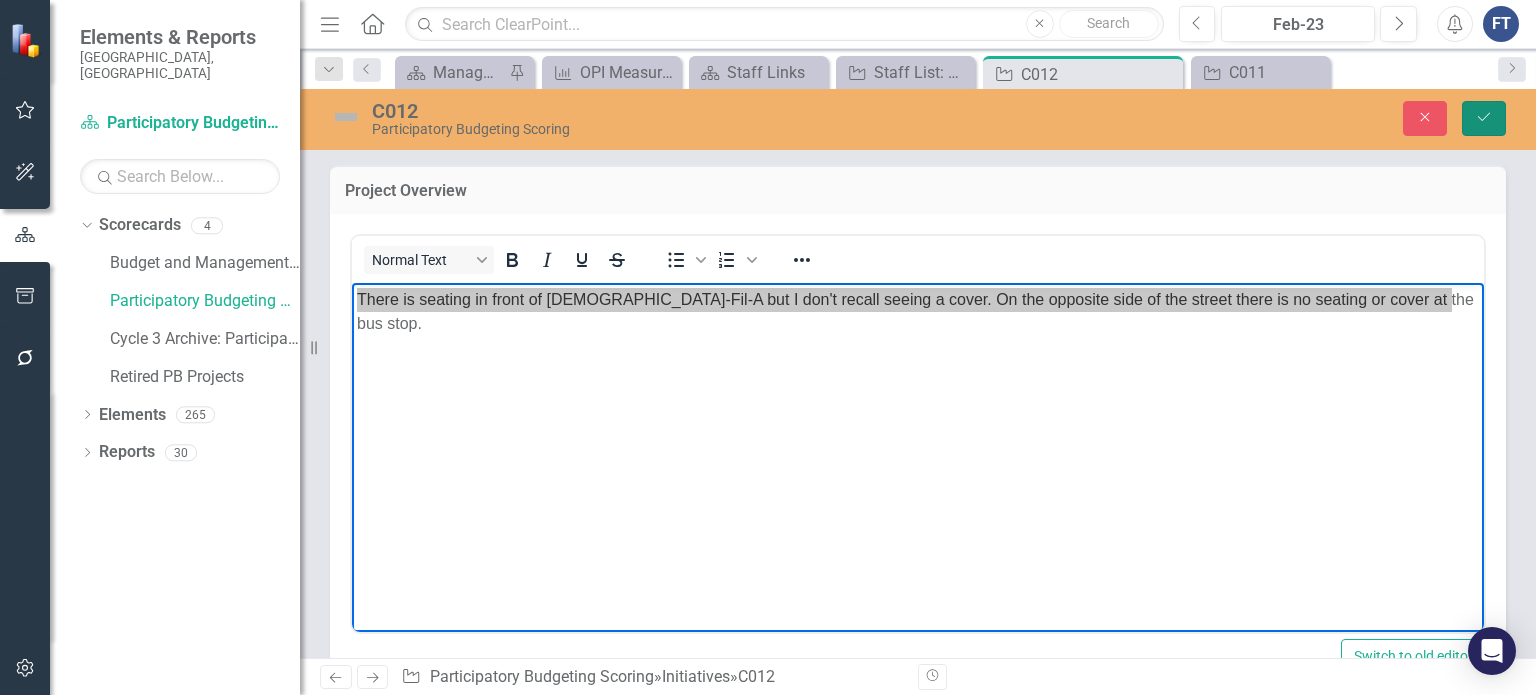 drag, startPoint x: 1498, startPoint y: 112, endPoint x: 1474, endPoint y: 126, distance: 27.784887 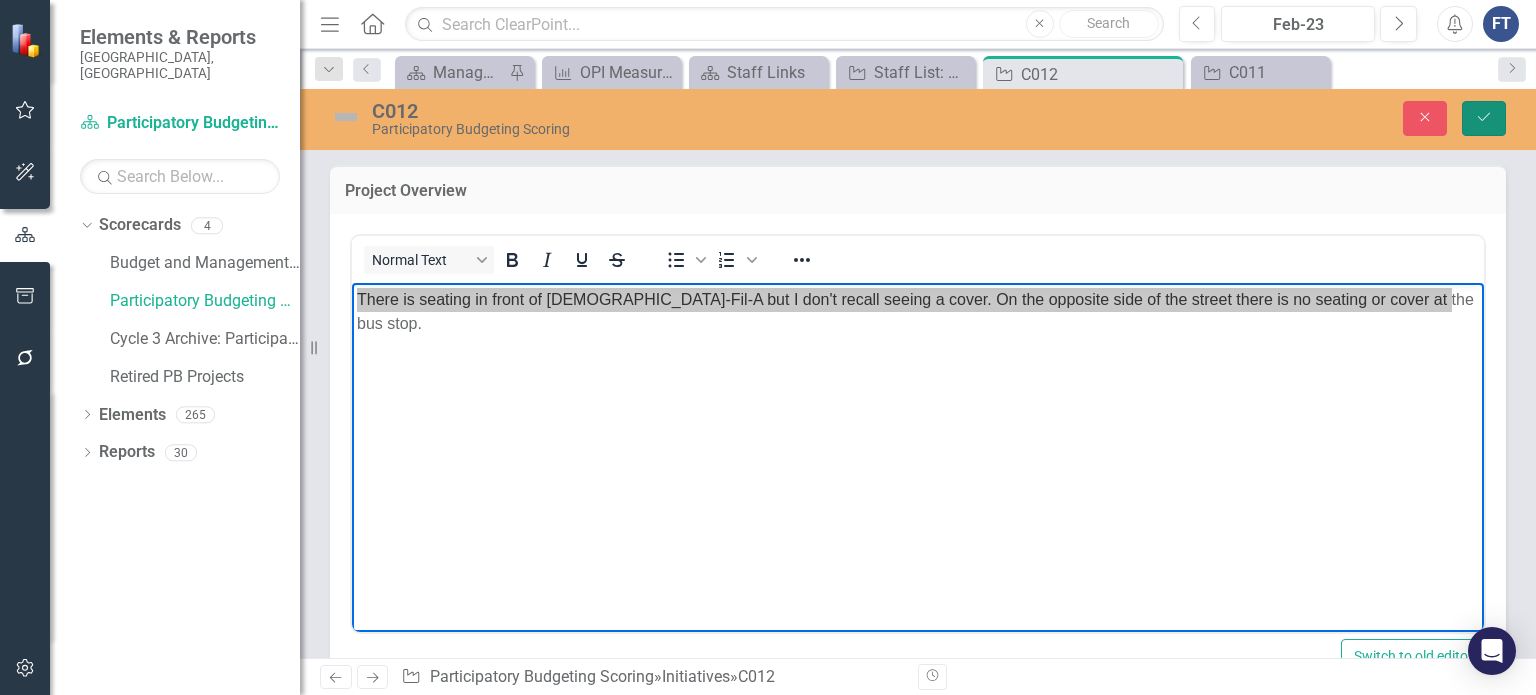 click on "Save" at bounding box center [1484, 118] 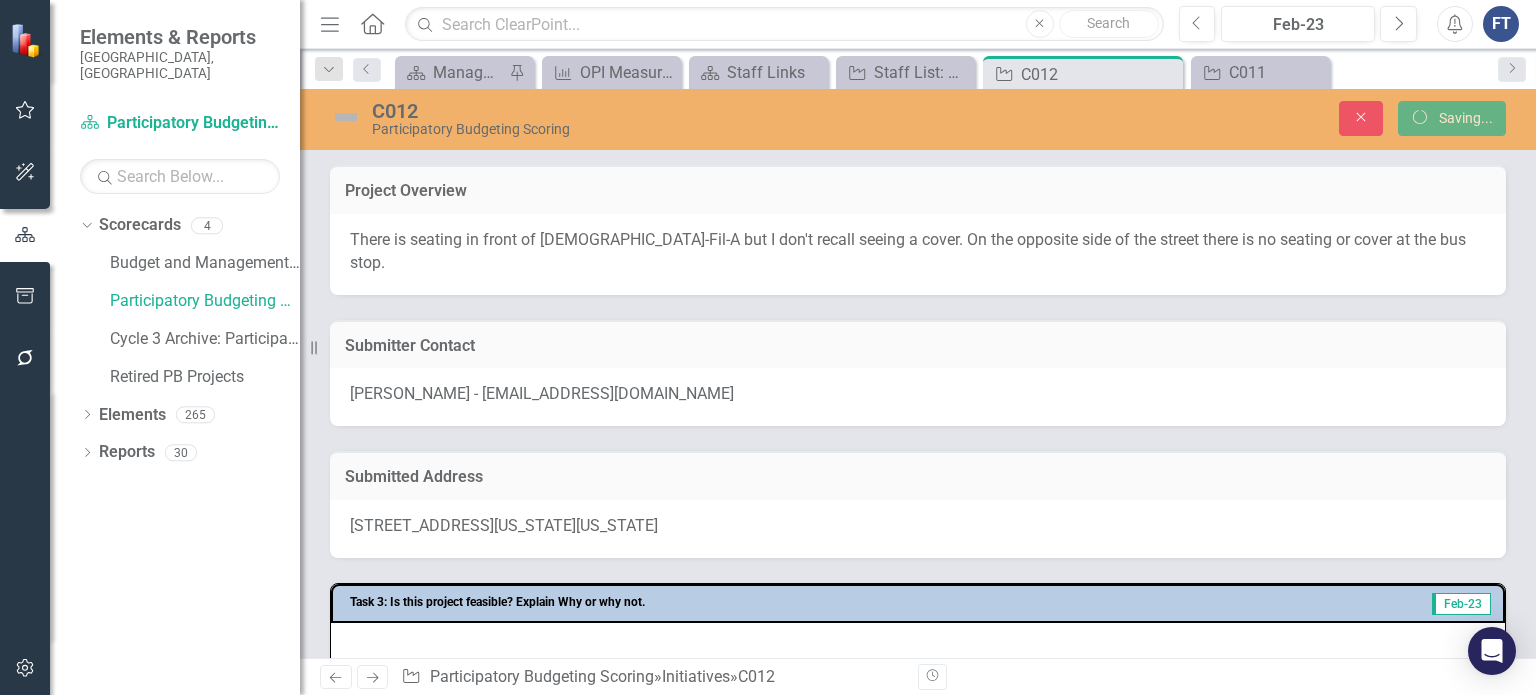 scroll, scrollTop: 66, scrollLeft: 0, axis: vertical 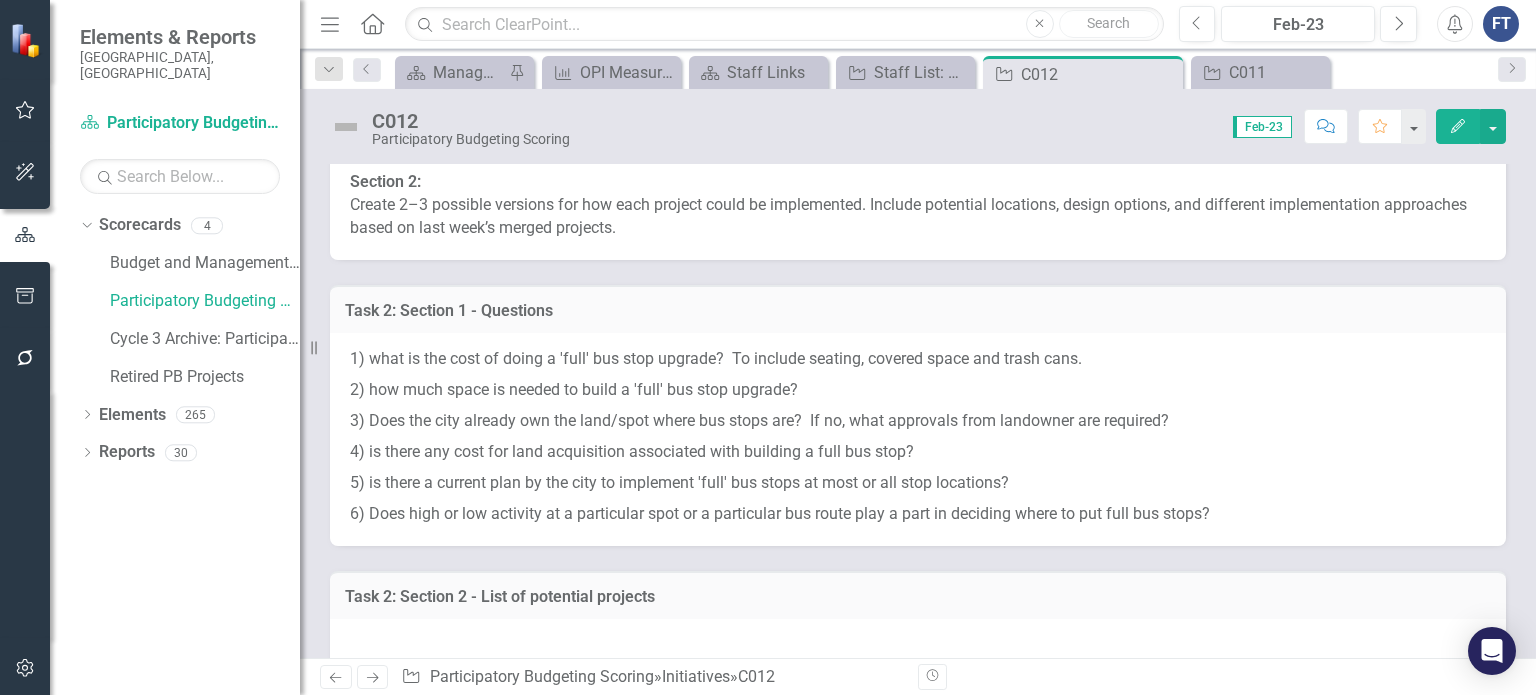 click on "5) is there a current plan by the city to implement 'full' bus stops at most or all stop locations?" at bounding box center [918, 483] 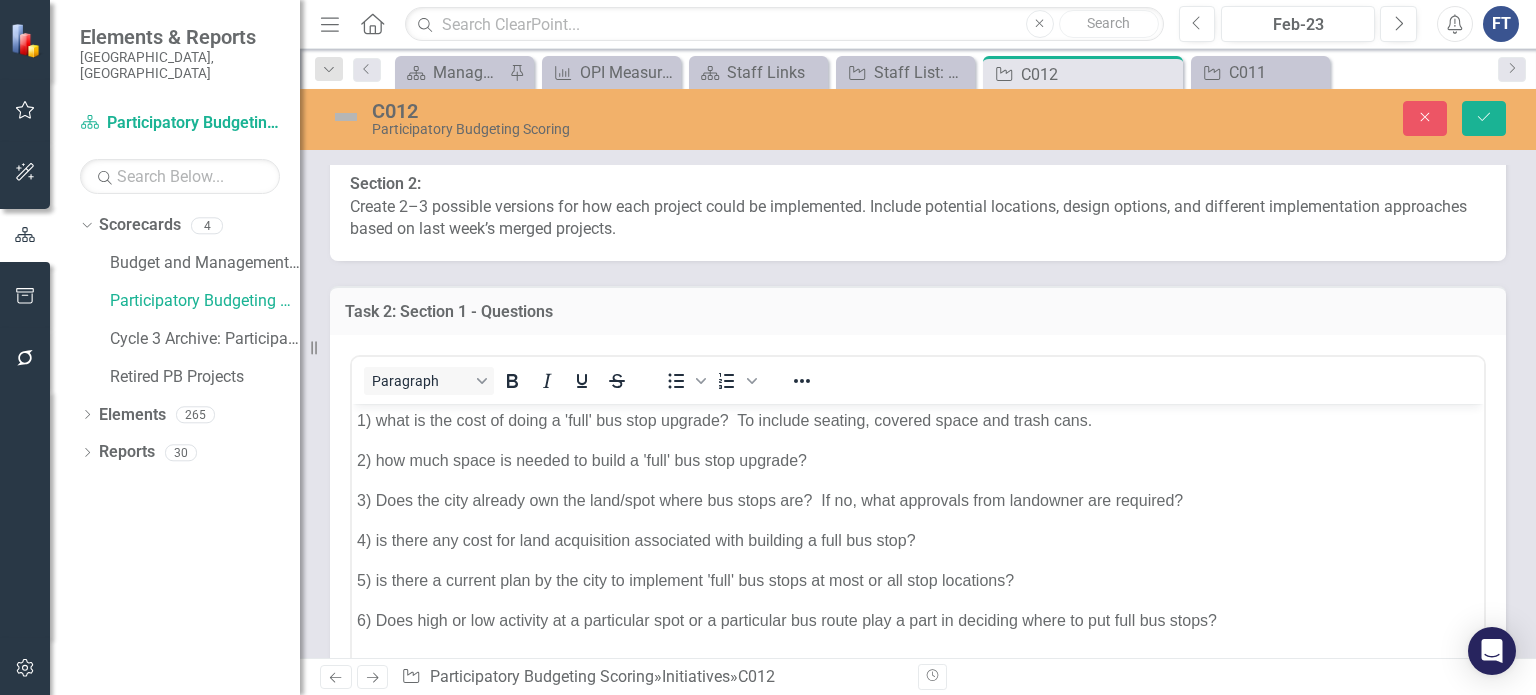 scroll, scrollTop: 0, scrollLeft: 0, axis: both 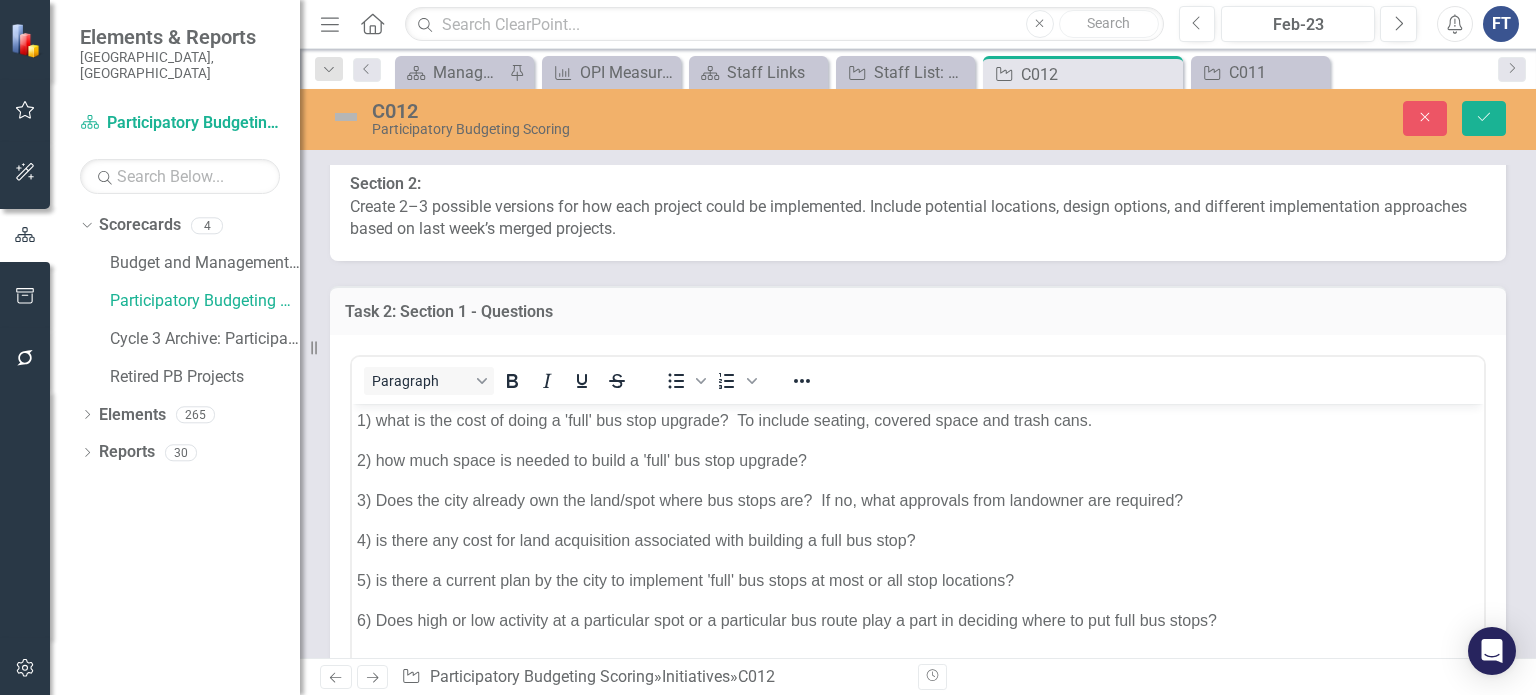 click on "1) what is the cost of doing a 'full' bus stop upgrade?  To include seating, covered space and trash cans. 2) how much space is needed to build a 'full' bus stop upgrade? 3) Does the city already own the land/spot where bus stops are?  If no, what approvals from landowner are required? 4) is there any cost for land acquisition associated with building a full bus stop? 5) is there a current plan by the city to implement 'full' bus stops at most or all stop locations? 6) Does high or low activity at a particular spot or a particular bus route play a part in deciding where to put full bus stops?" at bounding box center (918, 553) 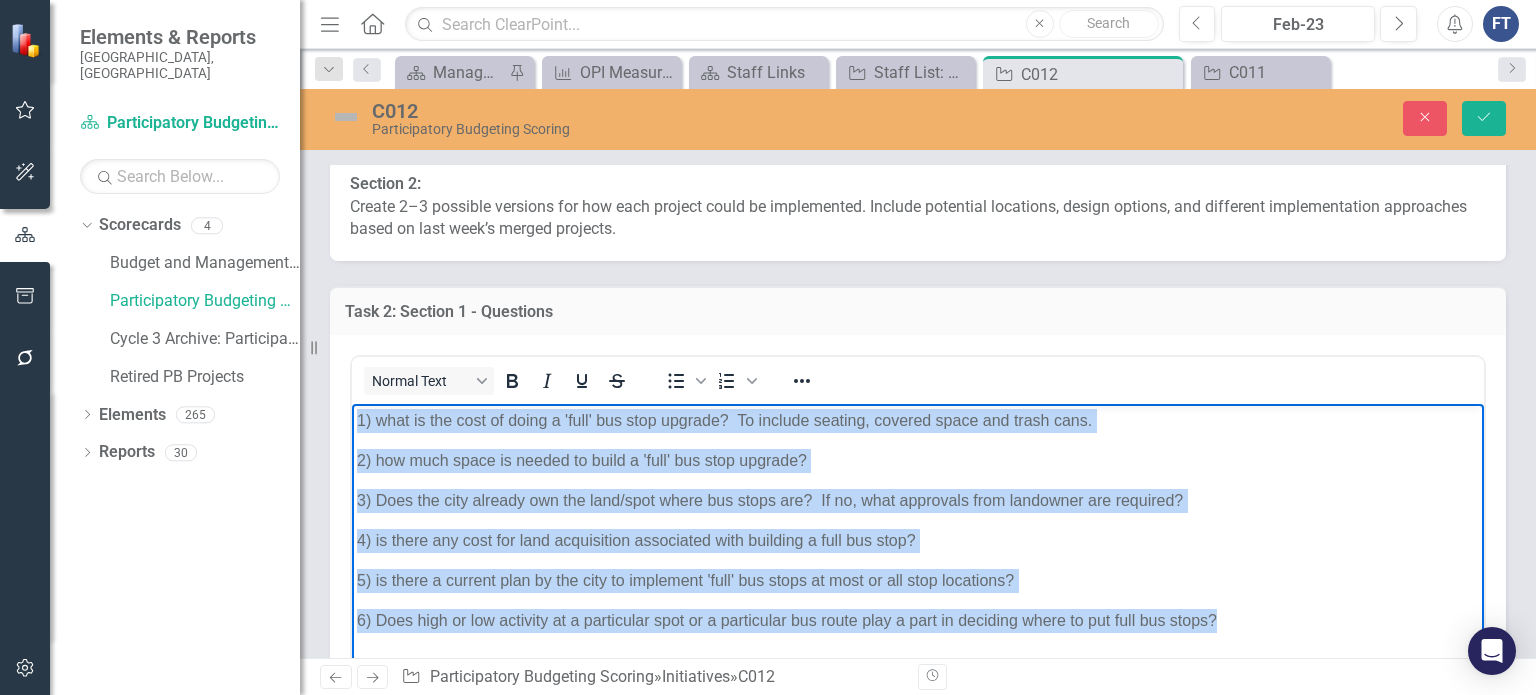 drag, startPoint x: 1229, startPoint y: 609, endPoint x: 584, endPoint y: 782, distance: 667.79785 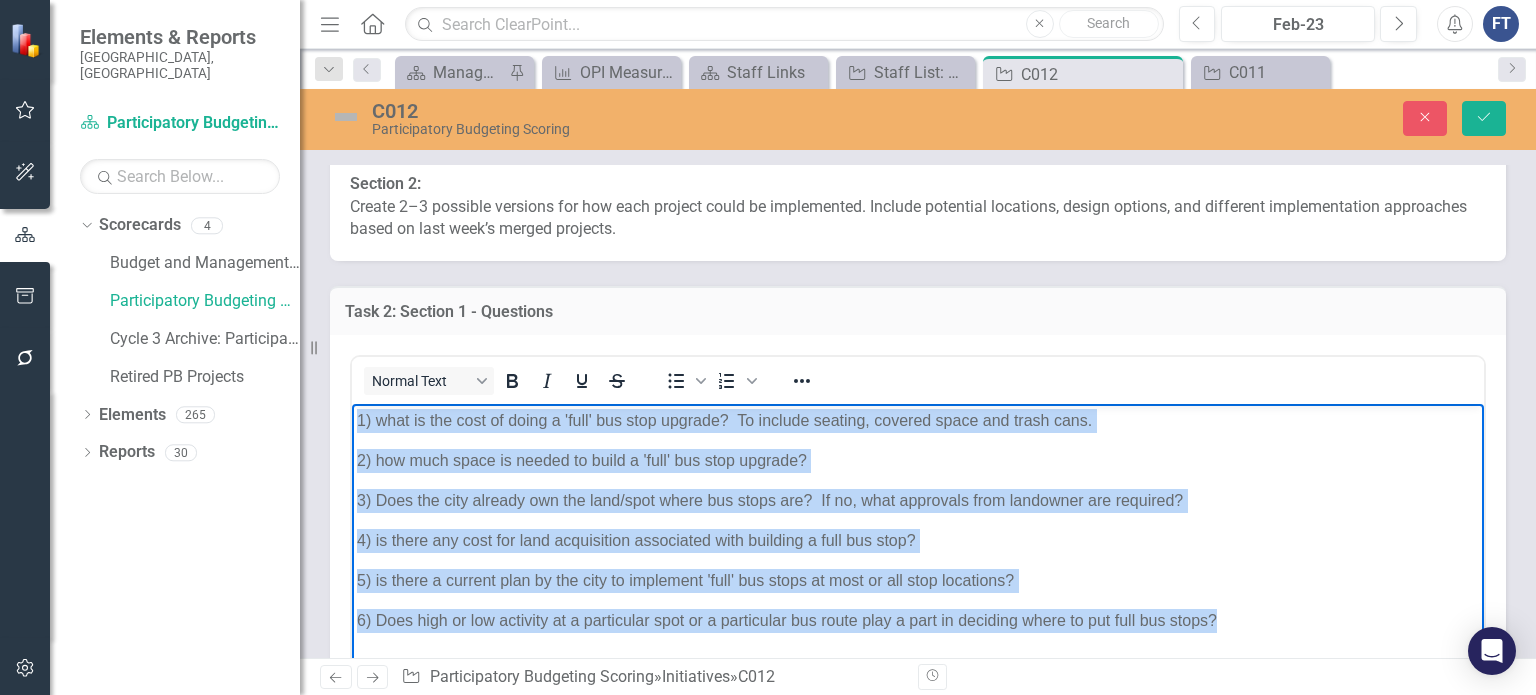 click on "1) what is the cost of doing a 'full' bus stop upgrade?  To include seating, covered space and trash cans. 2) how much space is needed to build a 'full' bus stop upgrade? 3) Does the city already own the land/spot where bus stops are?  If no, what approvals from landowner are required? 4) is there any cost for land acquisition associated with building a full bus stop? 5) is there a current plan by the city to implement 'full' bus stops at most or all stop locations? 6) Does high or low activity at a particular spot or a particular bus route play a part in deciding where to put full bus stops?" at bounding box center [918, 553] 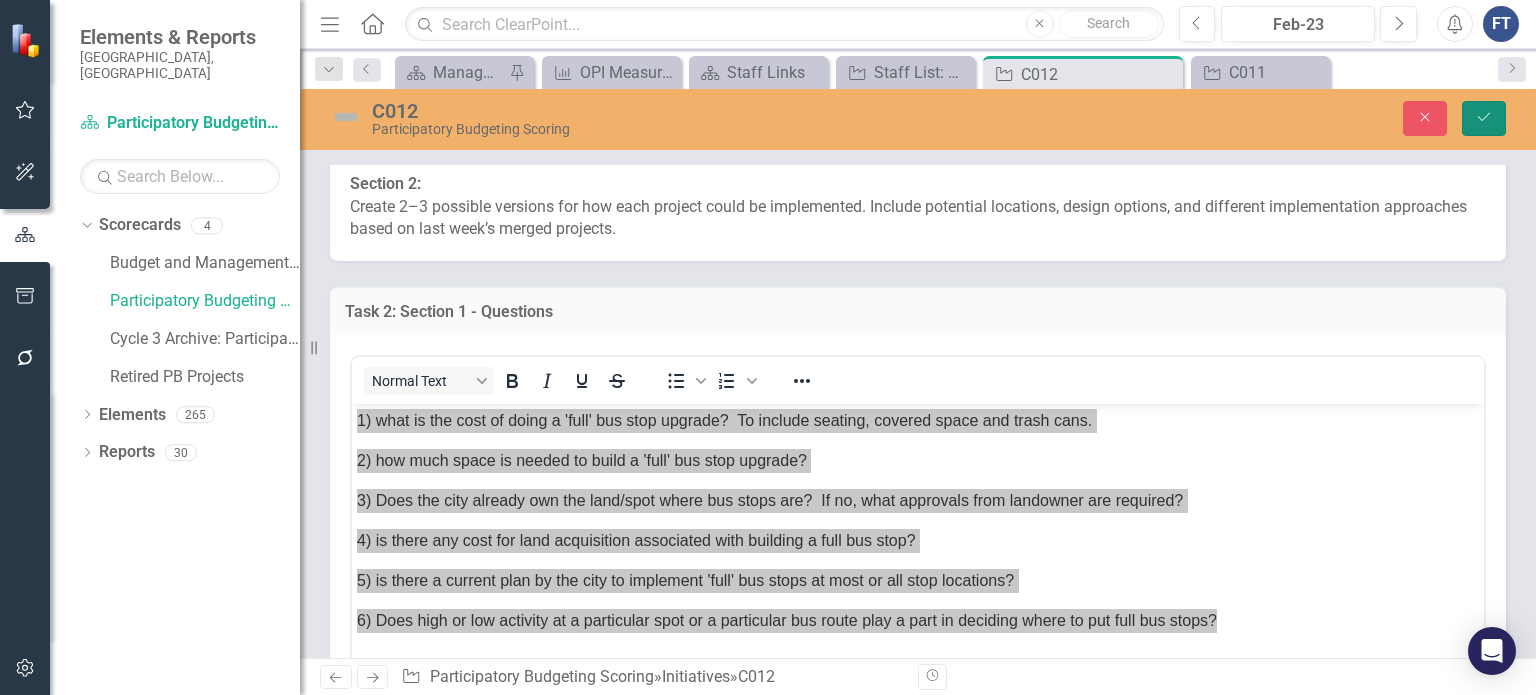 click on "Save" at bounding box center (1484, 118) 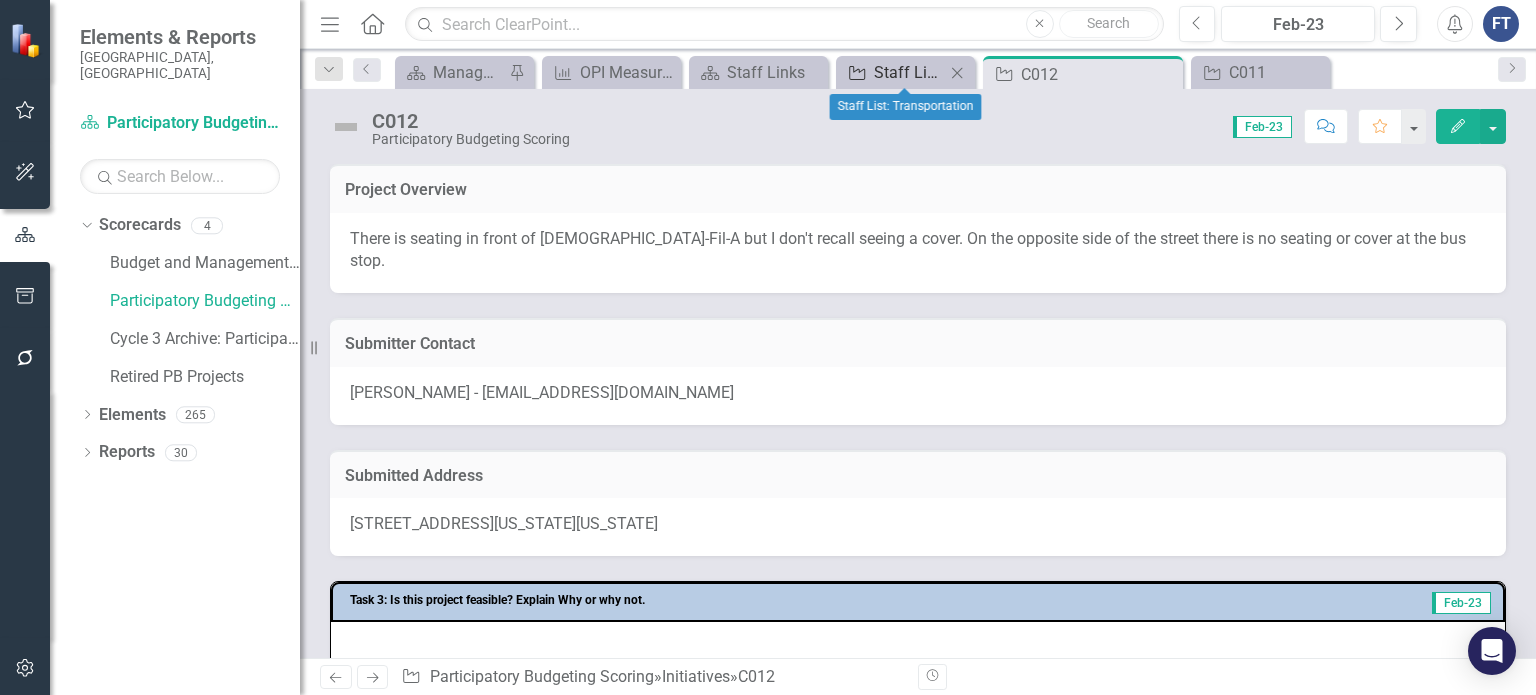 click on "Initiative Staff List: Transportation" at bounding box center [893, 72] 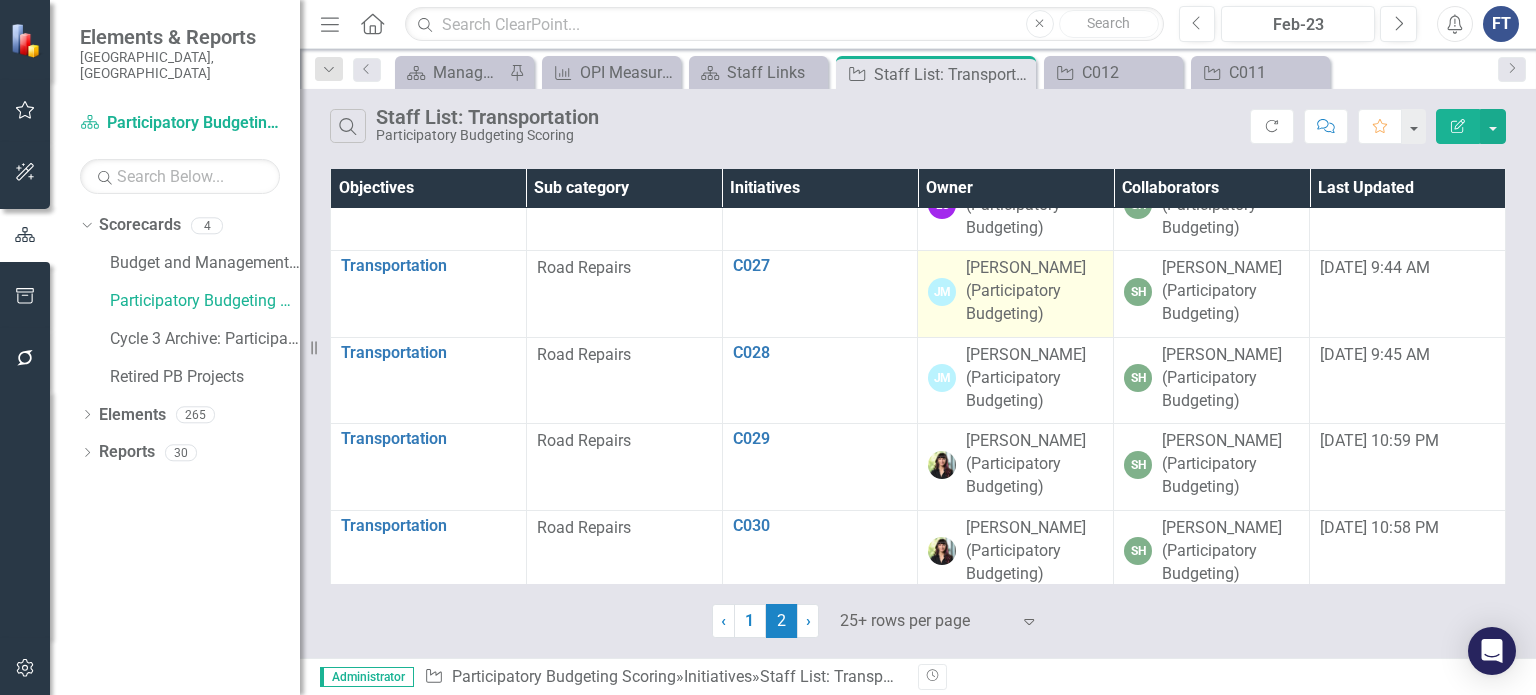 scroll, scrollTop: 0, scrollLeft: 0, axis: both 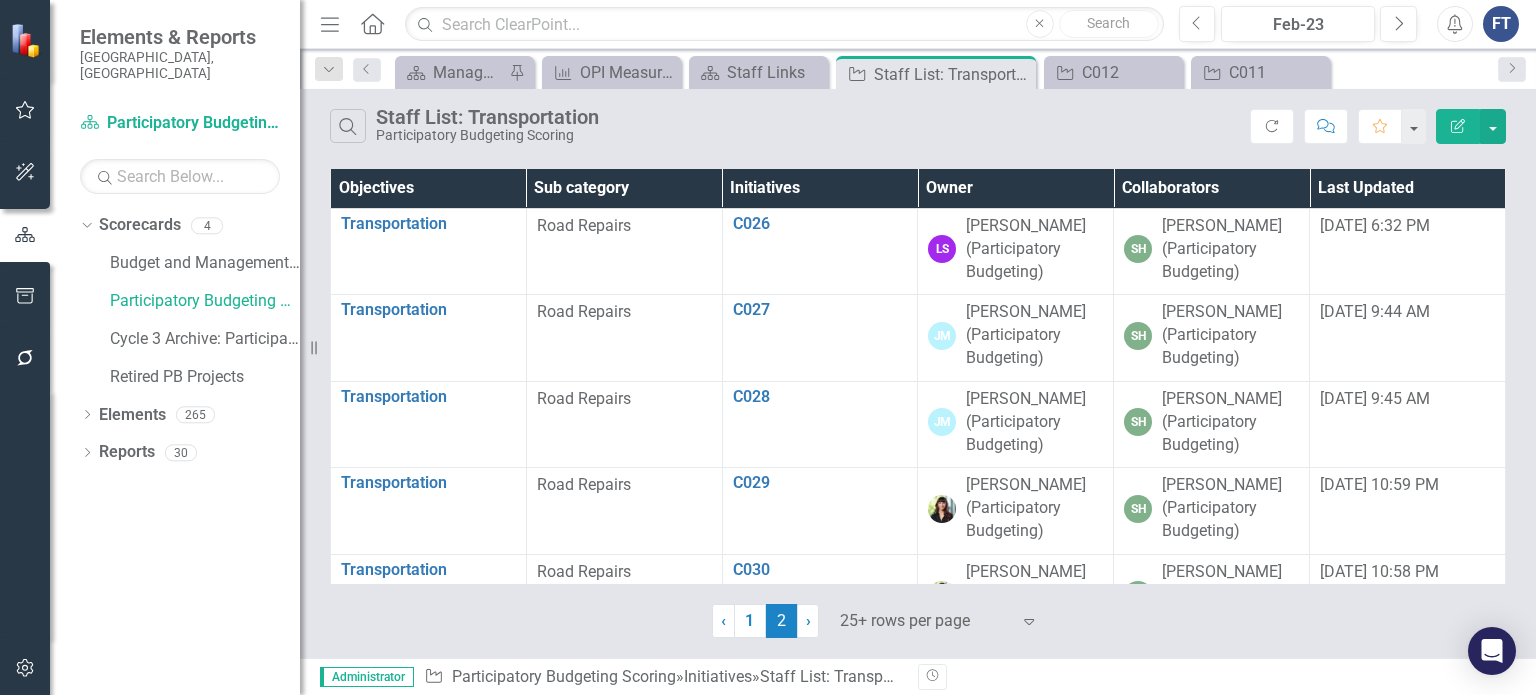 click on "Owner" at bounding box center (1016, 188) 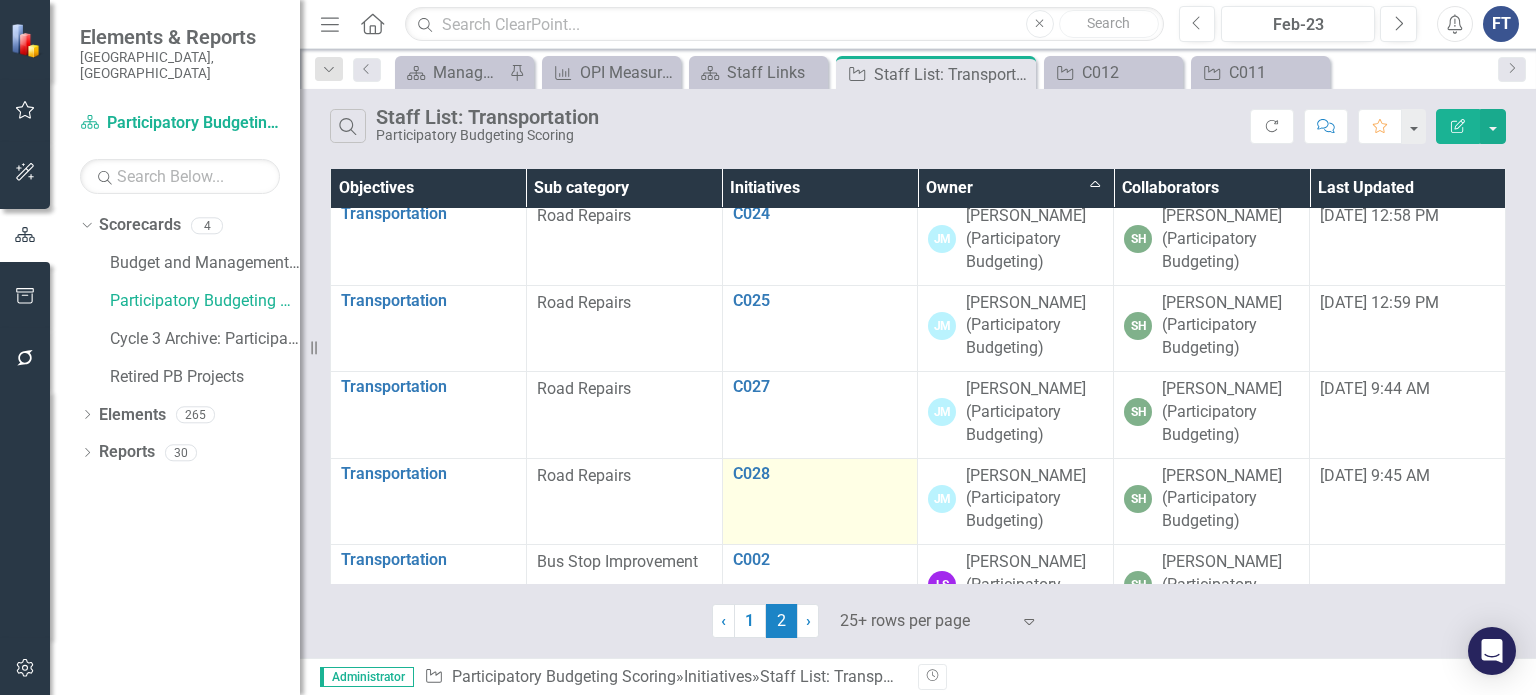 scroll, scrollTop: 500, scrollLeft: 0, axis: vertical 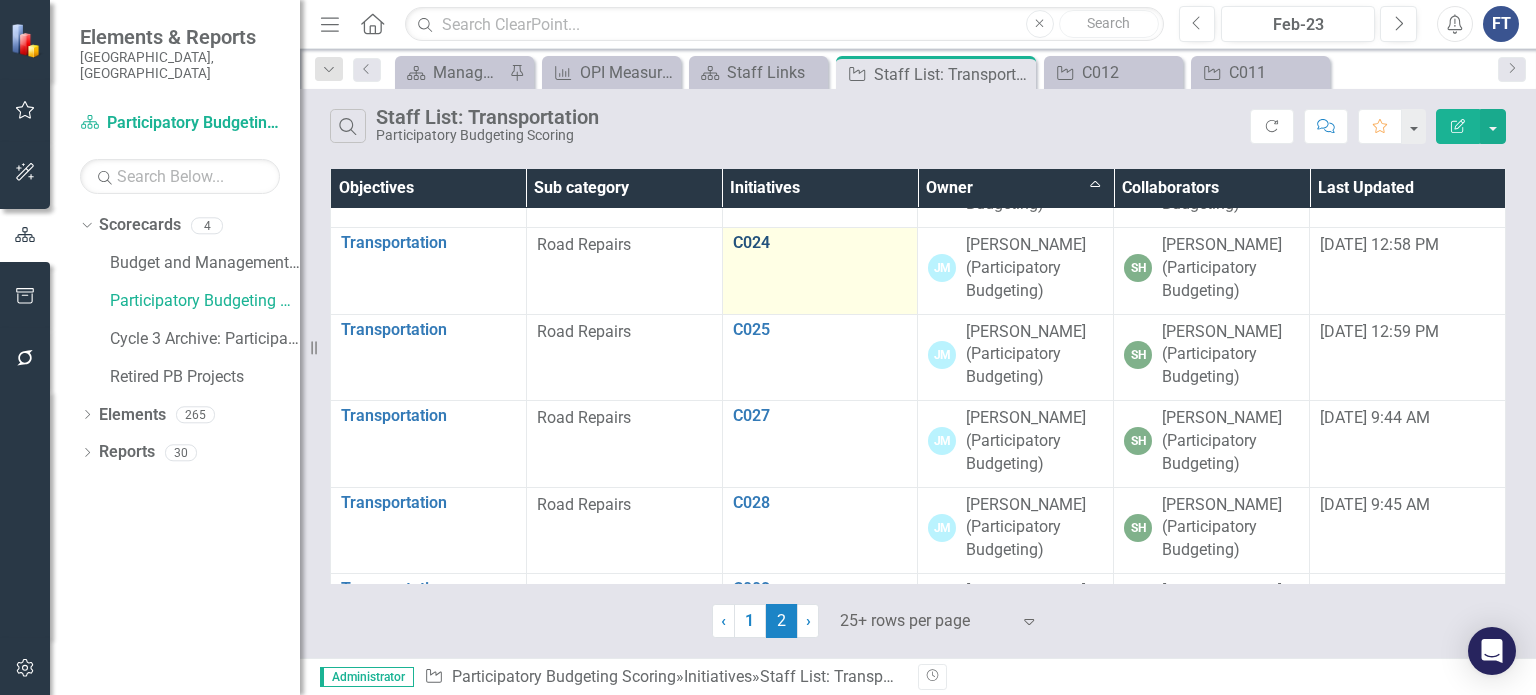 click on "C024" at bounding box center (820, 243) 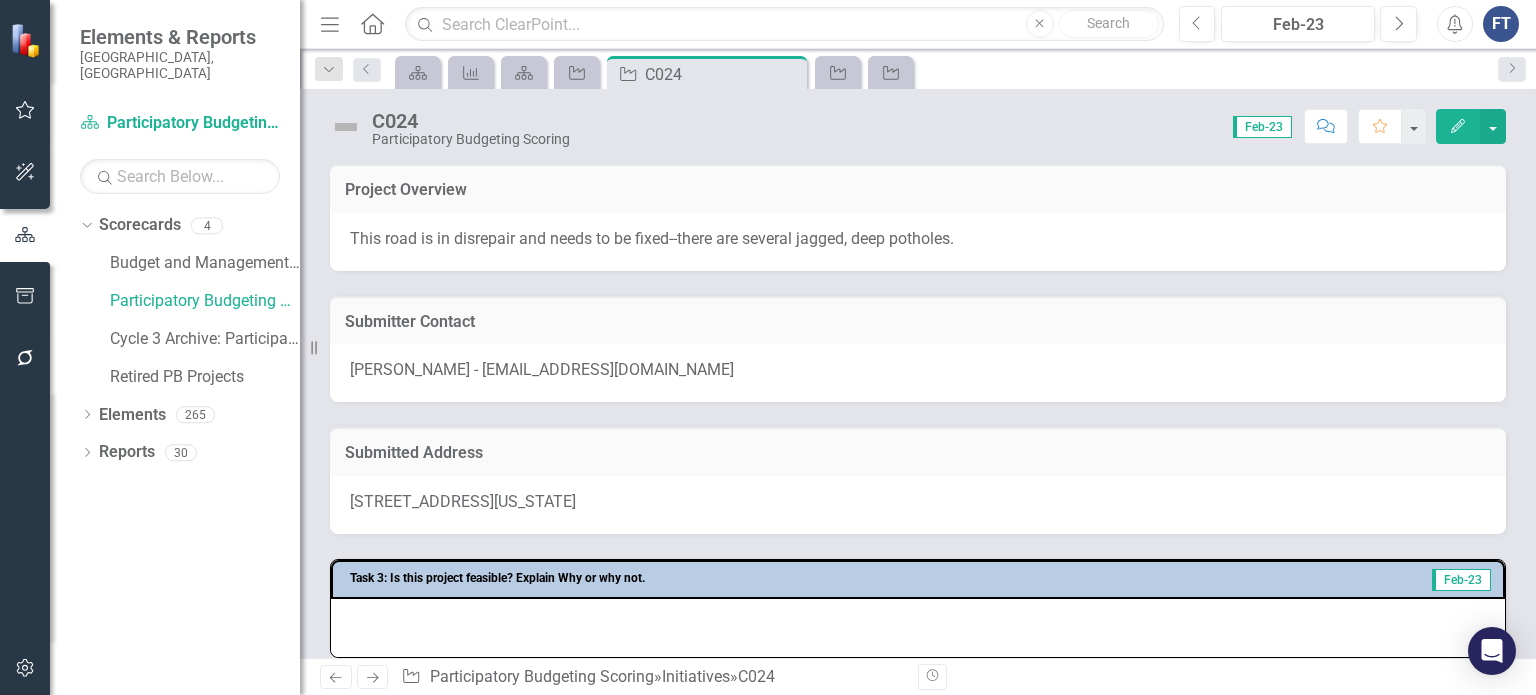 click on "This road is in disrepair and needs to be fixed--there are several jagged, deep potholes." at bounding box center (918, 239) 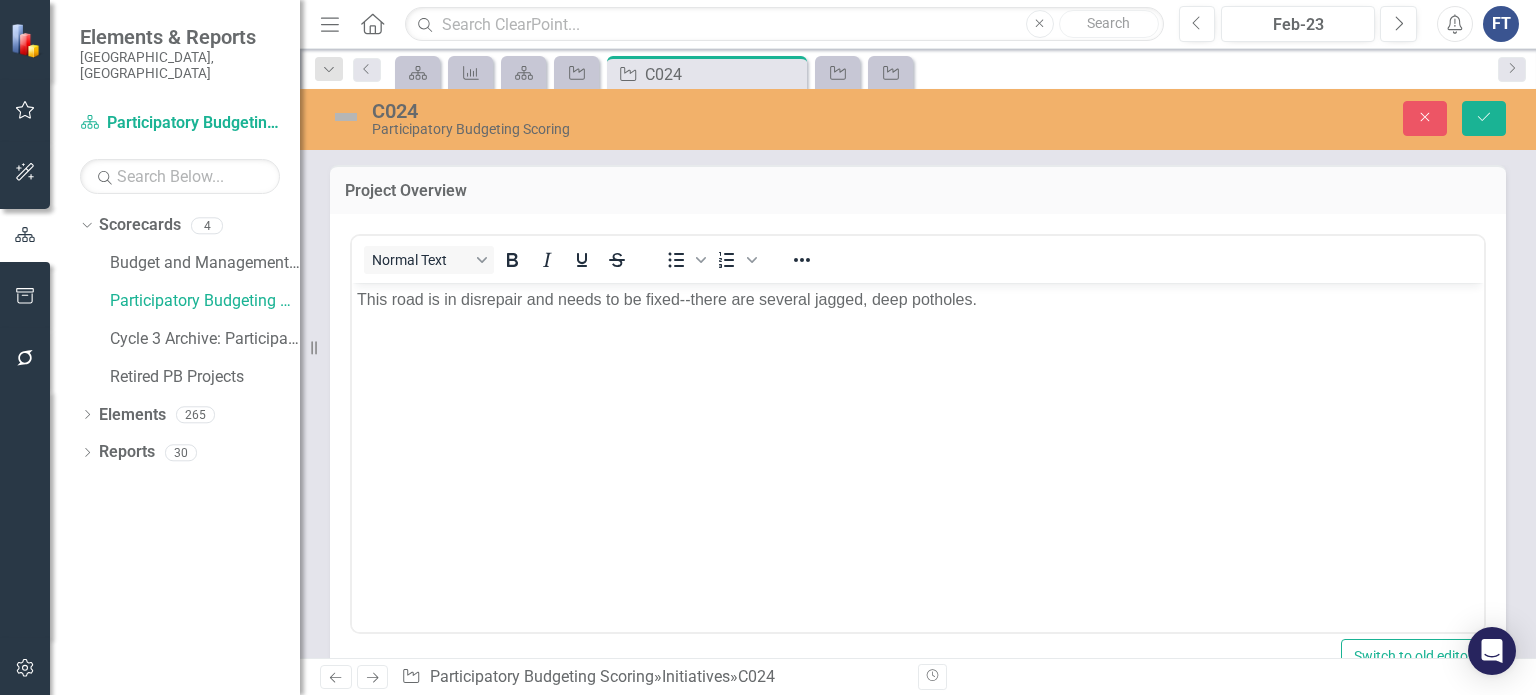 scroll, scrollTop: 0, scrollLeft: 0, axis: both 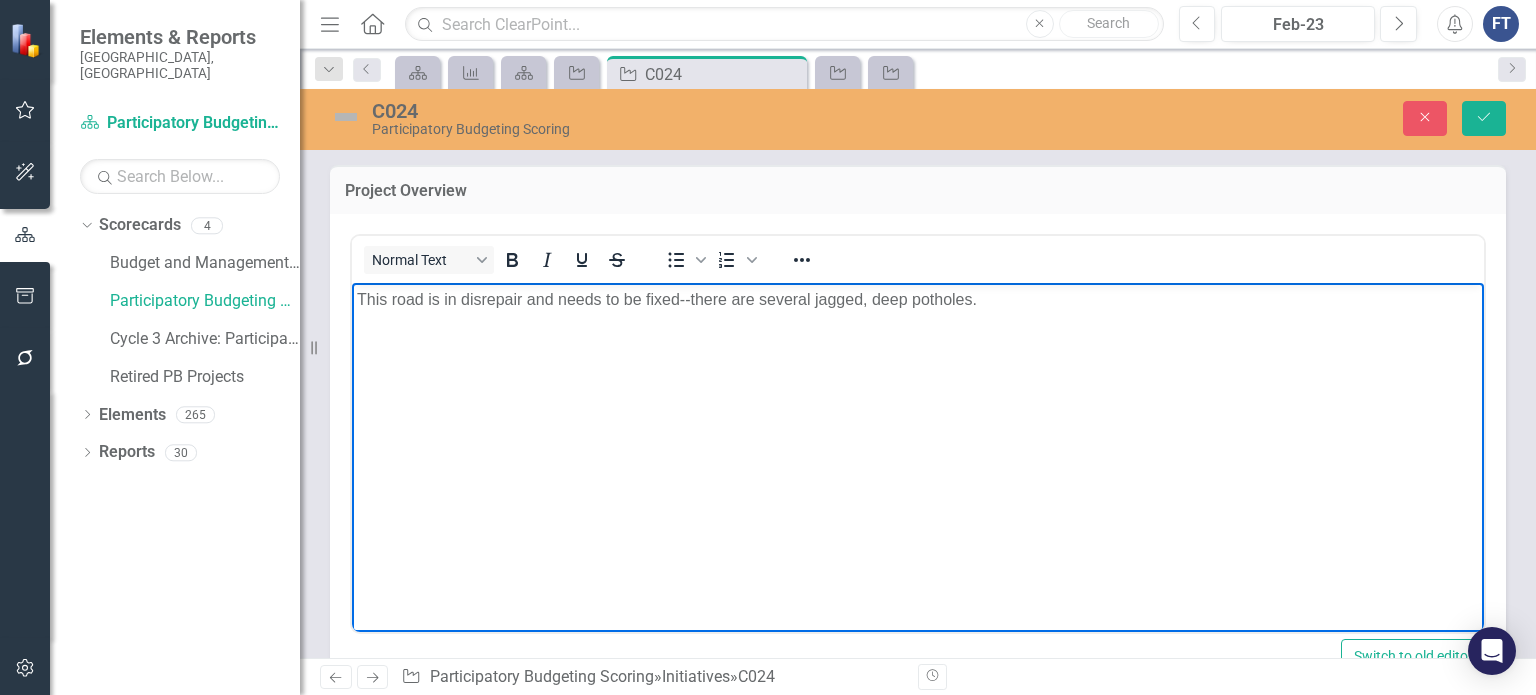 drag, startPoint x: 1011, startPoint y: 284, endPoint x: 994, endPoint y: 292, distance: 18.788294 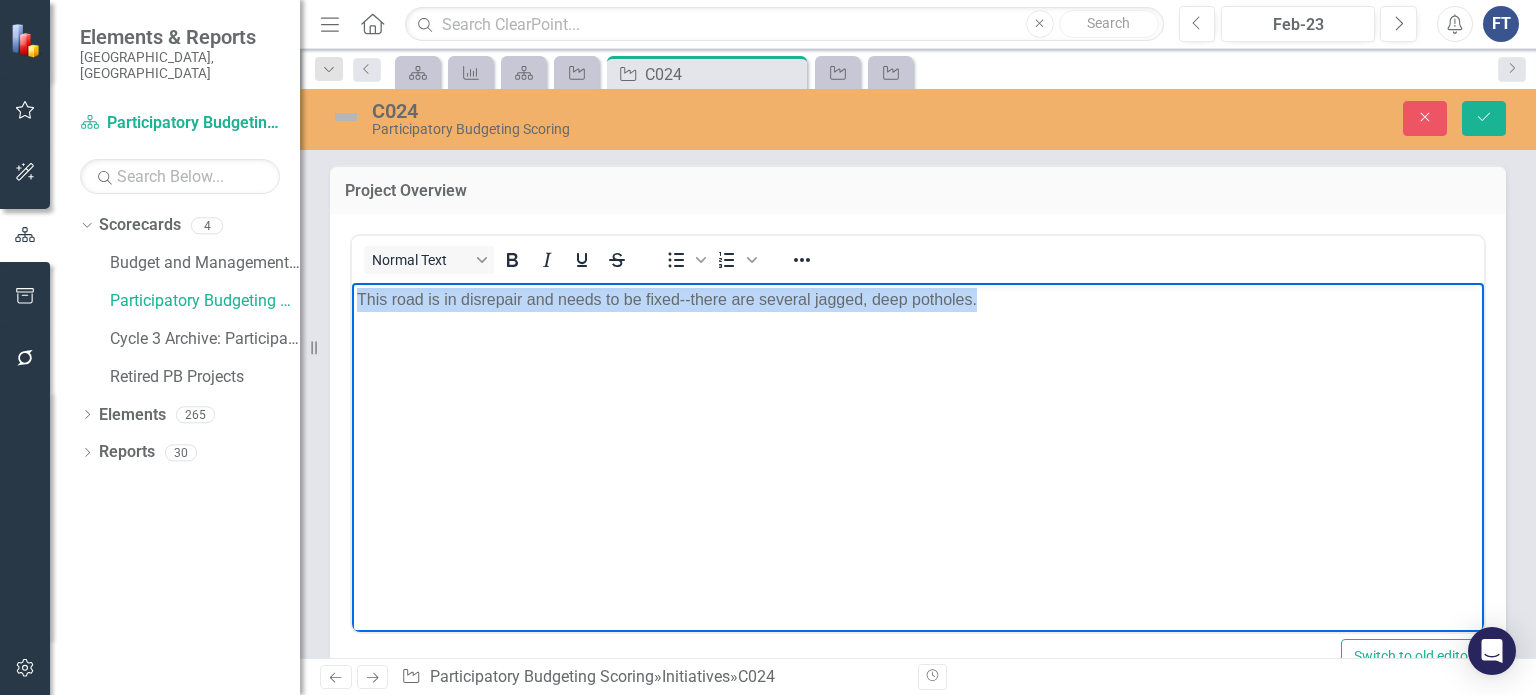 drag, startPoint x: 983, startPoint y: 298, endPoint x: 358, endPoint y: 275, distance: 625.42303 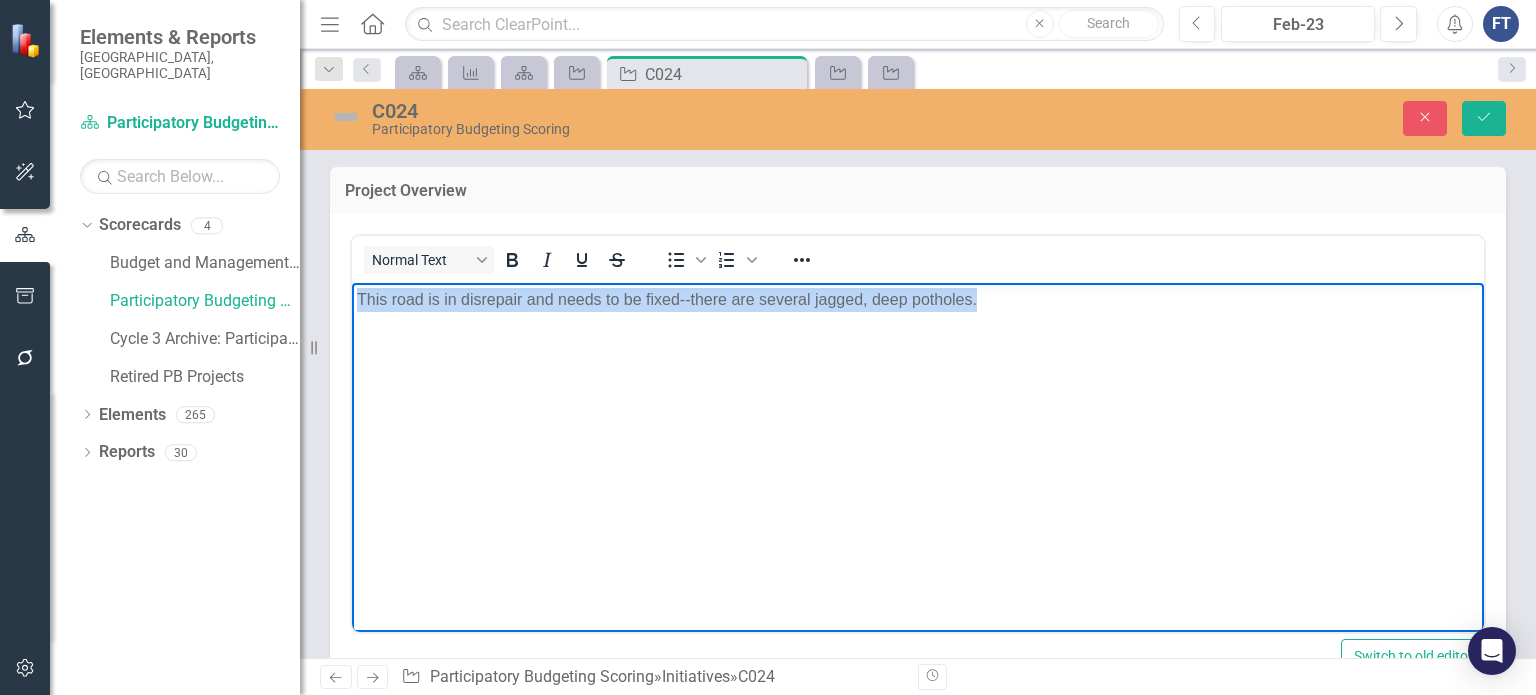 click on "This road is in disrepair and needs to be fixed--there are several jagged, deep potholes." at bounding box center (918, 432) 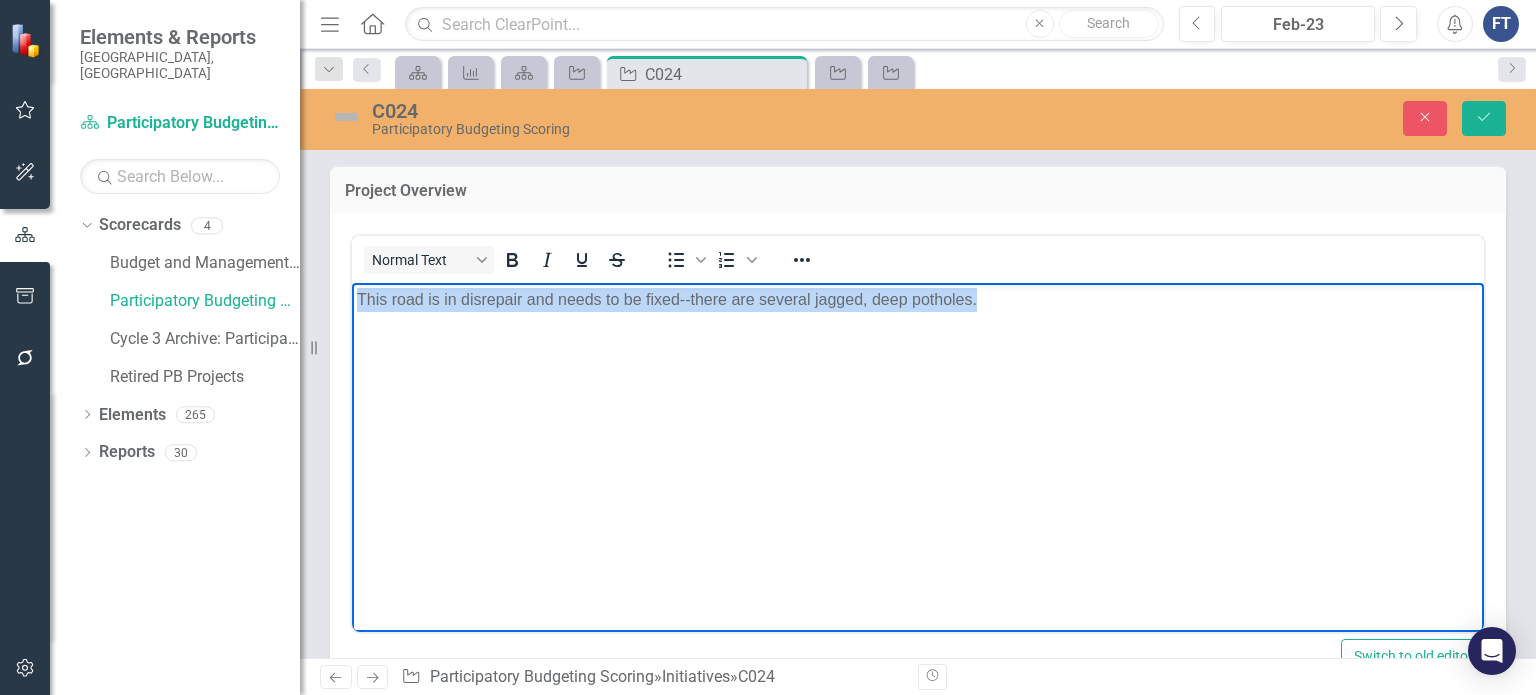 copy on "This road is in disrepair and needs to be fixed--there are several jagged, deep potholes." 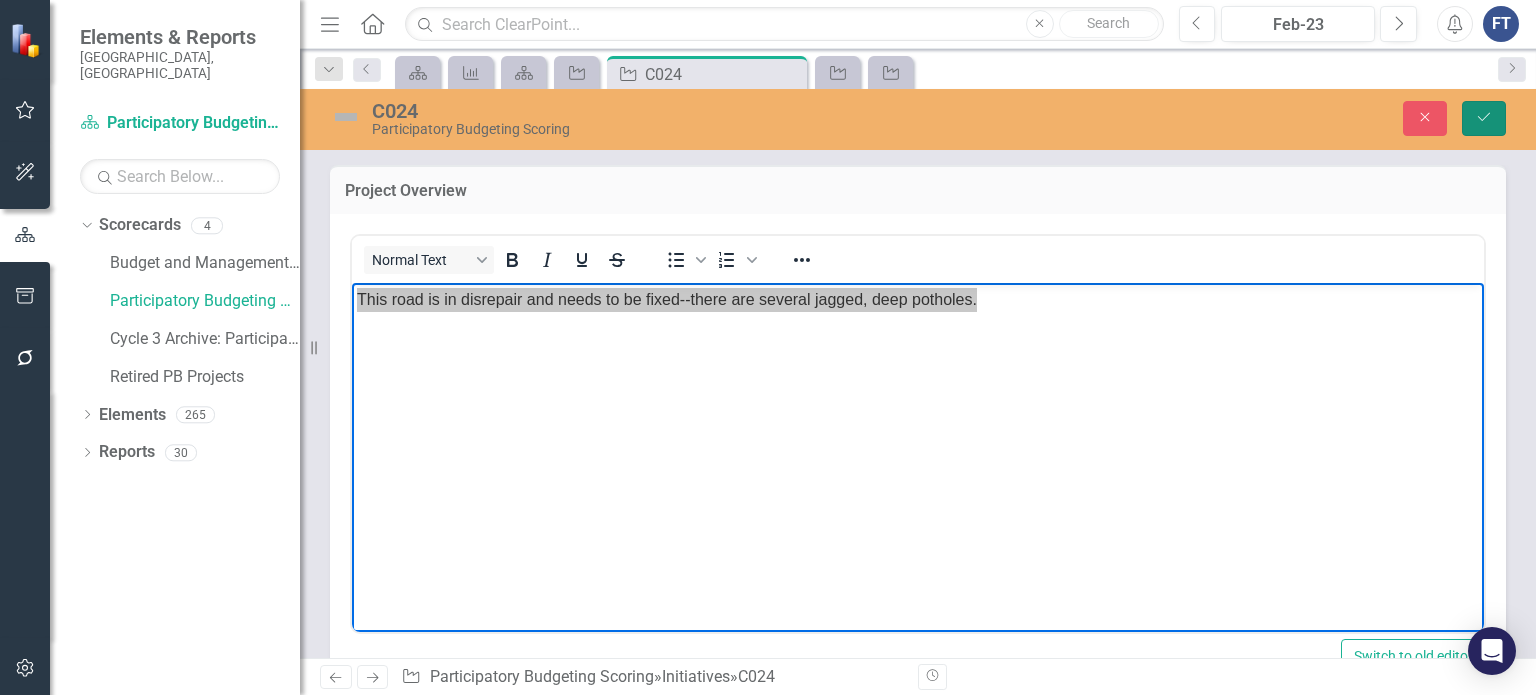 drag, startPoint x: 1473, startPoint y: 114, endPoint x: 1303, endPoint y: 168, distance: 178.3704 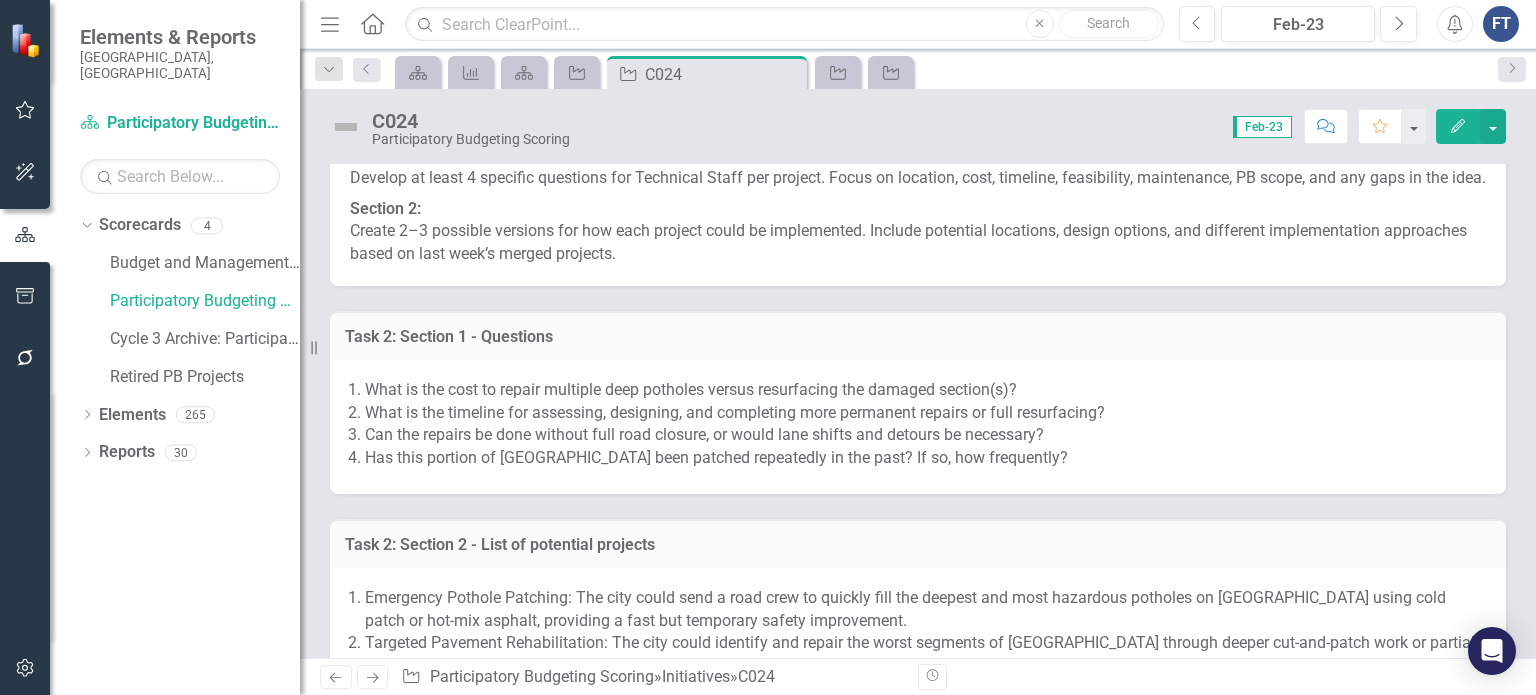 scroll, scrollTop: 900, scrollLeft: 0, axis: vertical 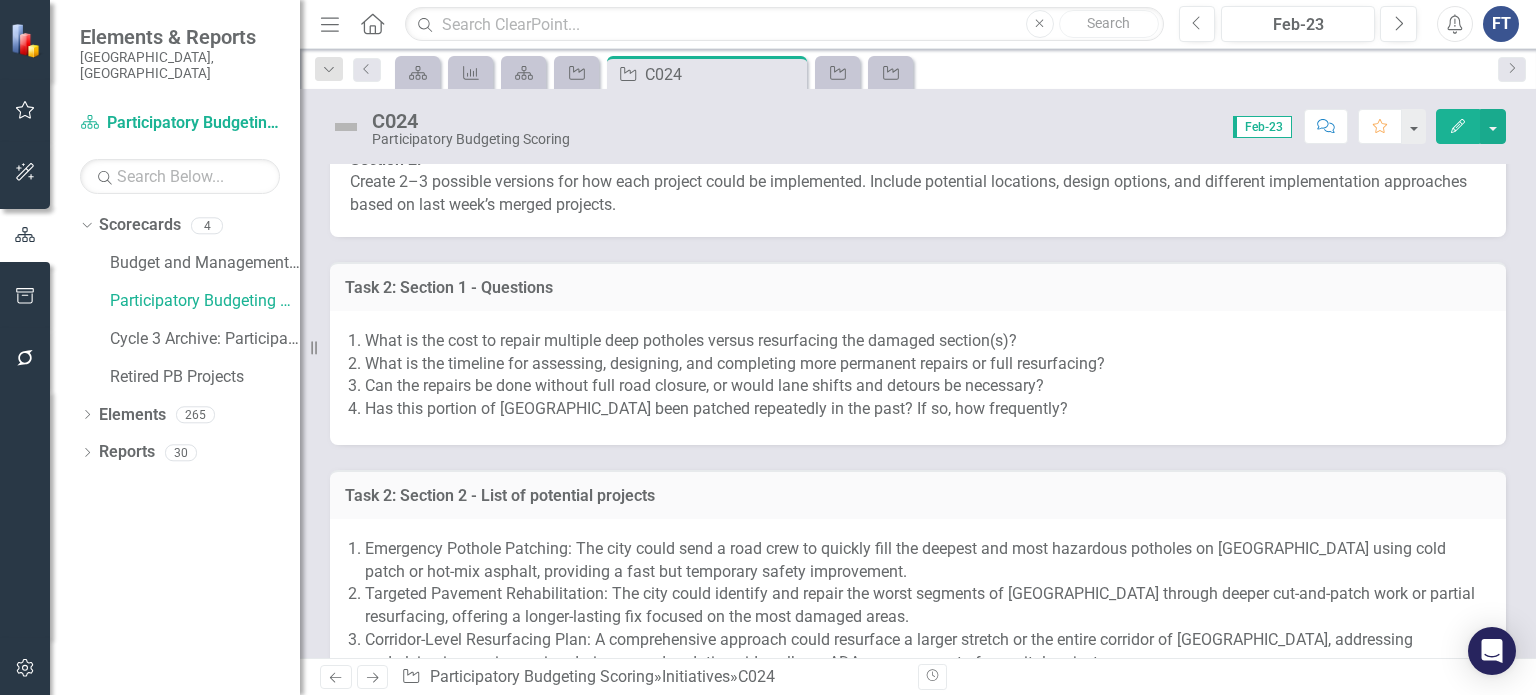 click on "Has this portion of [GEOGRAPHIC_DATA] been patched repeatedly in the past? If so, how frequently?" at bounding box center [925, 409] 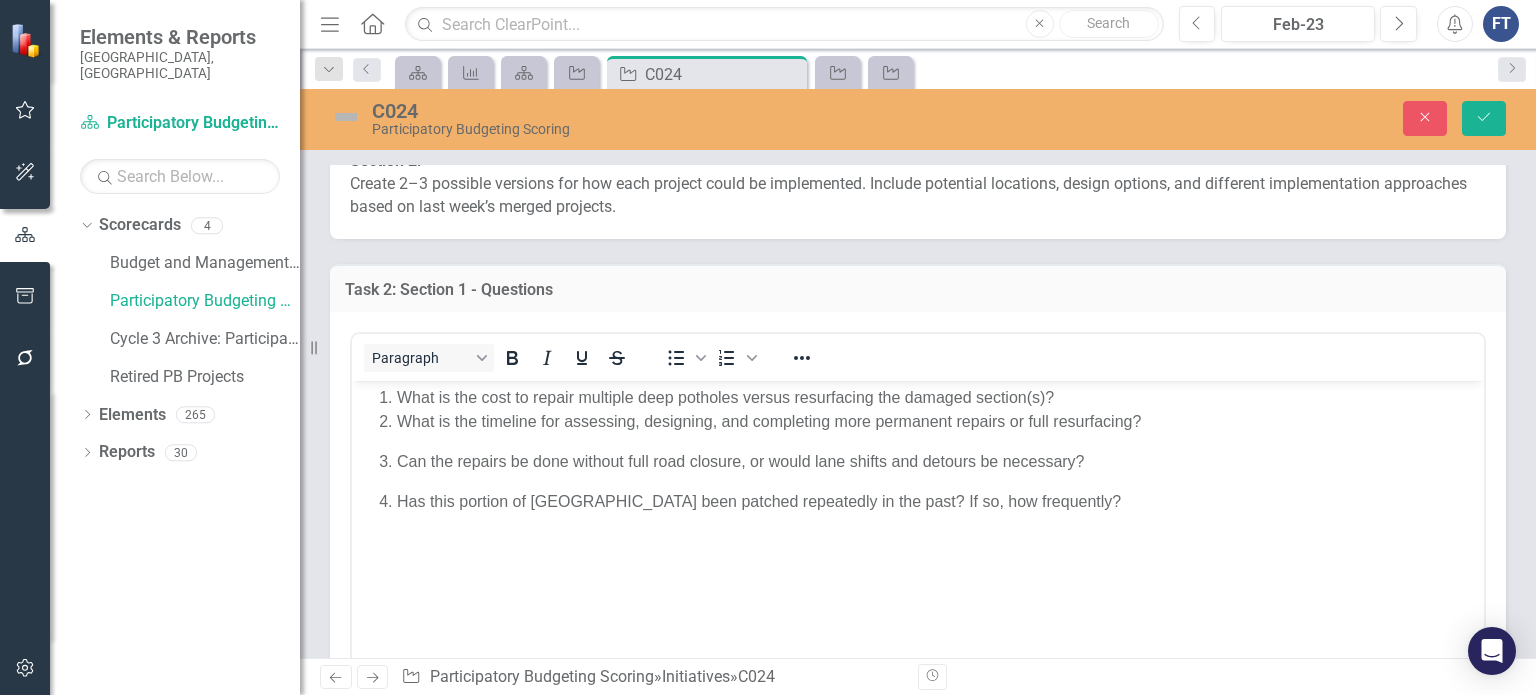 scroll, scrollTop: 0, scrollLeft: 0, axis: both 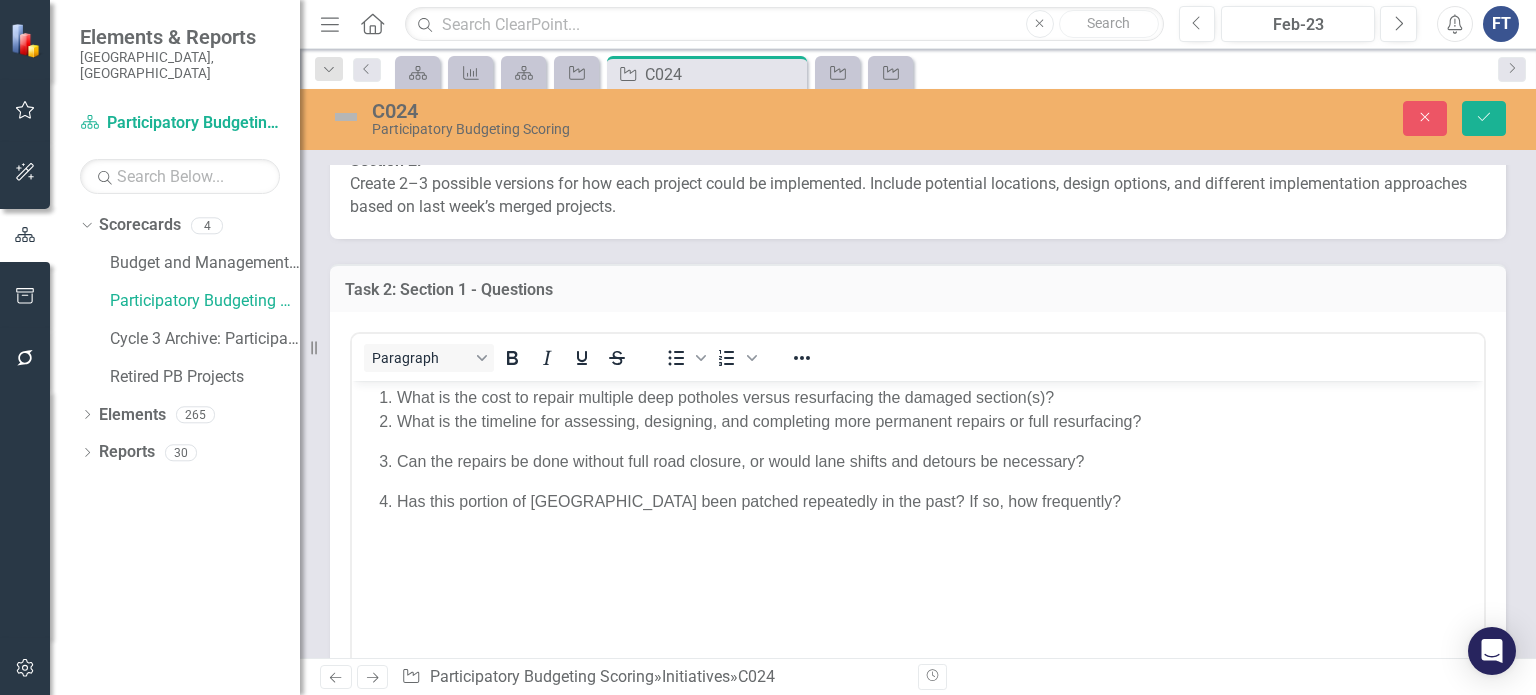 click on "What is the cost to repair multiple deep potholes versus resurfacing the damaged section(s)? What is the timeline for assessing, designing, and completing more permanent repairs or full resurfacing? Can the repairs be done without full road closure, or would lane shifts and detours be necessary? Has this portion of [GEOGRAPHIC_DATA] been patched repeatedly in the past? If so, how frequently?" at bounding box center [918, 531] 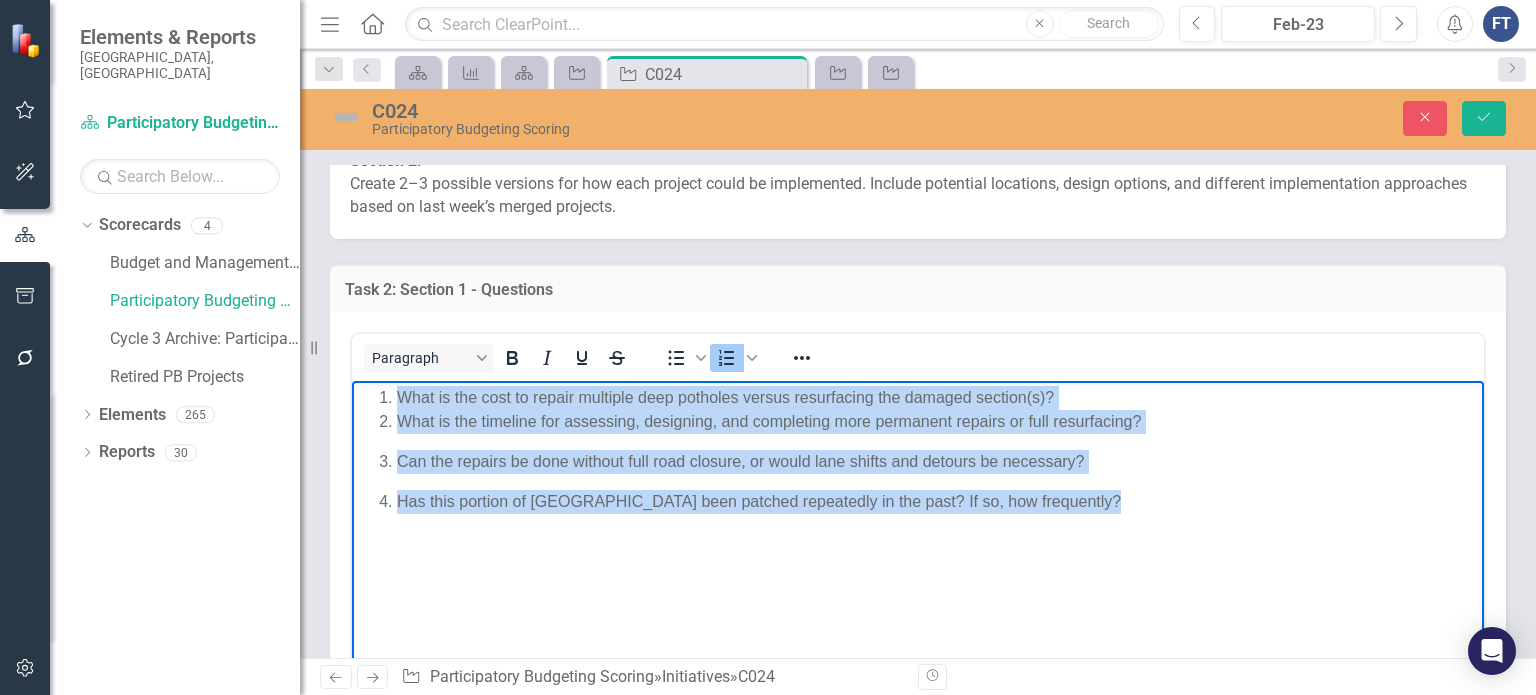 drag, startPoint x: 1122, startPoint y: 498, endPoint x: 394, endPoint y: 376, distance: 738.15173 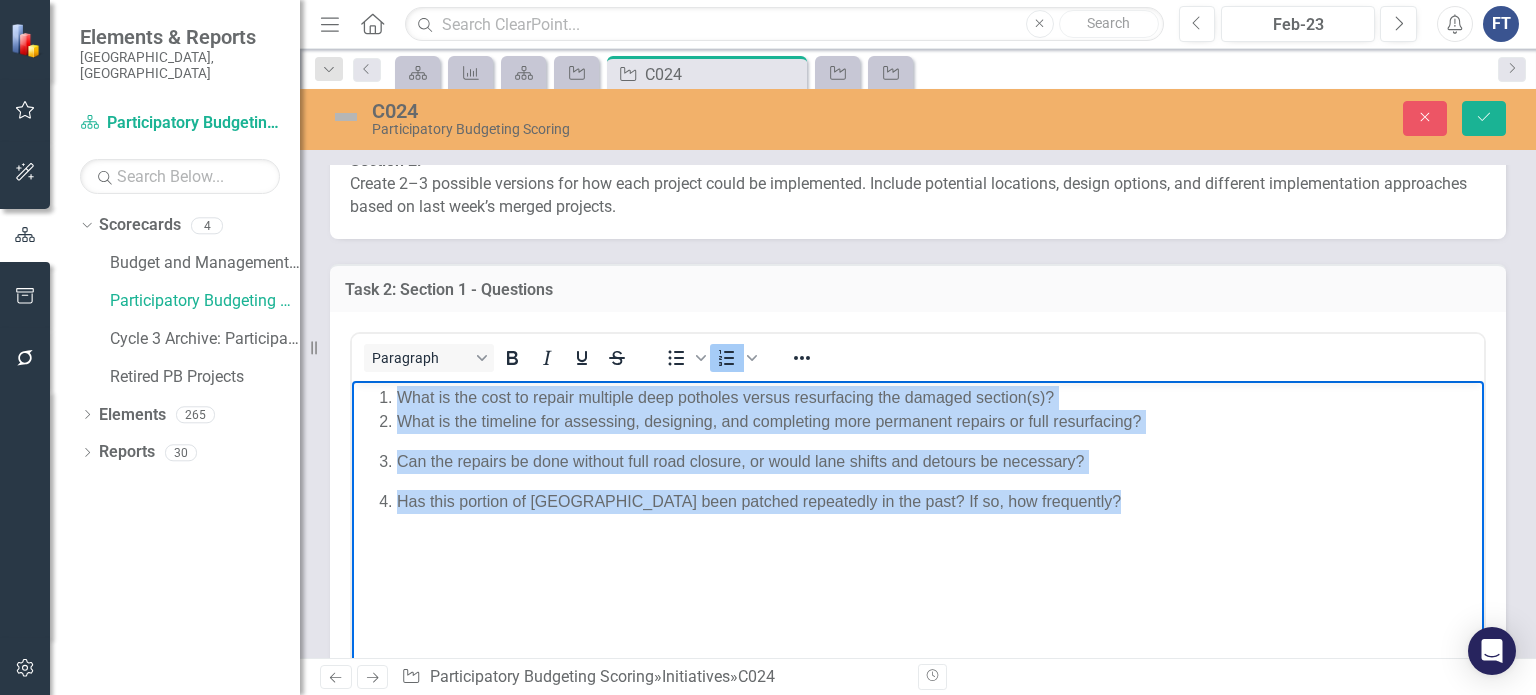 click on "What is the cost to repair multiple deep potholes versus resurfacing the damaged section(s)? What is the timeline for assessing, designing, and completing more permanent repairs or full resurfacing? Can the repairs be done without full road closure, or would lane shifts and detours be necessary? Has this portion of [GEOGRAPHIC_DATA] been patched repeatedly in the past? If so, how frequently?" at bounding box center [918, 531] 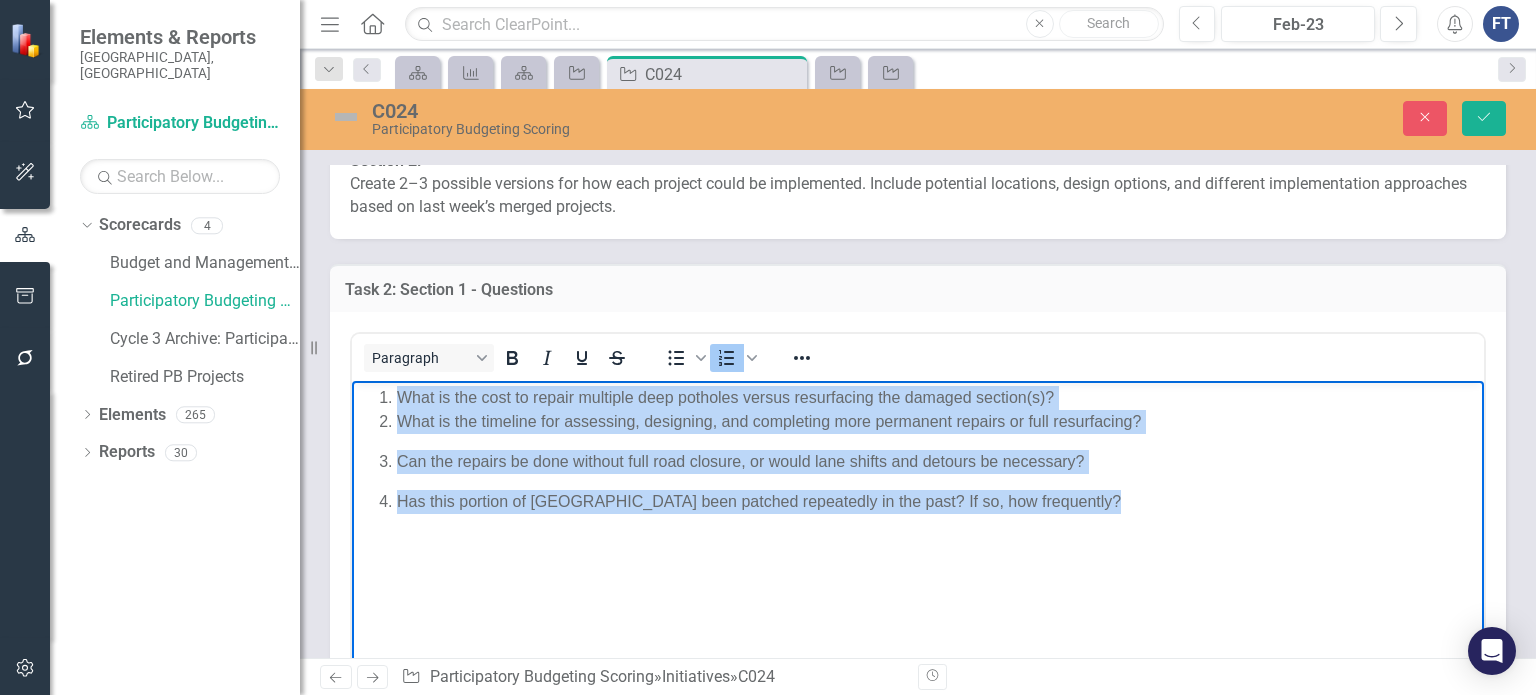 copy on "What is the cost to repair multiple deep potholes versus resurfacing the damaged section(s)? What is the timeline for assessing, designing, and completing more permanent repairs or full resurfacing? Can the repairs be done without full road closure, or would lane shifts and detours be necessary? Has this portion of [GEOGRAPHIC_DATA] been patched repeatedly in the past? If so, how frequently?" 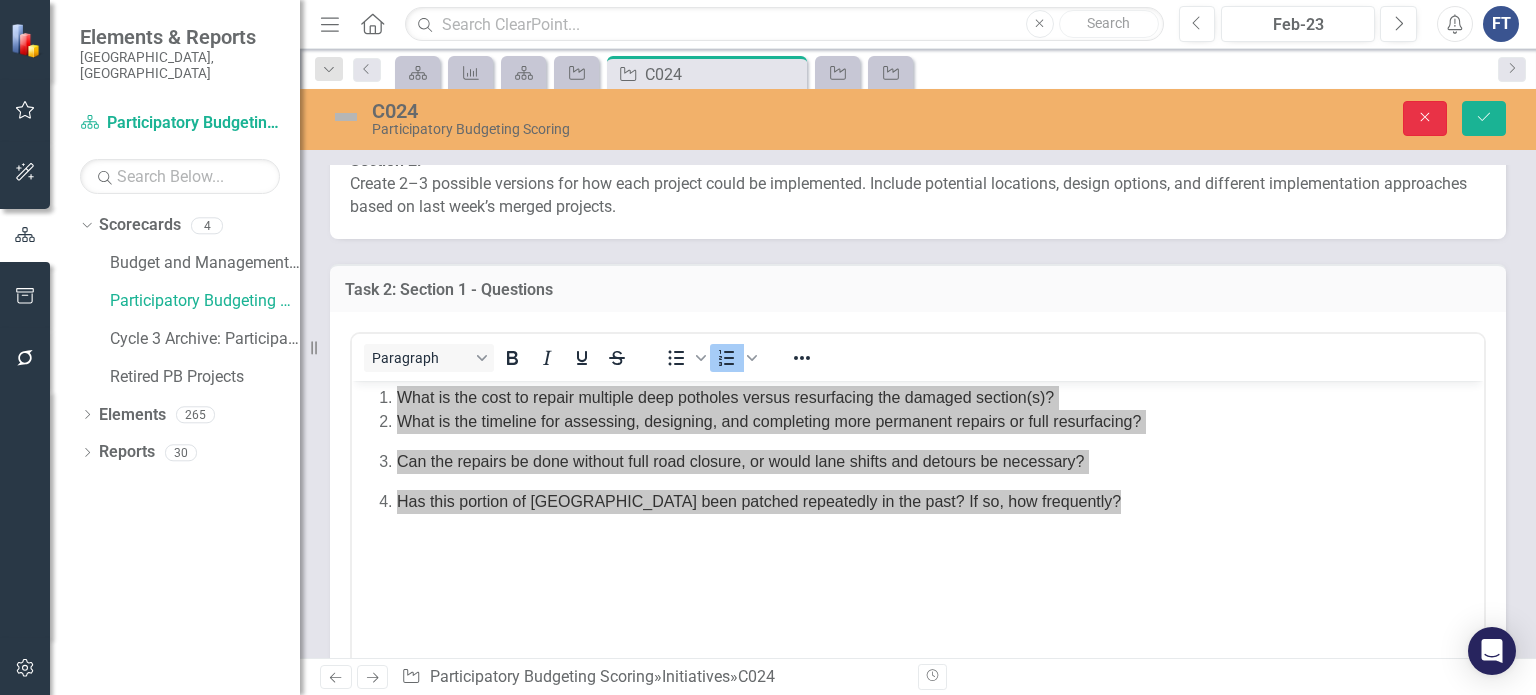 click on "Close" 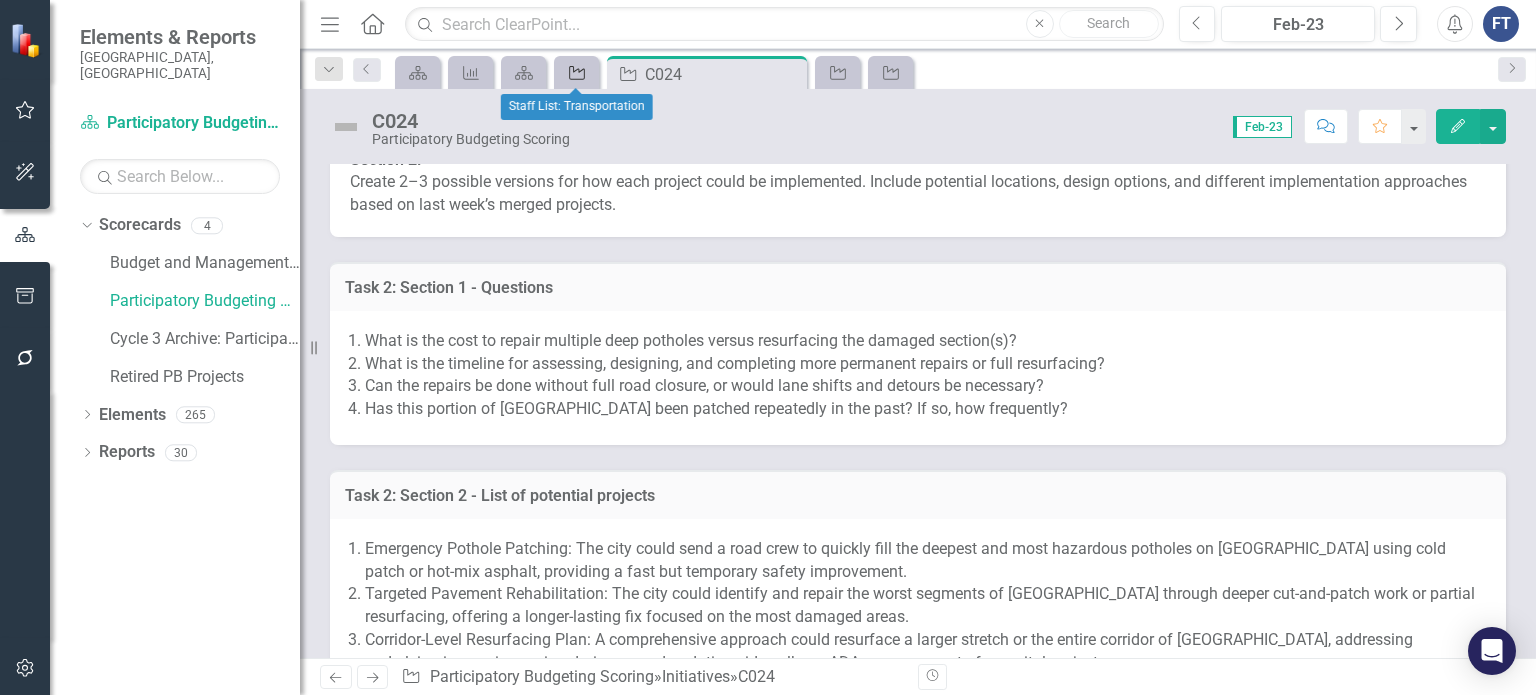 click on "Initiative" 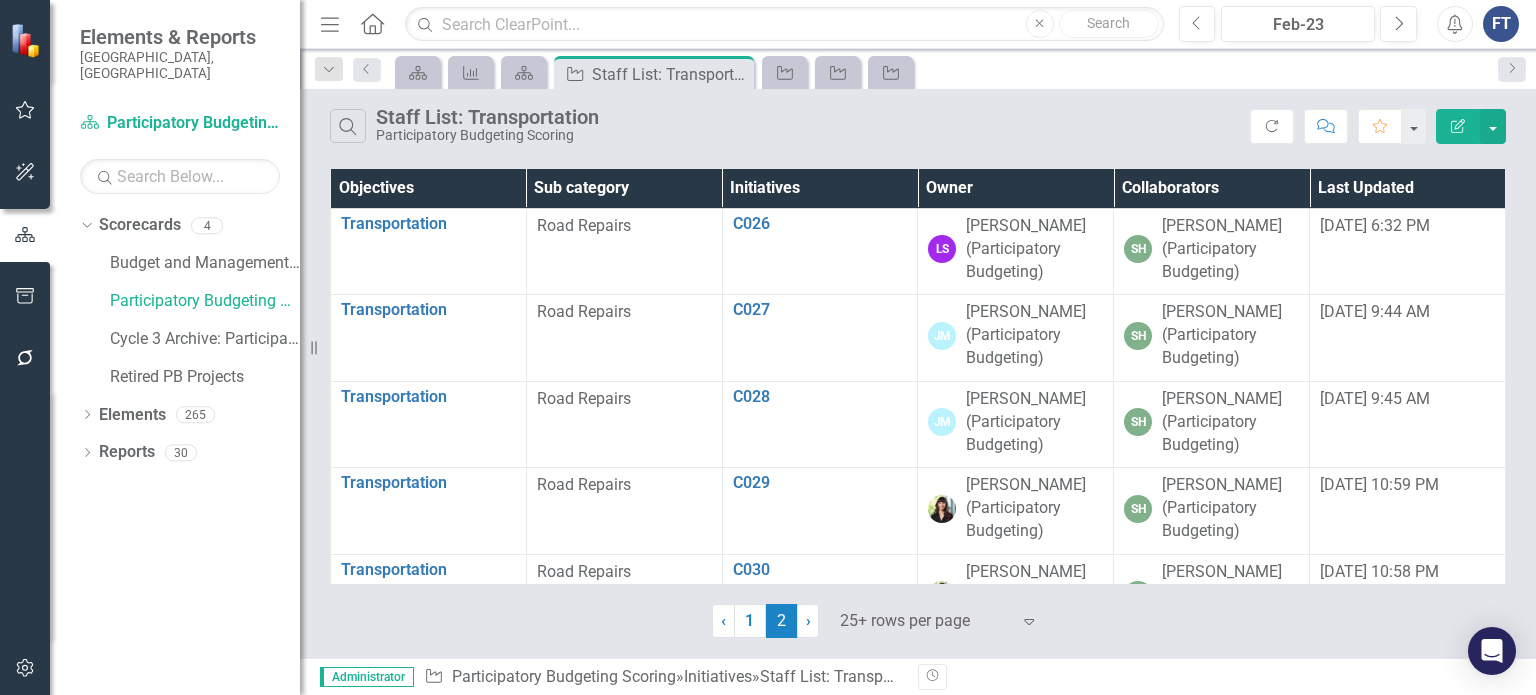 click on "Owner" at bounding box center [1016, 188] 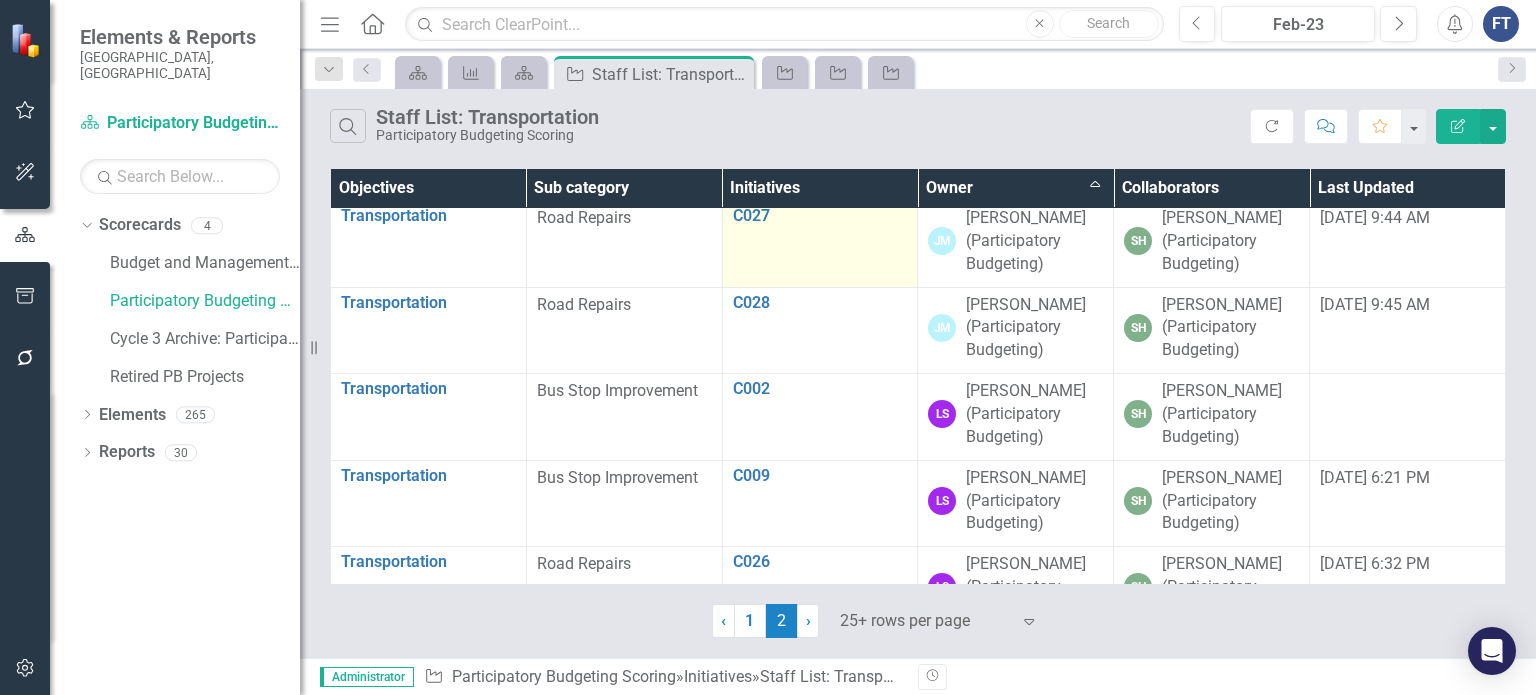 scroll, scrollTop: 600, scrollLeft: 0, axis: vertical 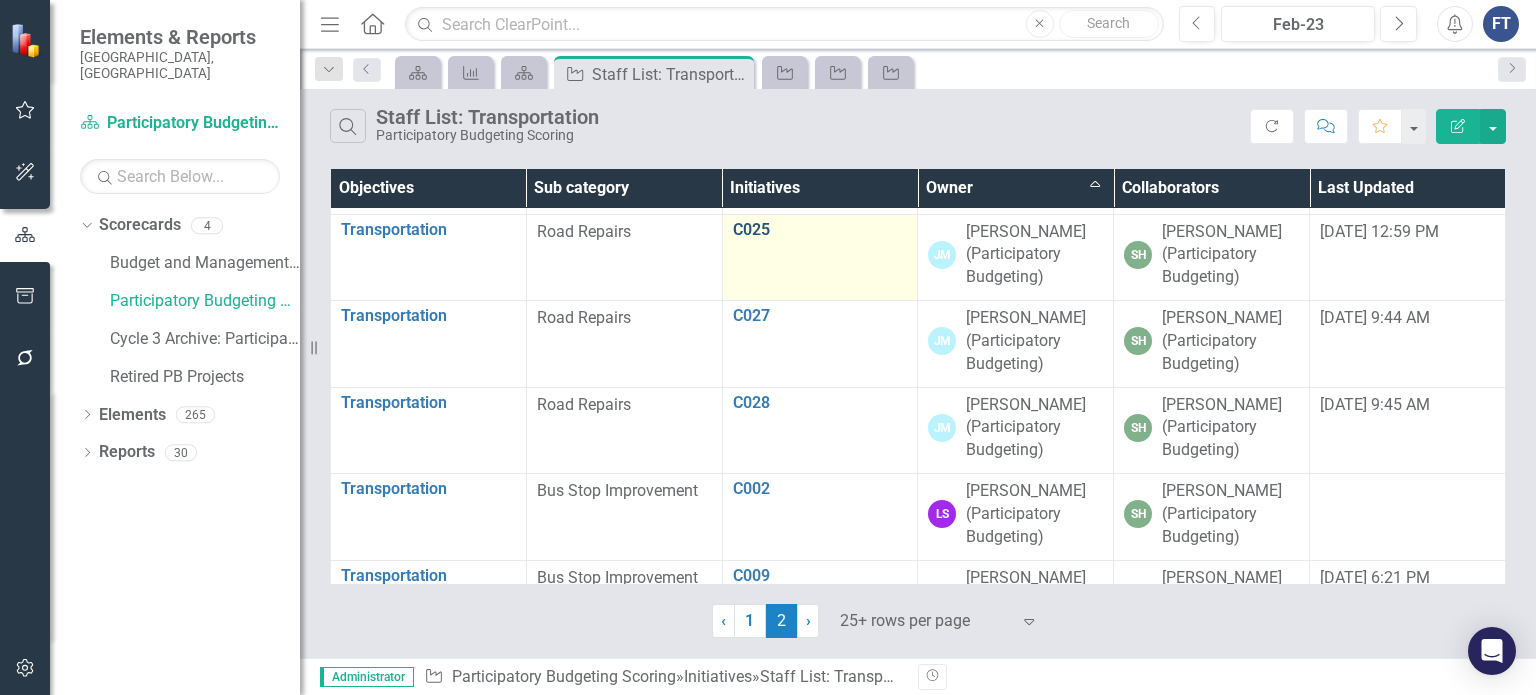 click on "C025" at bounding box center (820, 230) 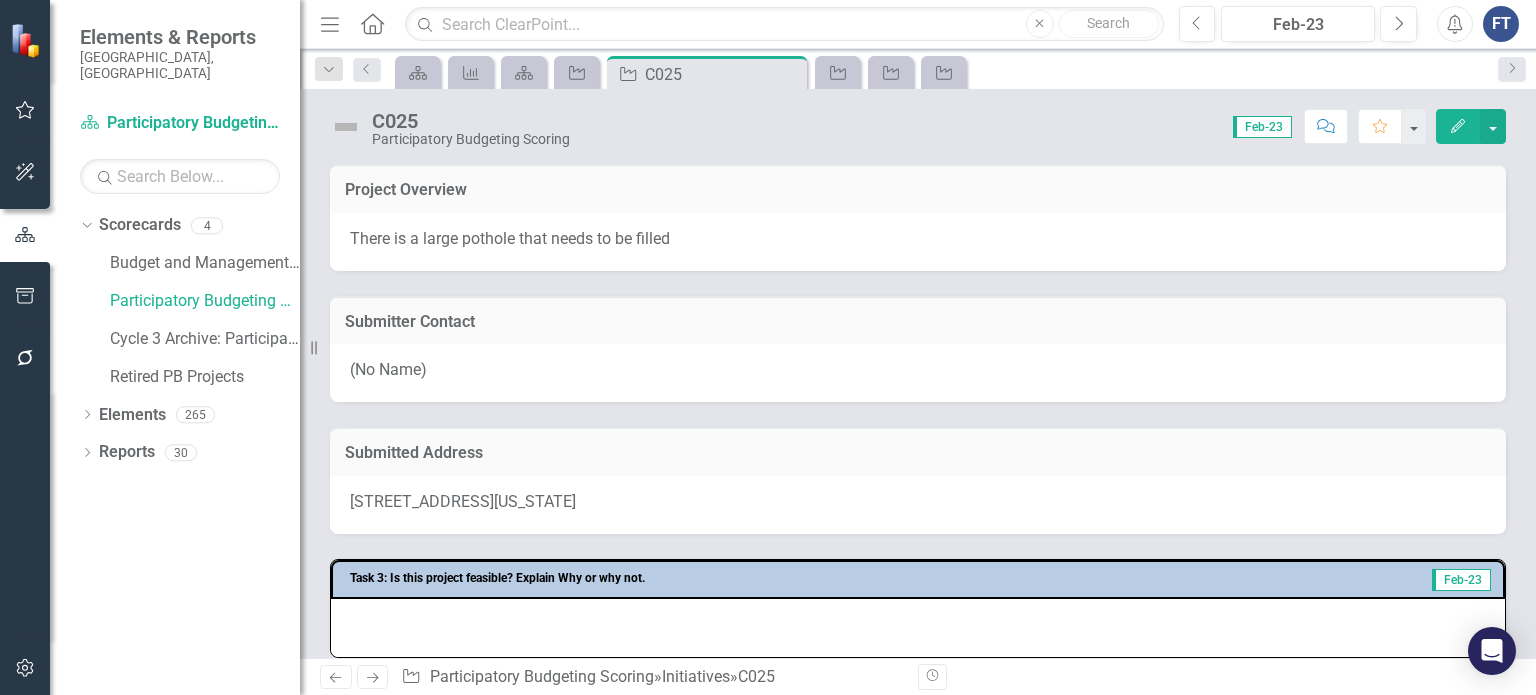 click on "There is a large pothole that needs to be filled" at bounding box center (918, 239) 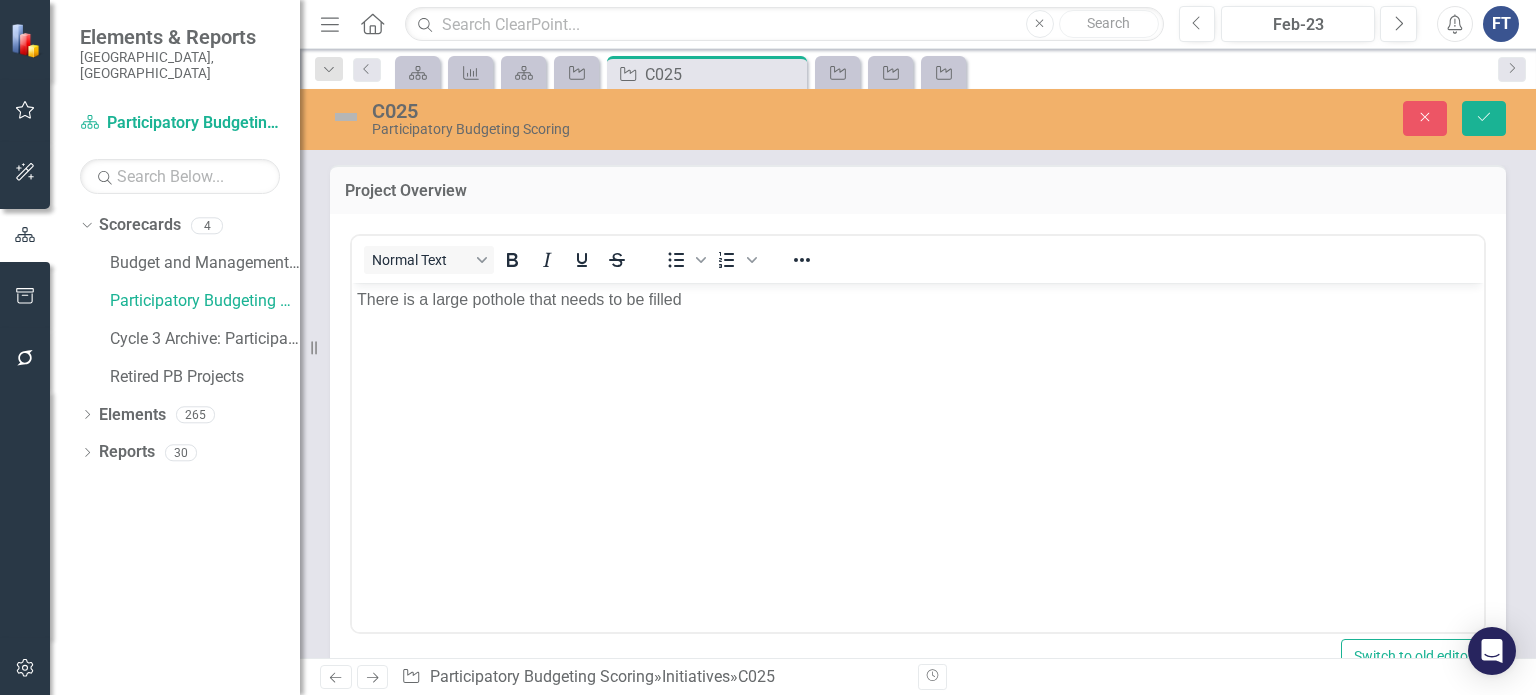 scroll, scrollTop: 0, scrollLeft: 0, axis: both 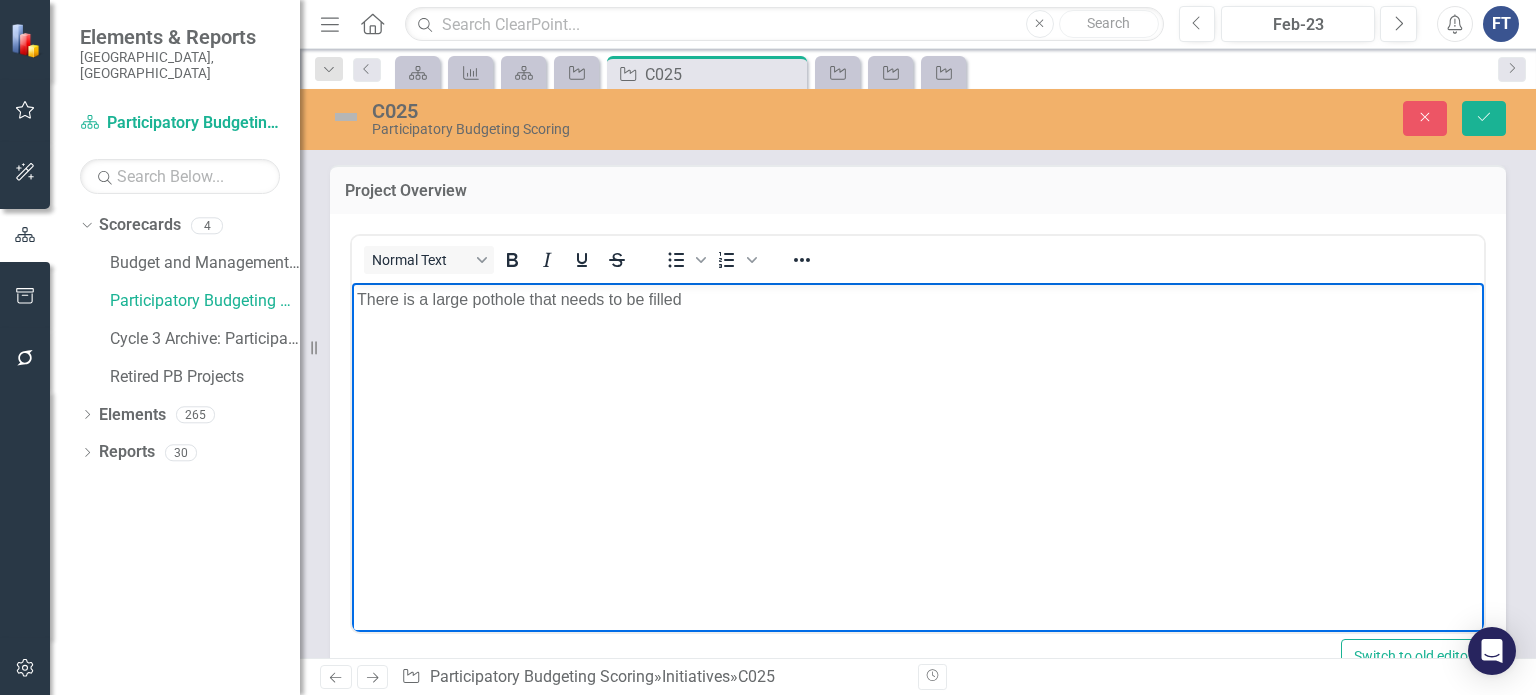 click on "There is a large pothole that needs to be filled" at bounding box center (918, 299) 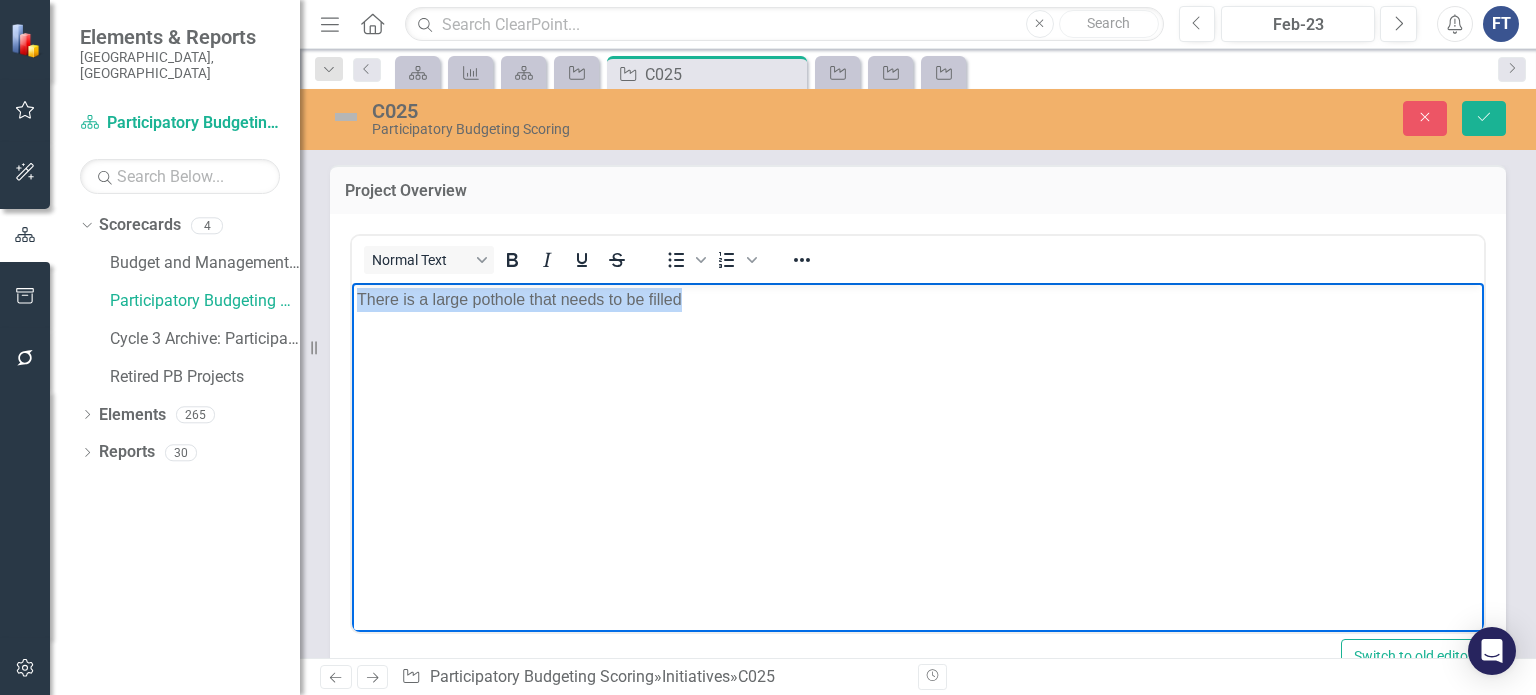 drag, startPoint x: 698, startPoint y: 300, endPoint x: 620, endPoint y: 564, distance: 275.28168 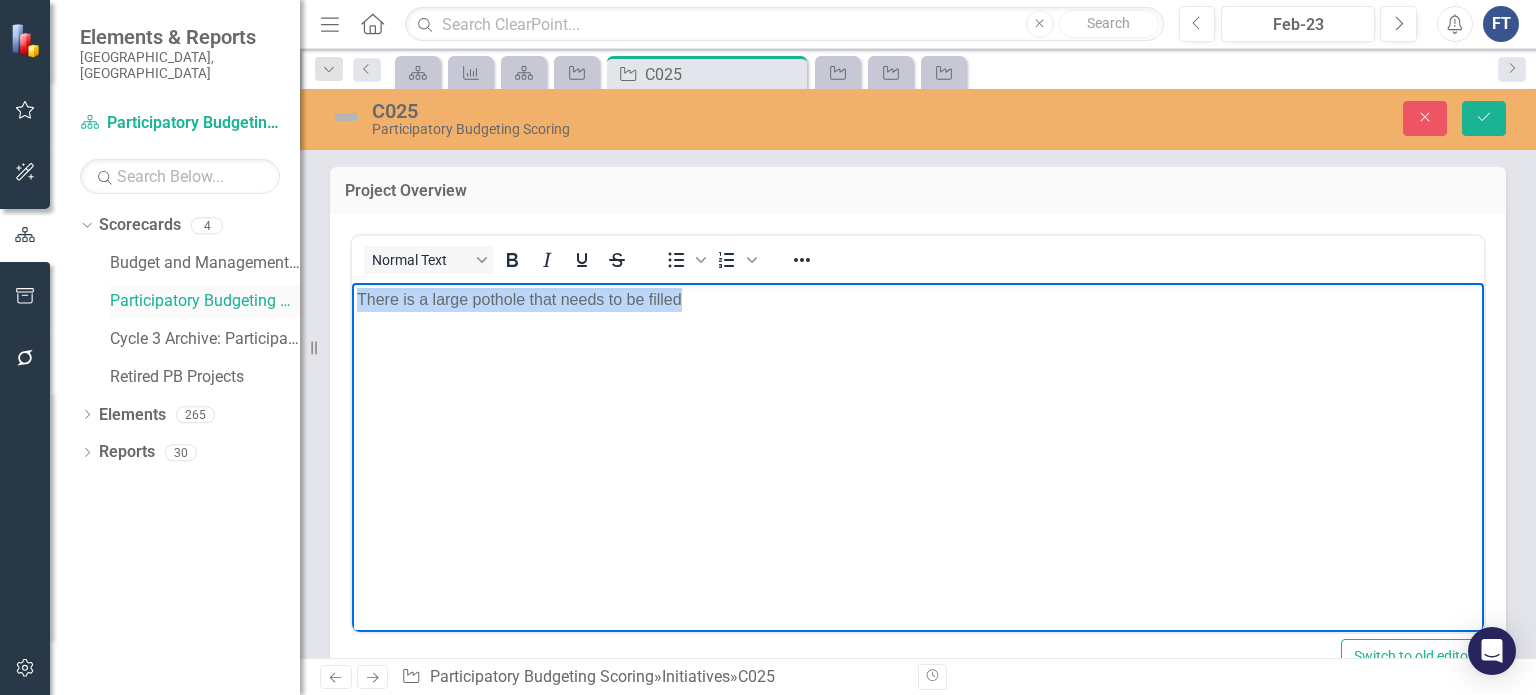 copy on "There is a large pothole that needs to be filled" 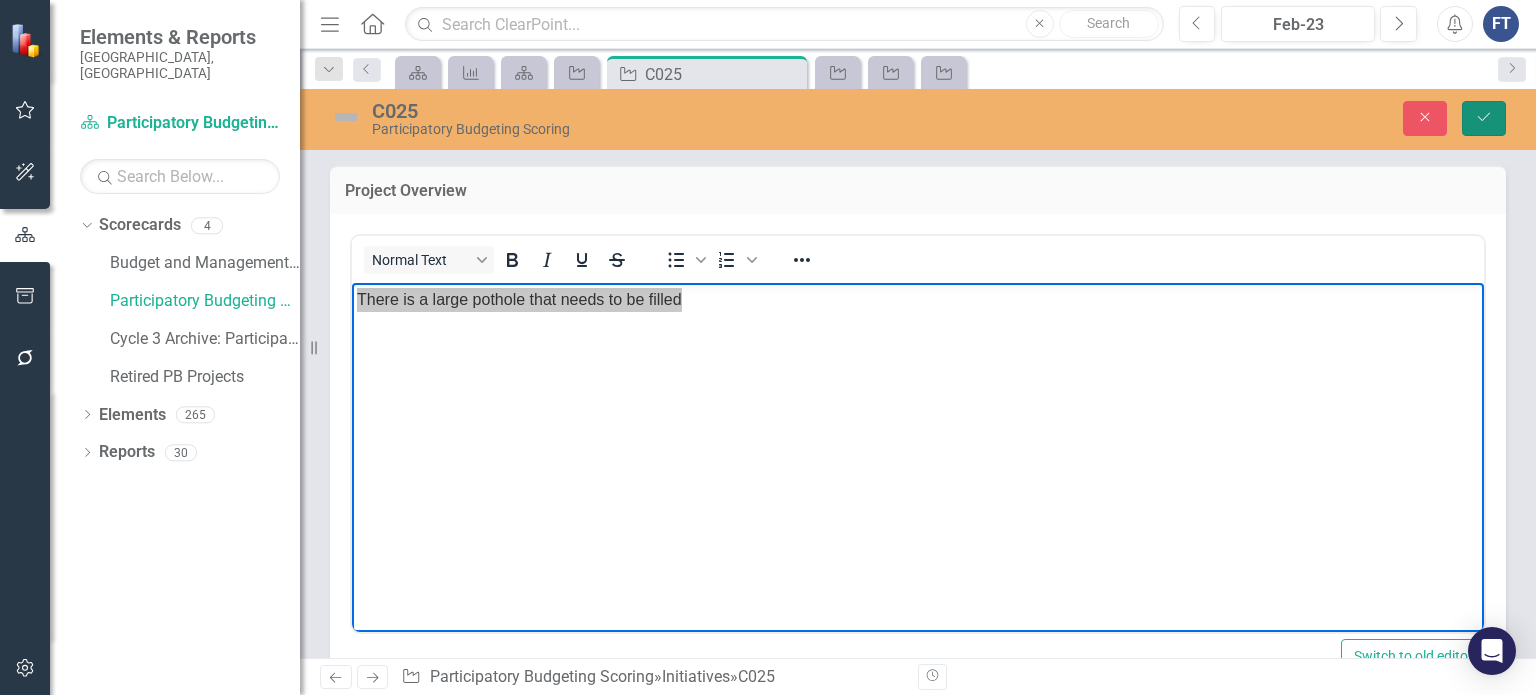 click on "Save" at bounding box center (1484, 118) 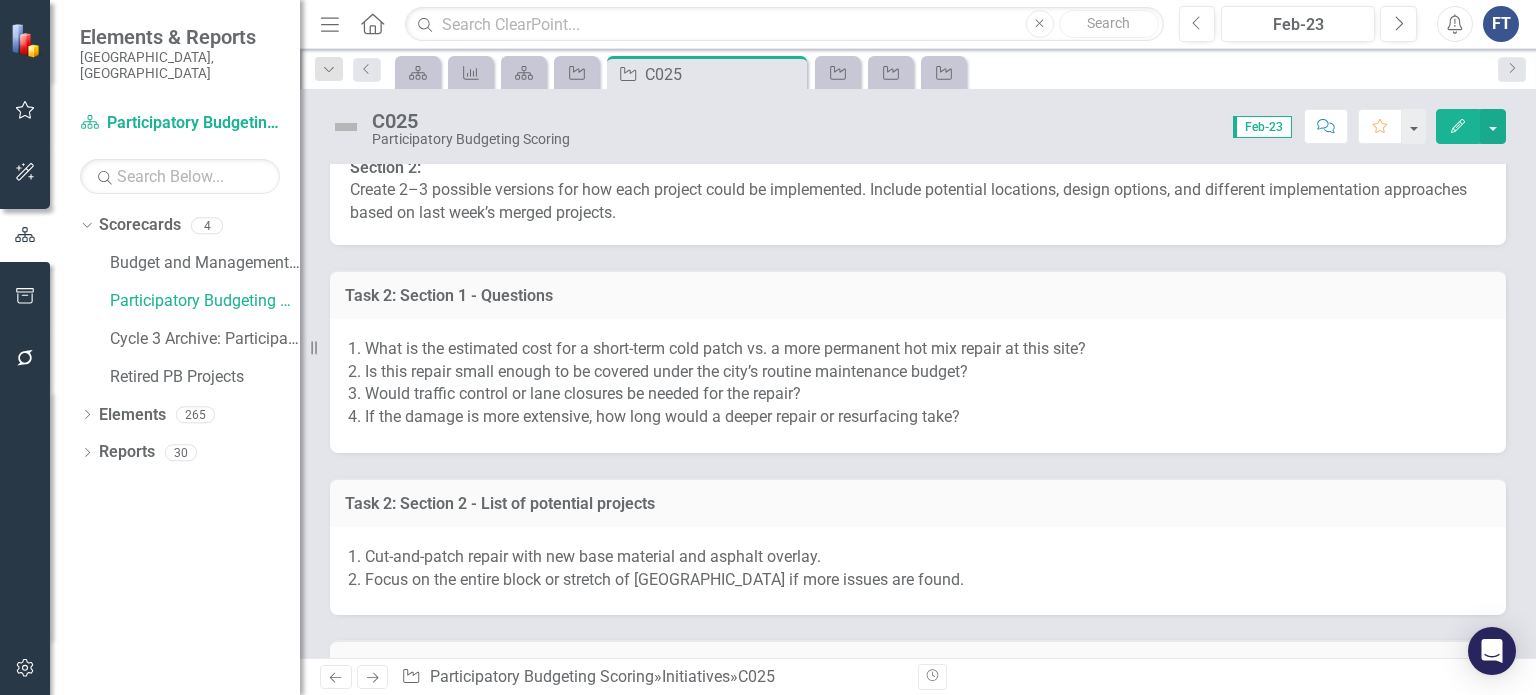 scroll, scrollTop: 900, scrollLeft: 0, axis: vertical 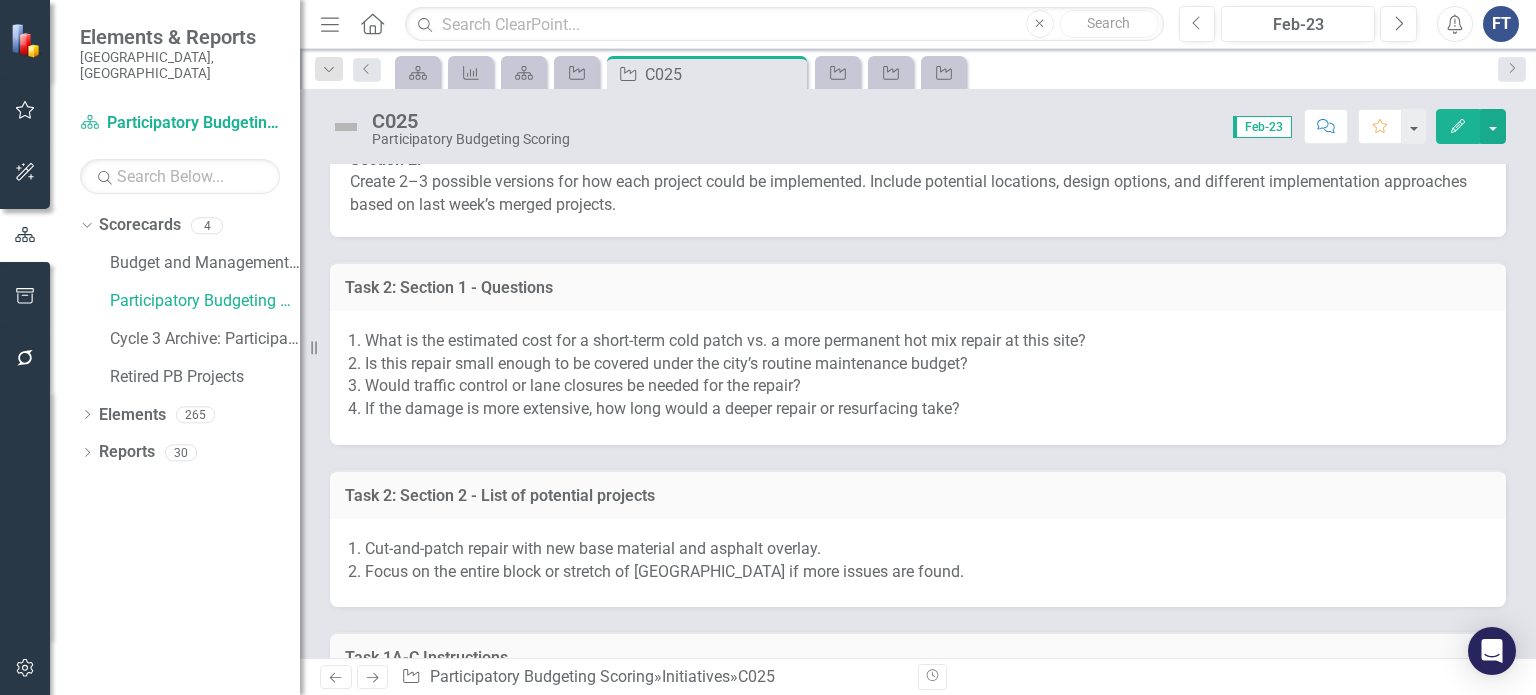 click on "Would traffic control or lane closures be needed for the repair?" at bounding box center [925, 386] 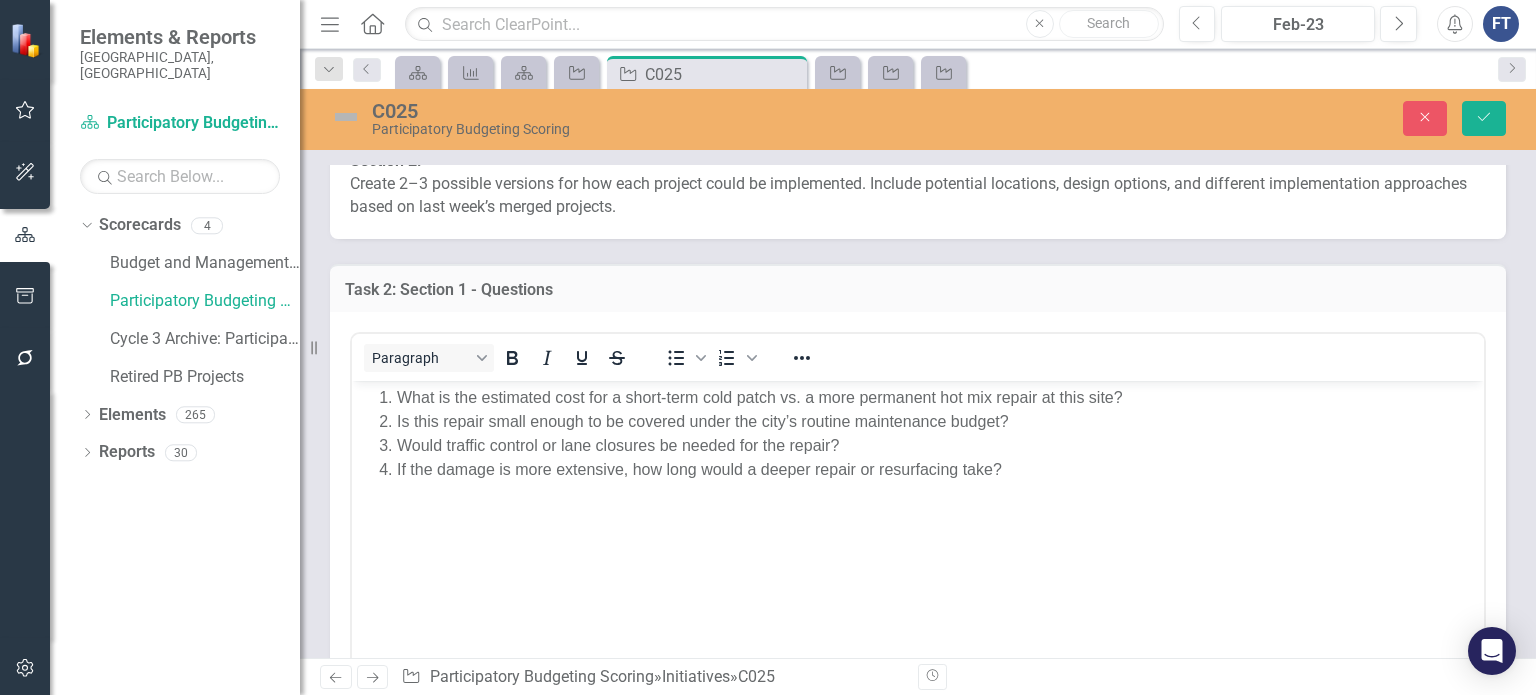 scroll, scrollTop: 0, scrollLeft: 0, axis: both 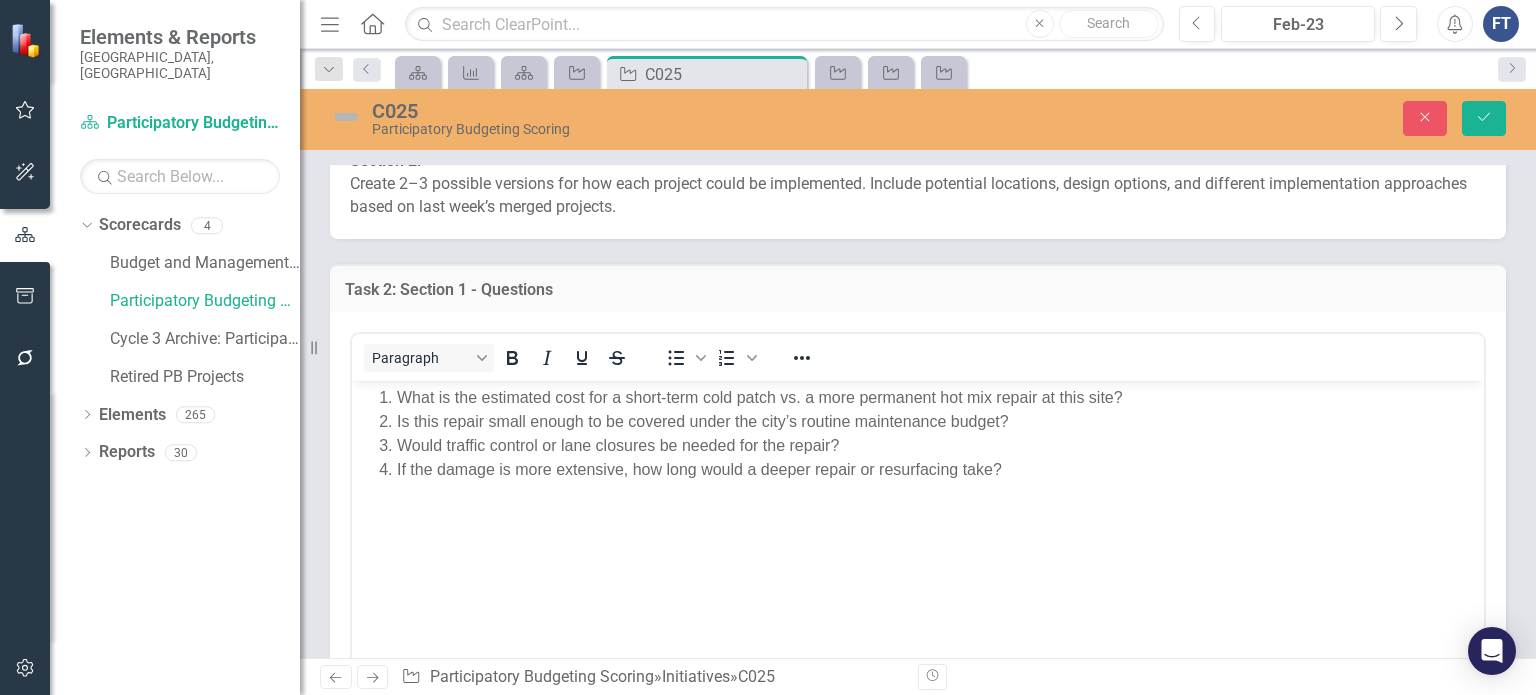 click on "What is the estimated cost for a short-term cold patch vs. a more permanent hot mix repair at this site? Is this repair small enough to be covered under the city’s routine maintenance budget? Would traffic control or lane closures be needed for the repair? If the damage is more extensive, how long would a deeper repair or resurfacing take?" at bounding box center [918, 531] 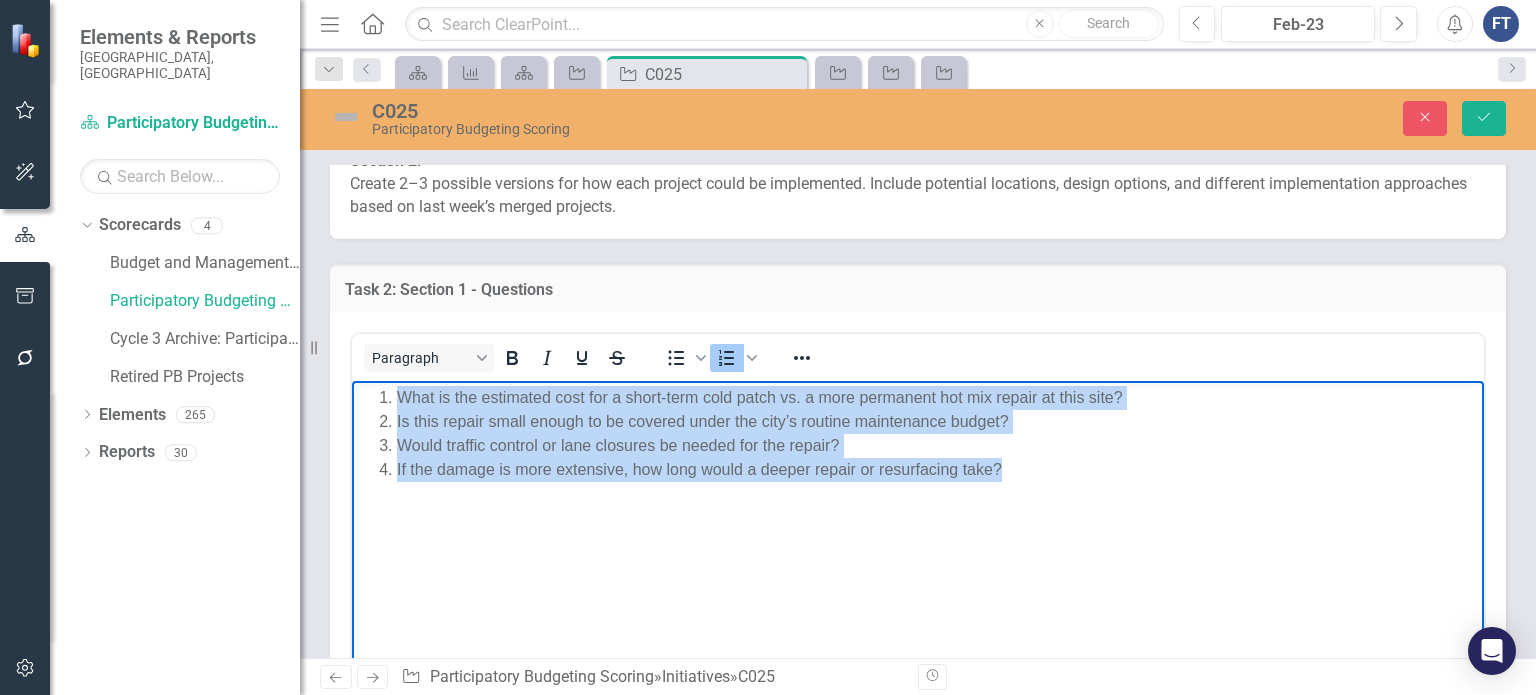 drag, startPoint x: 1046, startPoint y: 474, endPoint x: 383, endPoint y: 382, distance: 669.35266 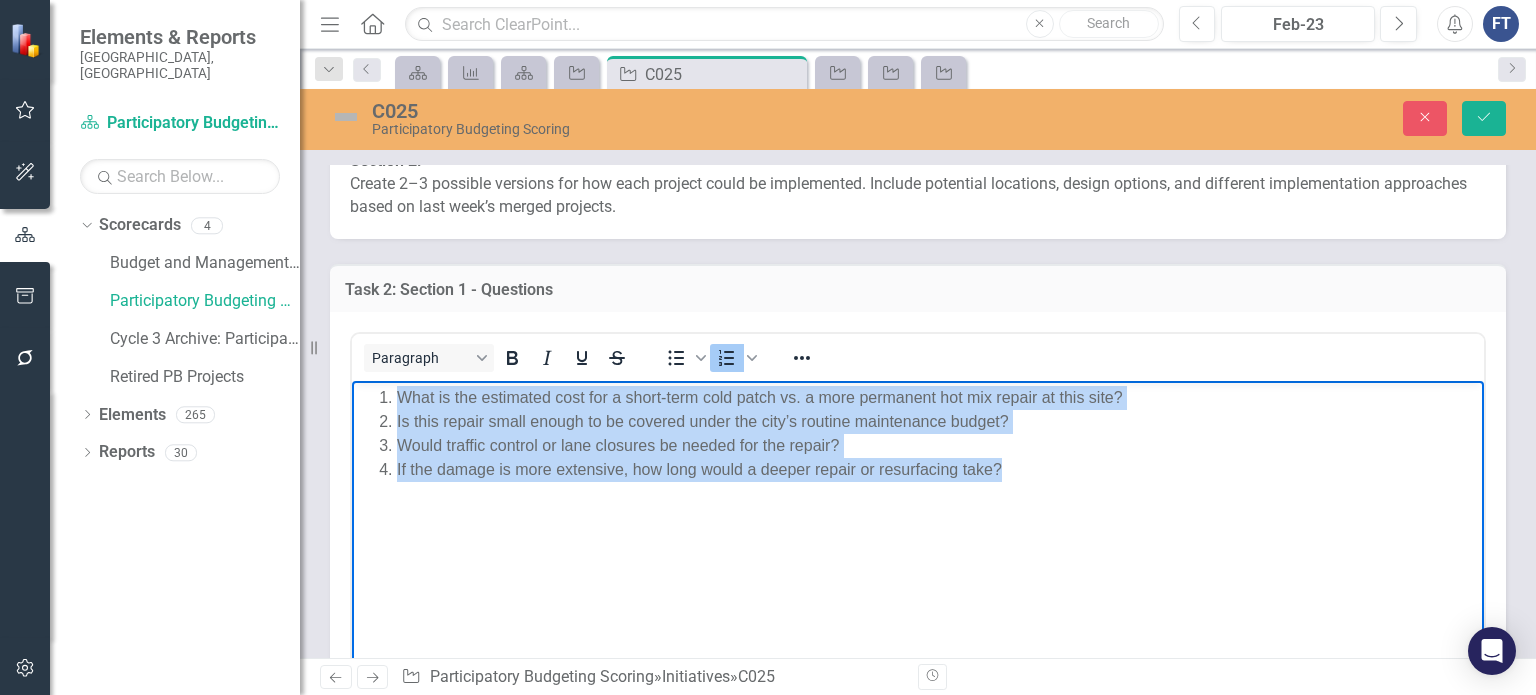 paste 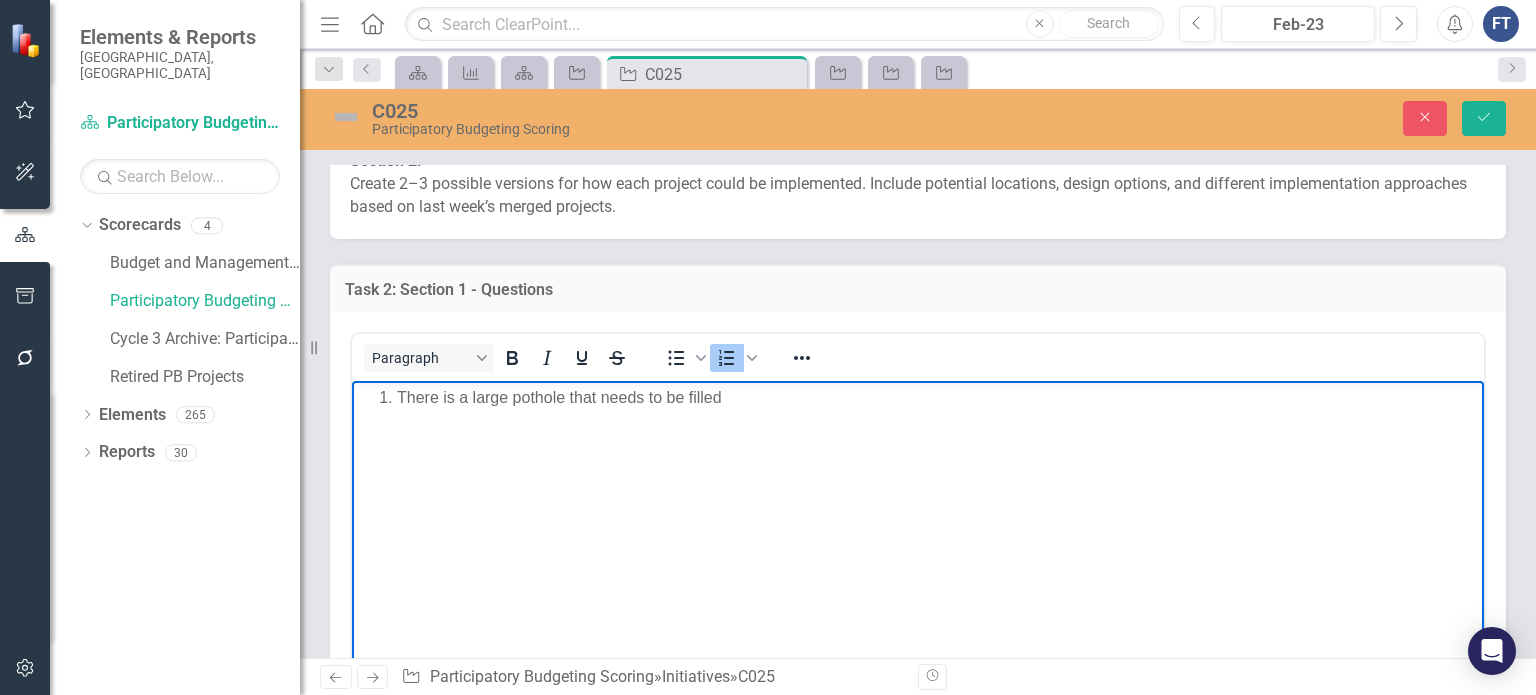 click on "There is a large pothole that needs to be filled" at bounding box center (918, 531) 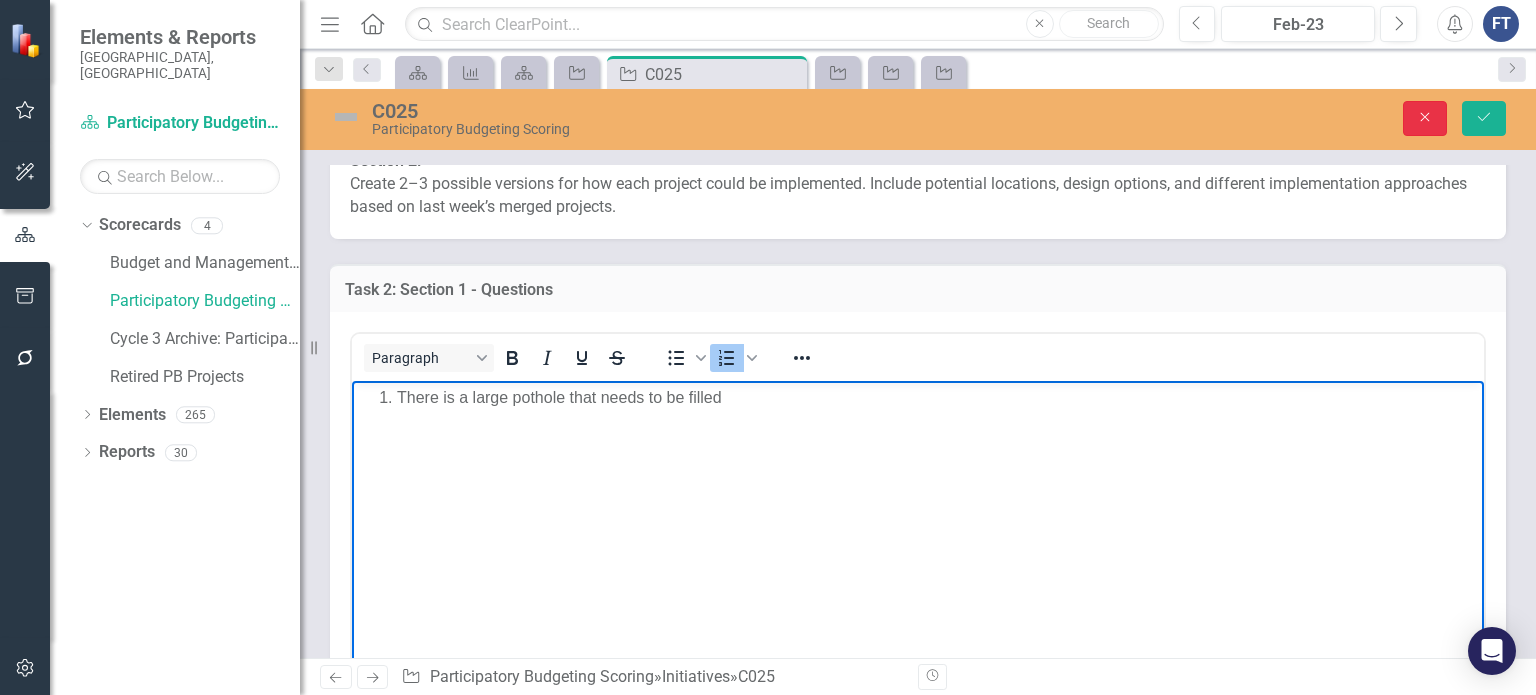 click on "Close" at bounding box center [1425, 118] 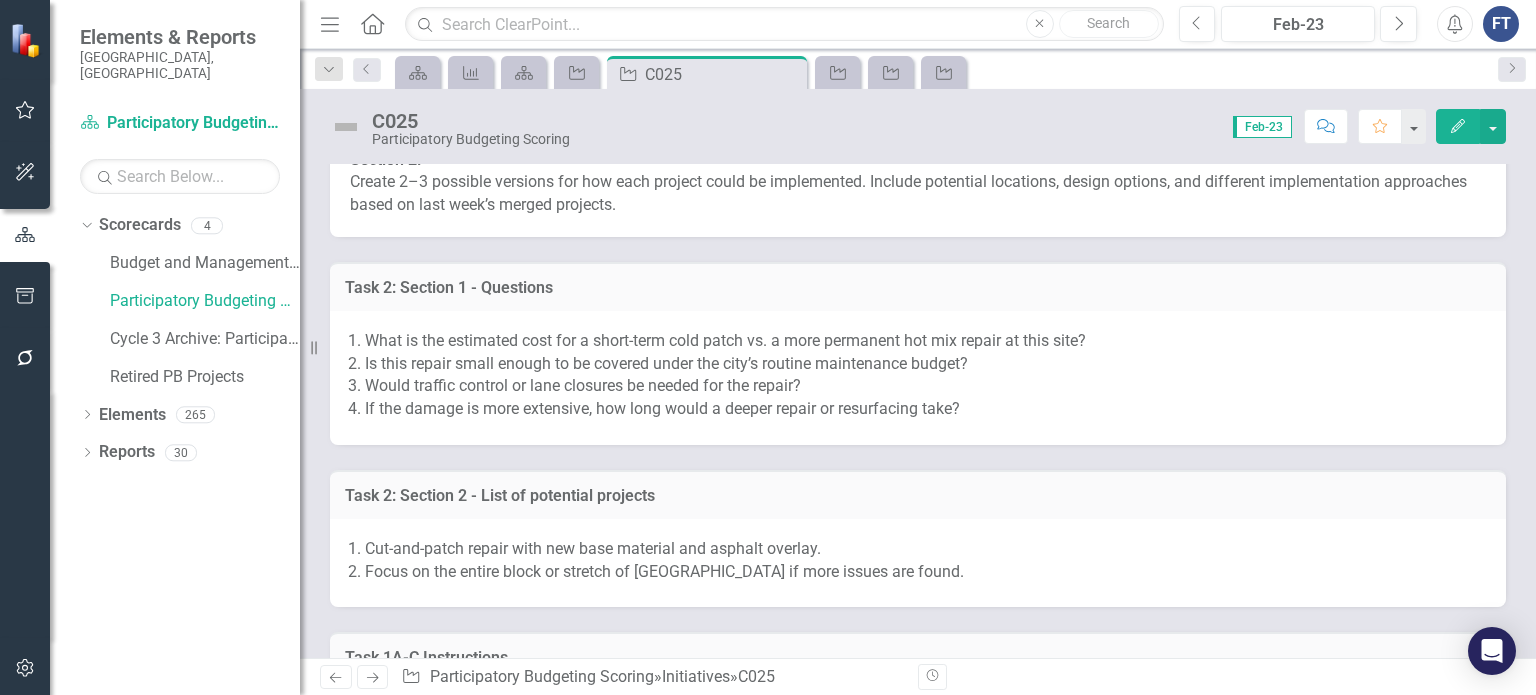 click on "Would traffic control or lane closures be needed for the repair?" at bounding box center (925, 386) 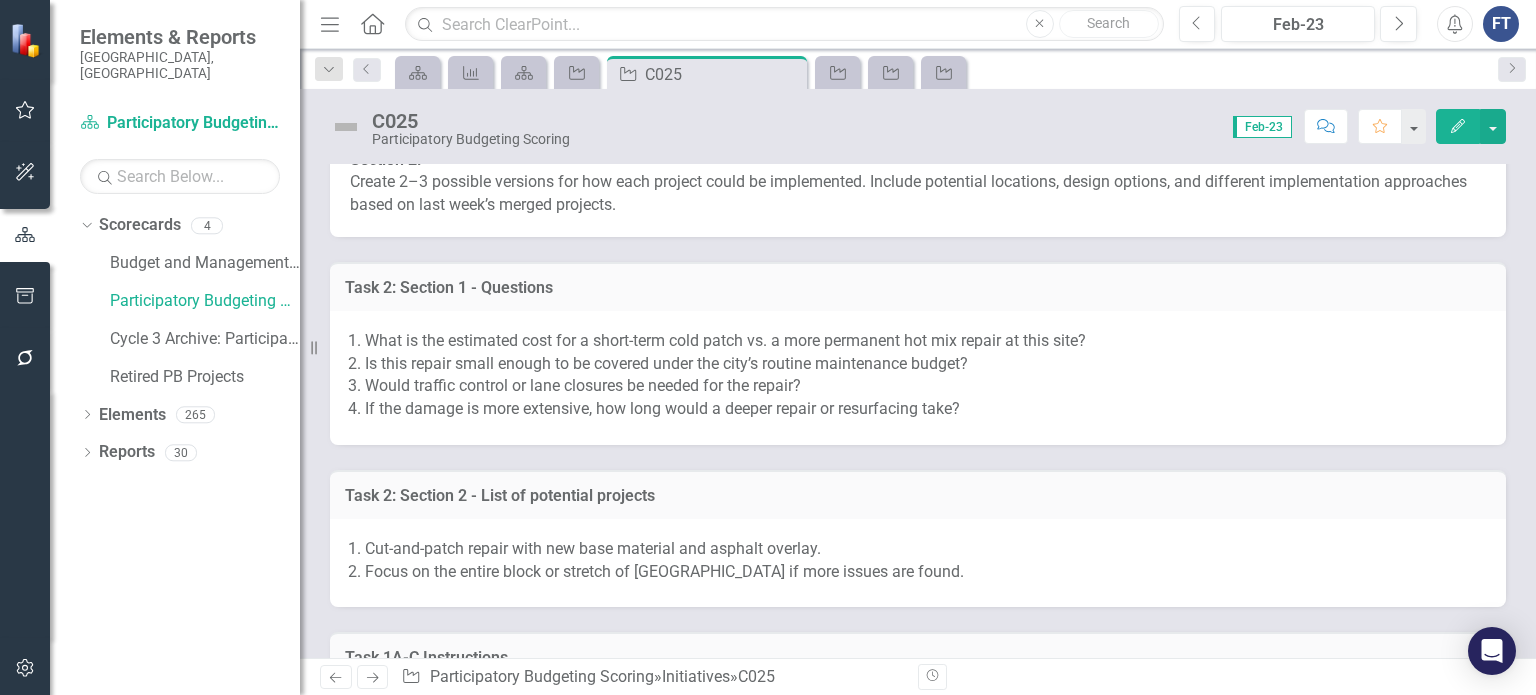 click on "Would traffic control or lane closures be needed for the repair?" at bounding box center (925, 386) 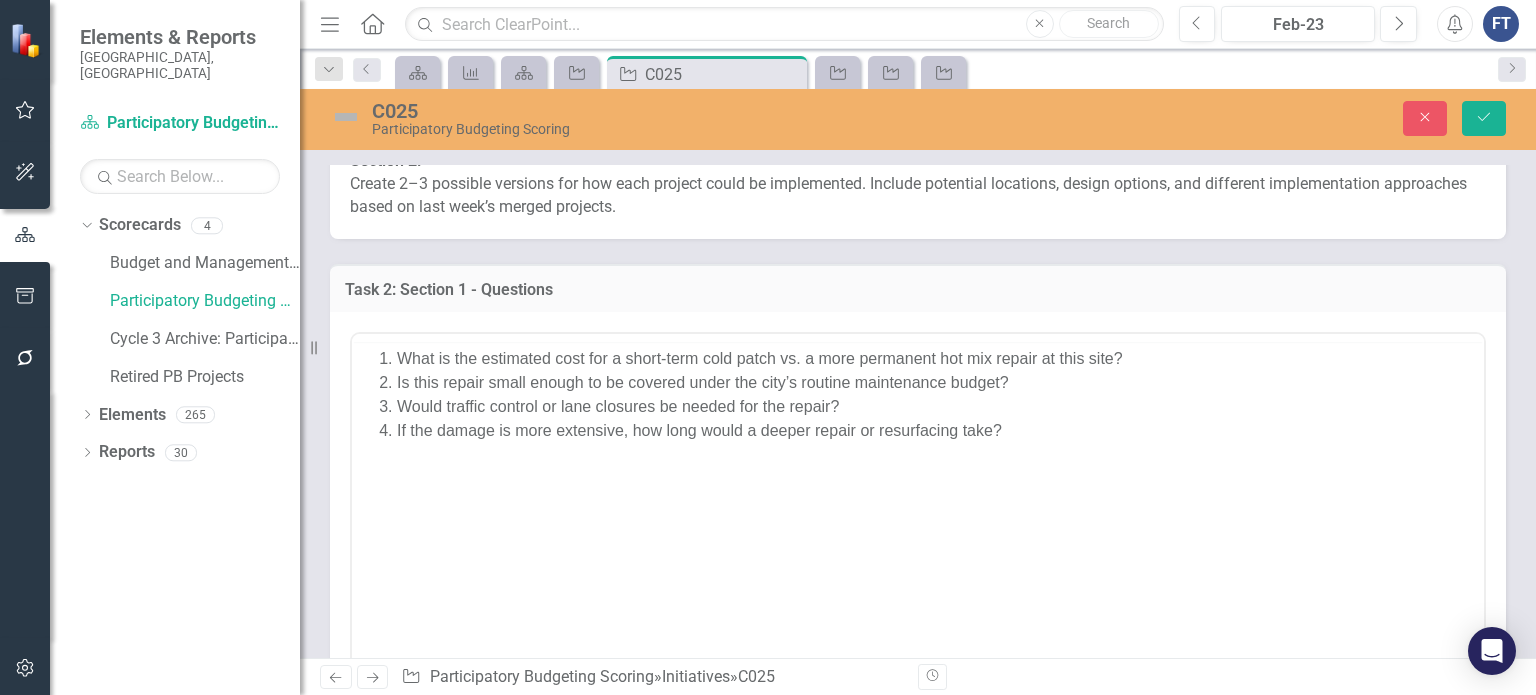 scroll, scrollTop: 0, scrollLeft: 0, axis: both 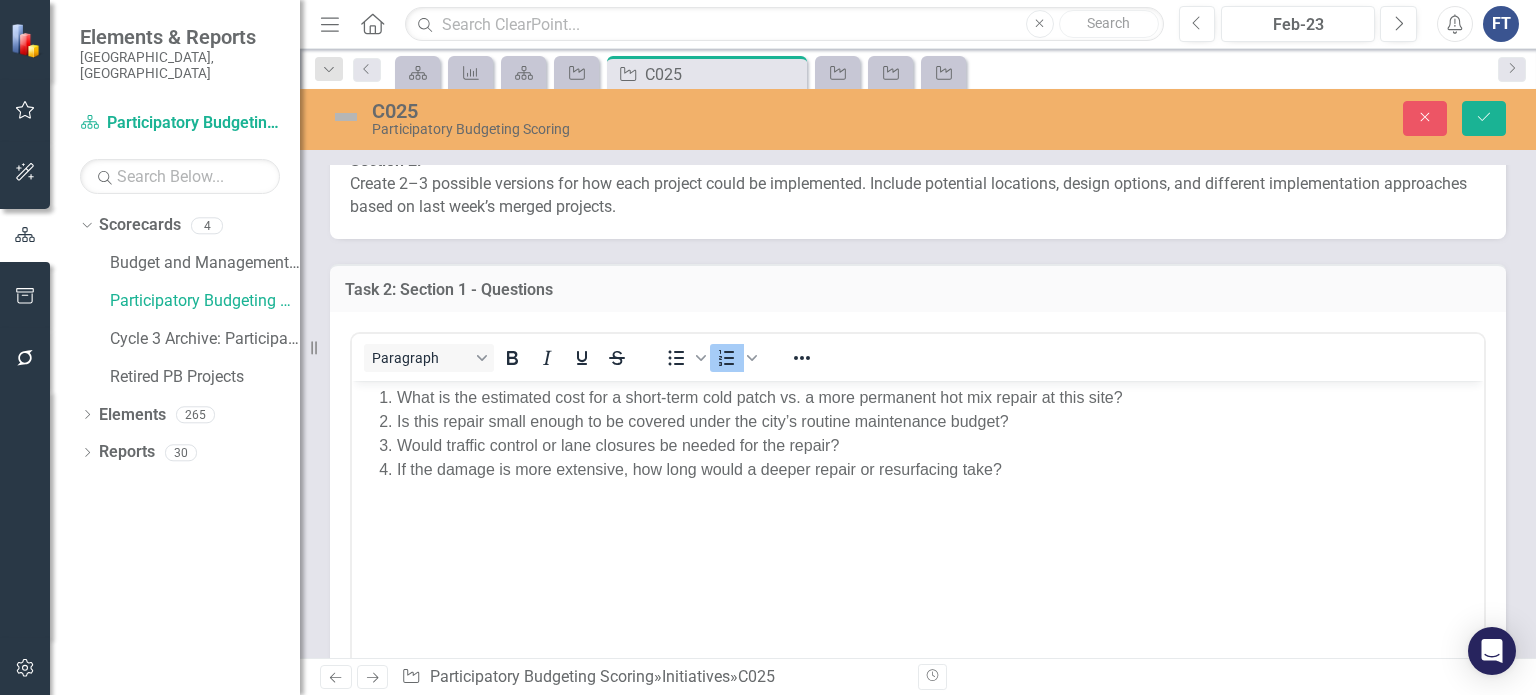 click on "What is the estimated cost for a short-term cold patch vs. a more permanent hot mix repair at this site? Is this repair small enough to be covered under the city’s routine maintenance budget? Would traffic control or lane closures be needed for the repair? If the damage is more extensive, how long would a deeper repair or resurfacing take?" at bounding box center [918, 531] 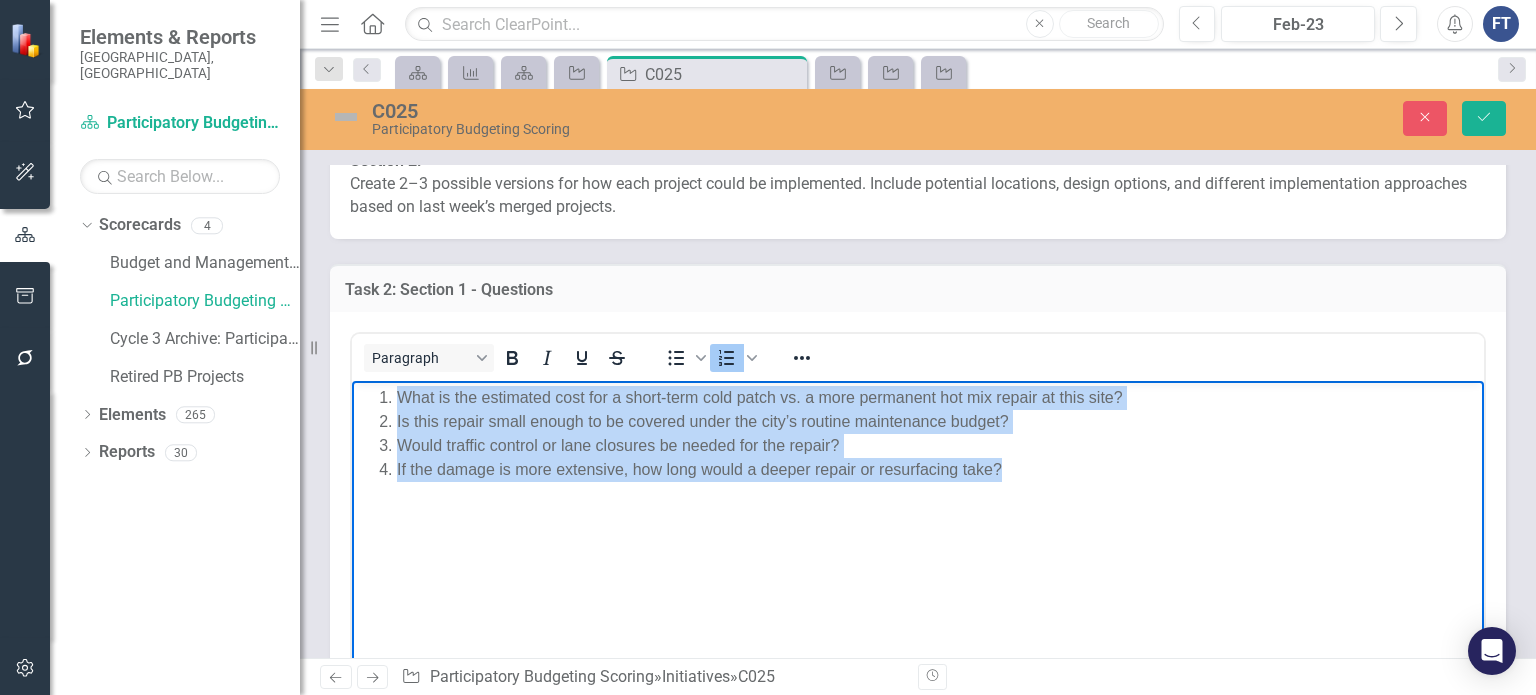 drag, startPoint x: 998, startPoint y: 469, endPoint x: 378, endPoint y: 382, distance: 626.0743 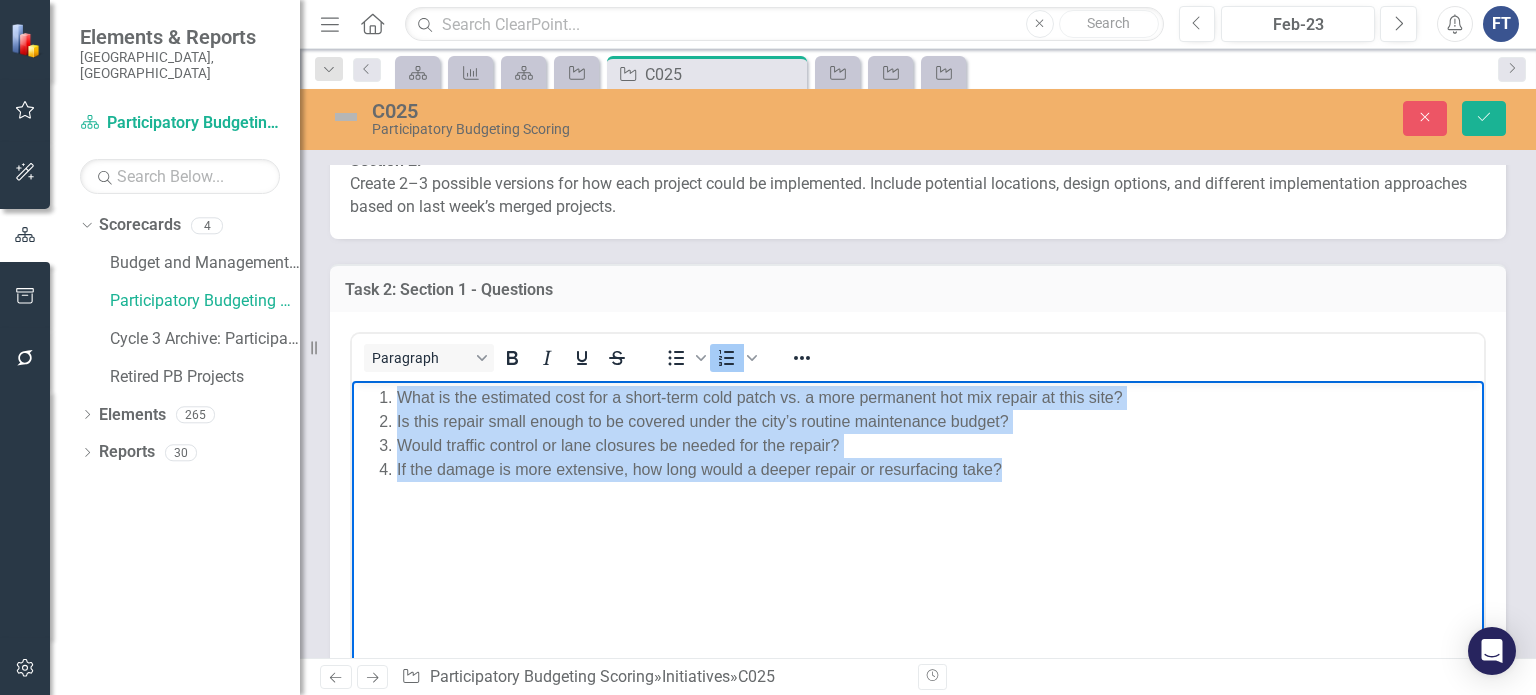 click on "What is the estimated cost for a short-term cold patch vs. a more permanent hot mix repair at this site? Is this repair small enough to be covered under the city’s routine maintenance budget? Would traffic control or lane closures be needed for the repair? If the damage is more extensive, how long would a deeper repair or resurfacing take?" at bounding box center (918, 531) 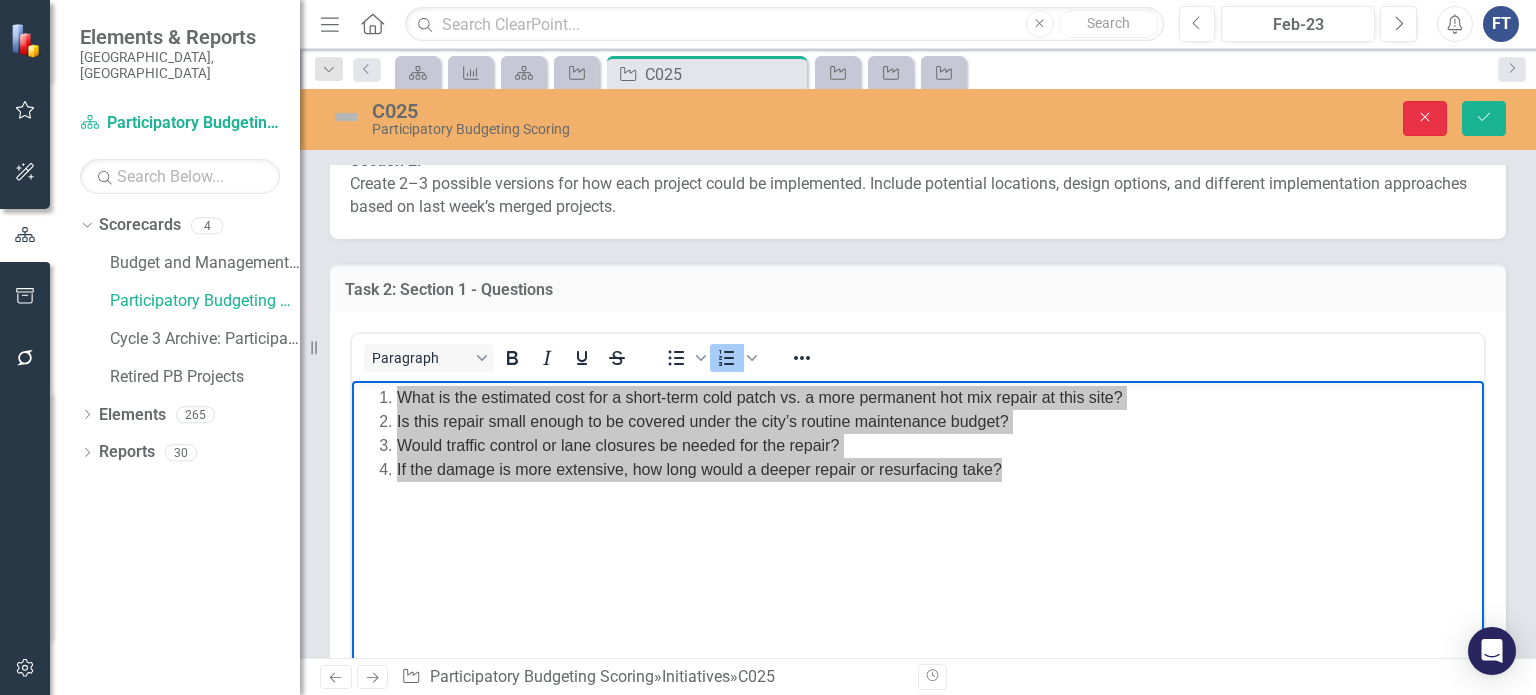 click on "Close" 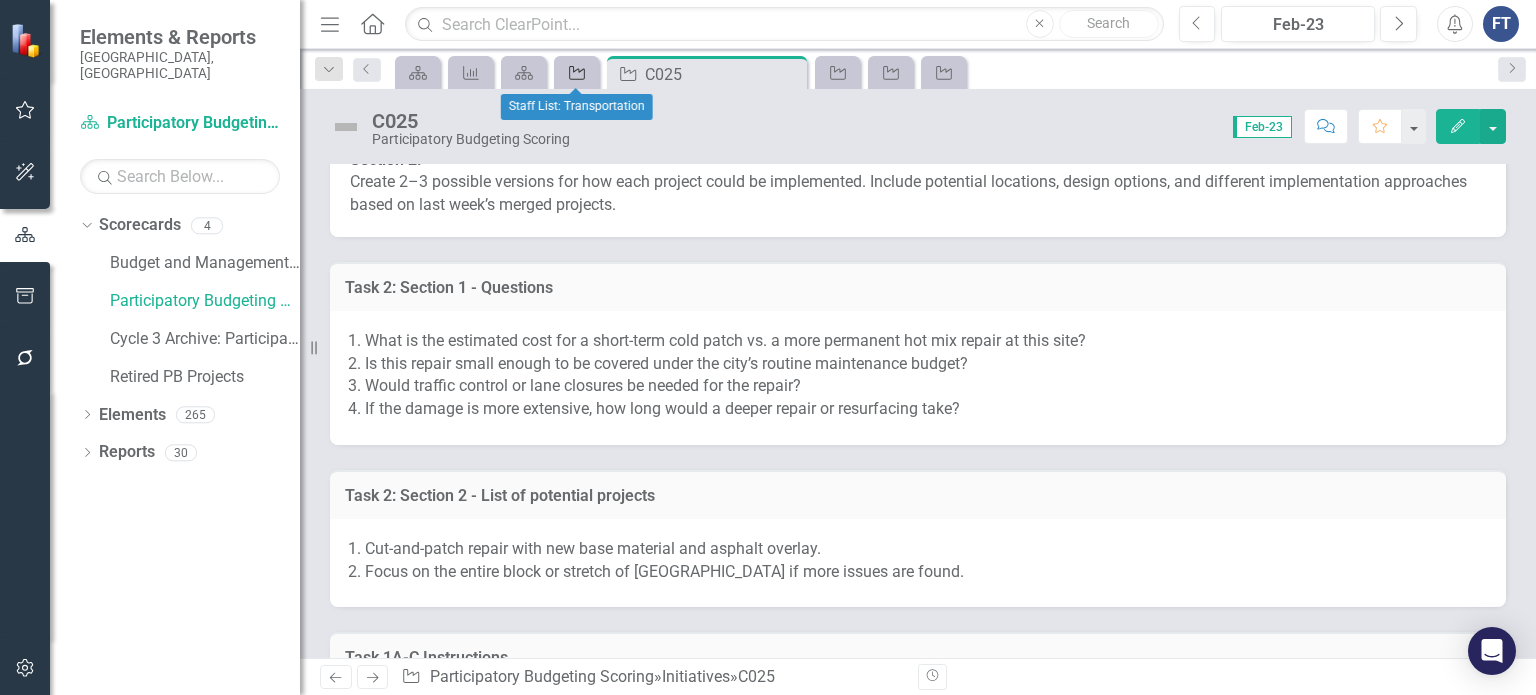 click on "Initiative" 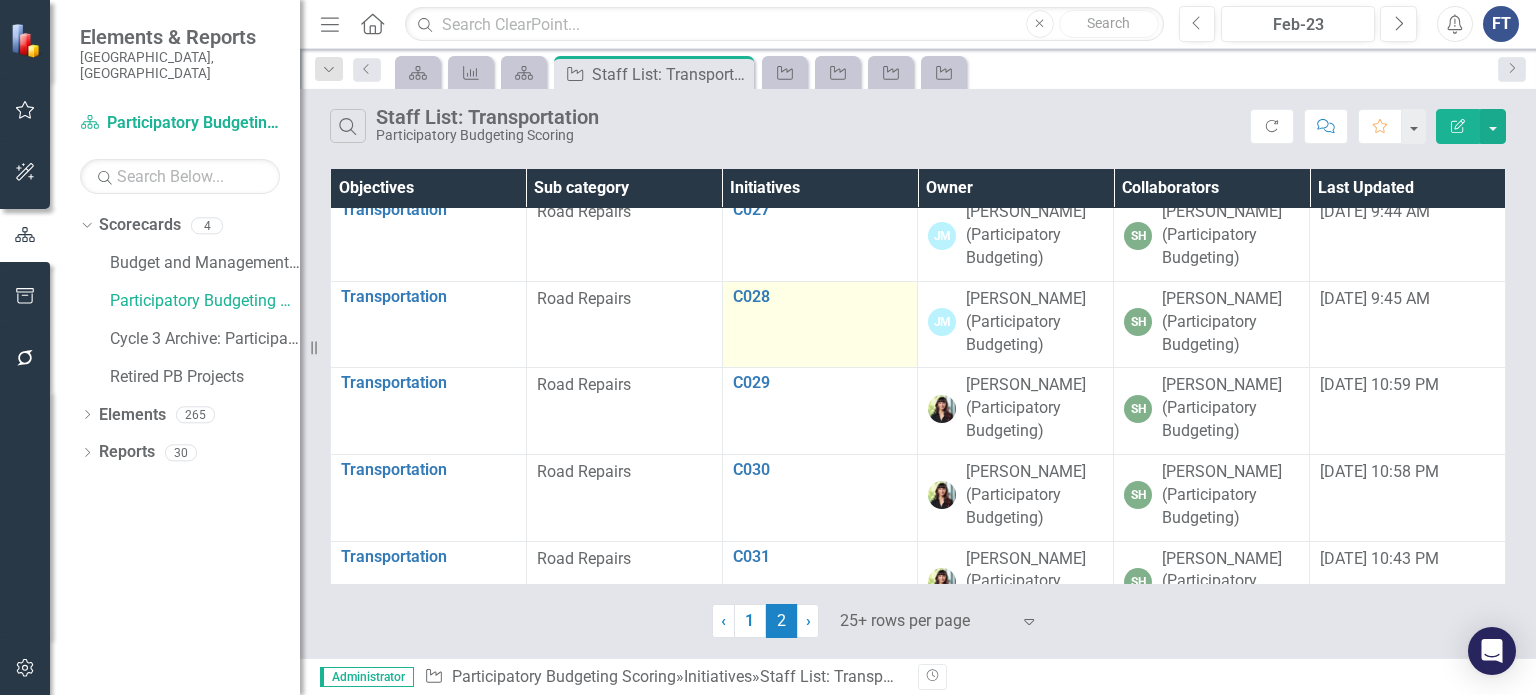 scroll, scrollTop: 0, scrollLeft: 0, axis: both 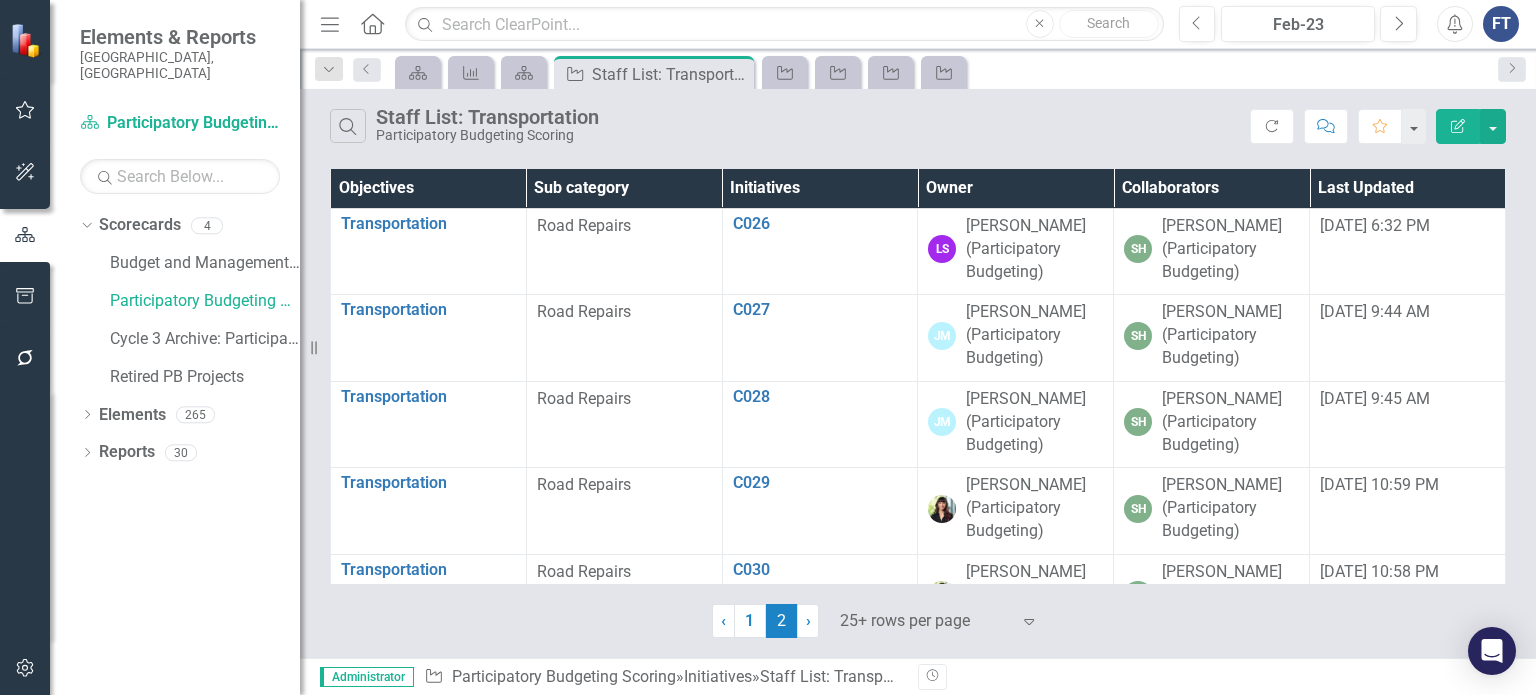 click on "Owner" at bounding box center (1016, 188) 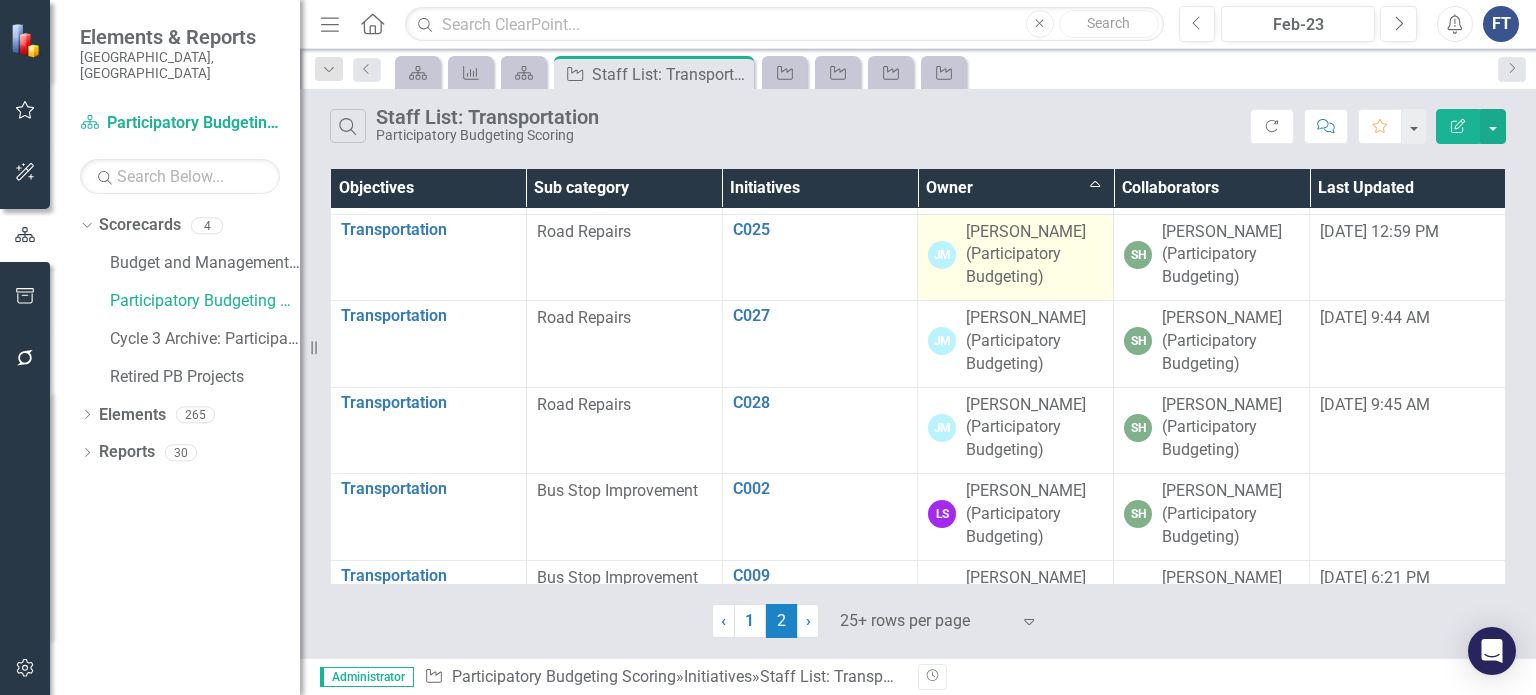 scroll, scrollTop: 700, scrollLeft: 0, axis: vertical 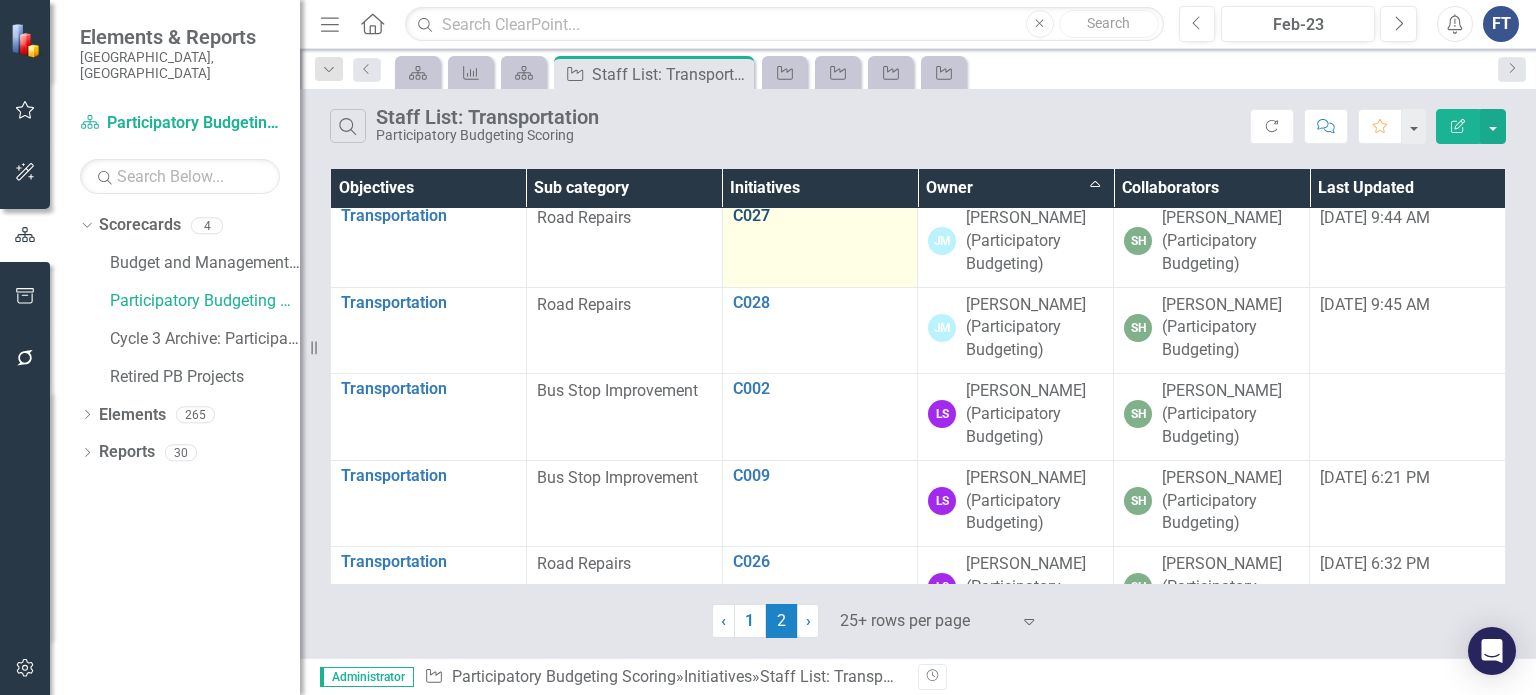 click on "C027" at bounding box center (820, 216) 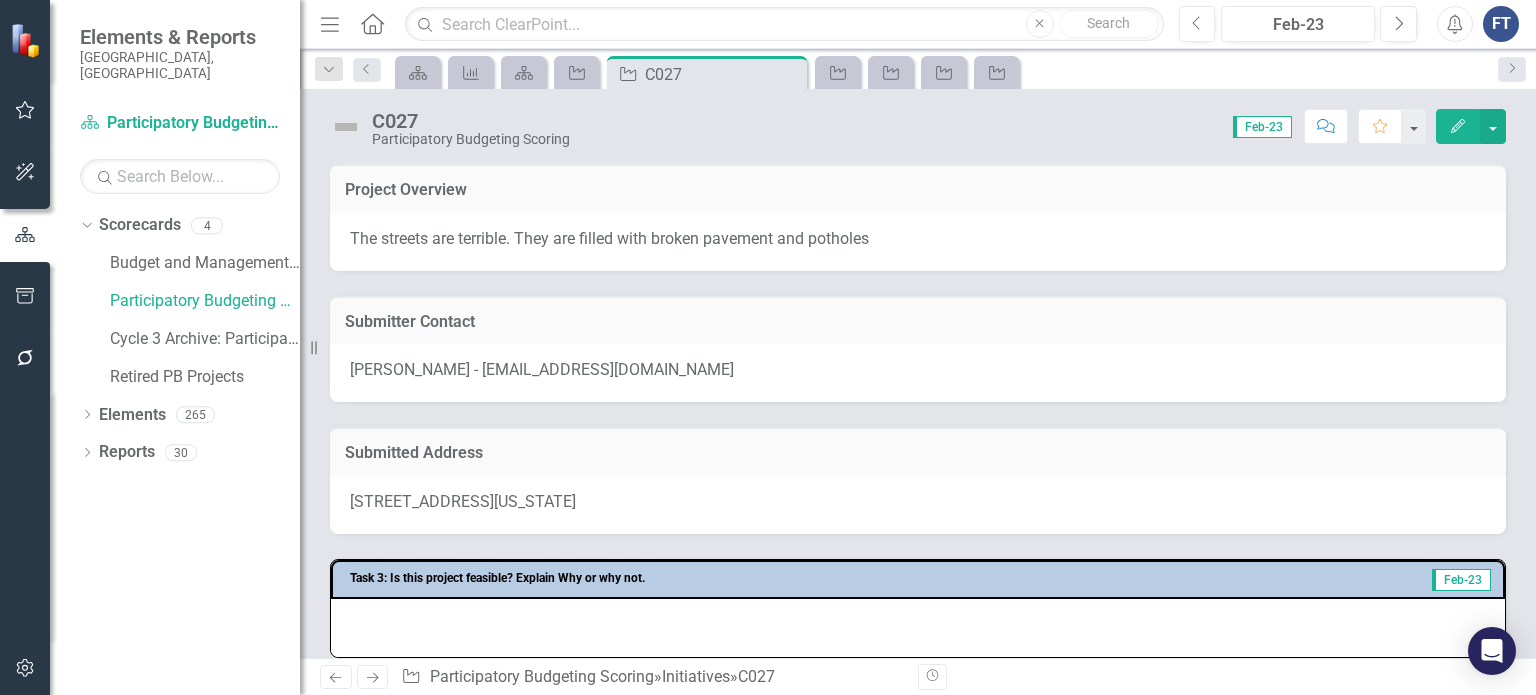 click on "The streets are terrible. They are filled with broken pavement and potholes" at bounding box center [918, 242] 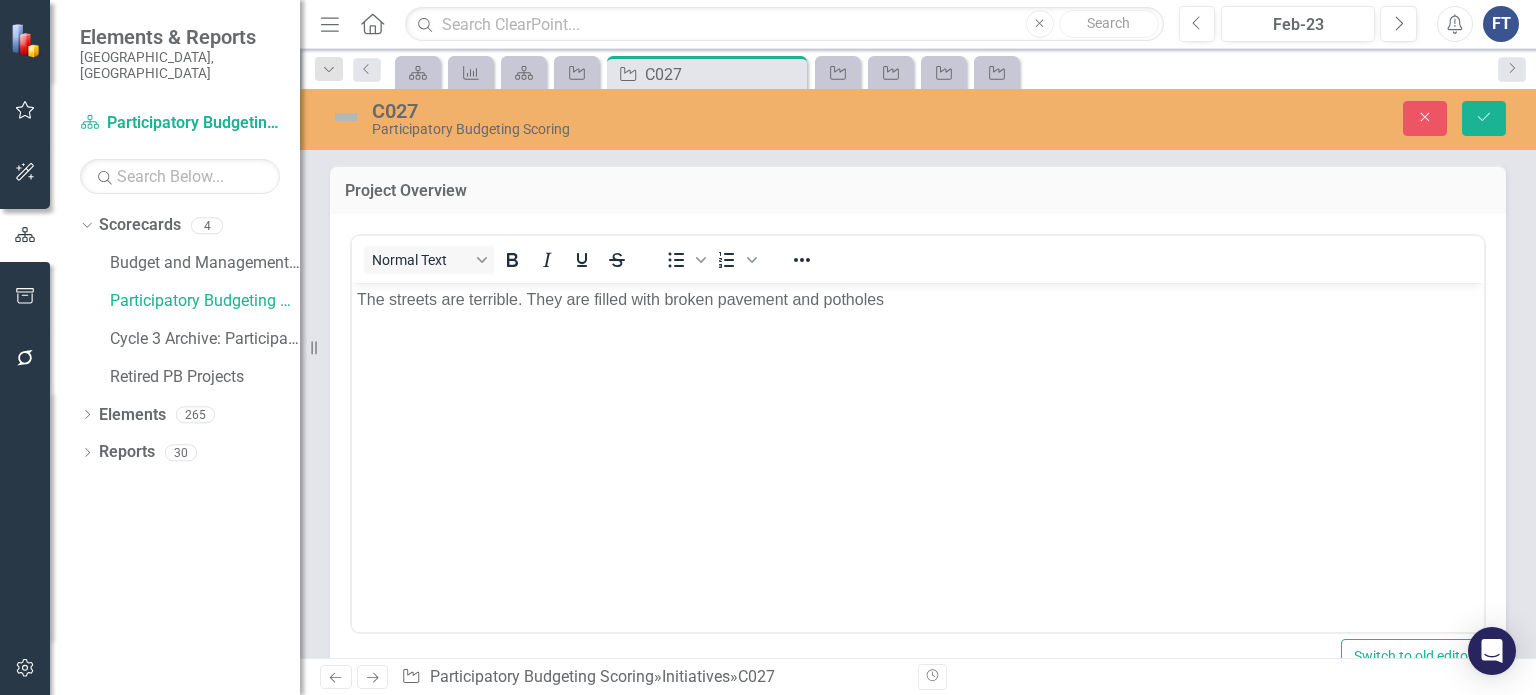 scroll, scrollTop: 0, scrollLeft: 0, axis: both 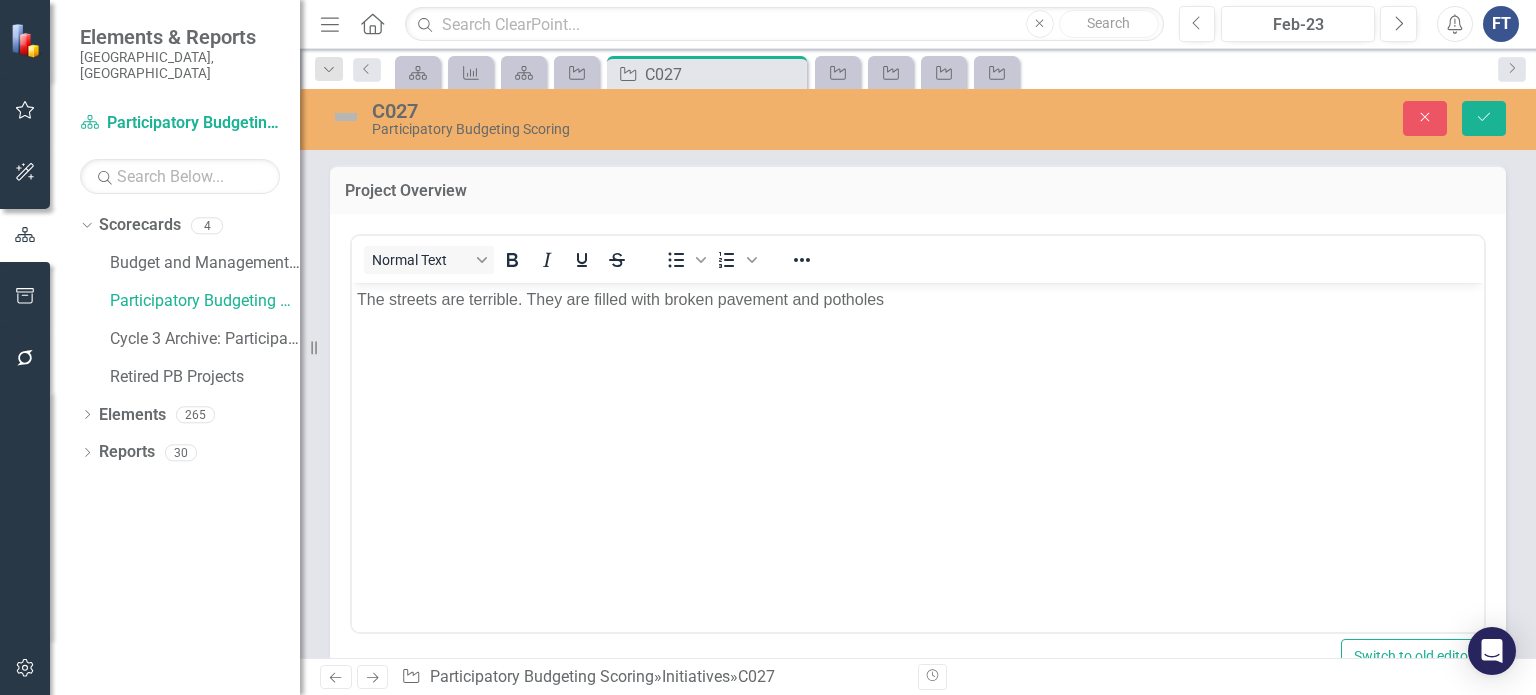 click on "The streets are terrible. They are filled with broken pavement and potholes" at bounding box center [918, 299] 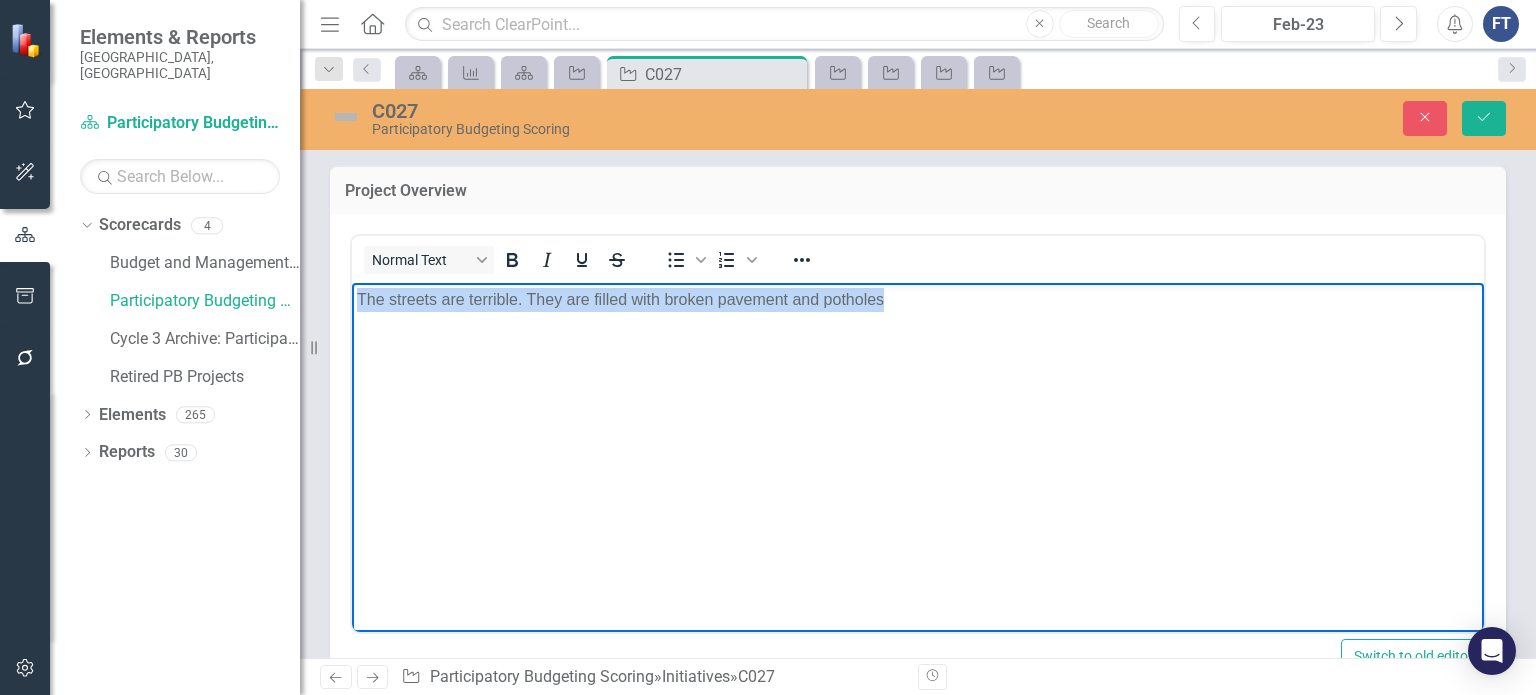 drag, startPoint x: 918, startPoint y: 303, endPoint x: 355, endPoint y: 282, distance: 563.39154 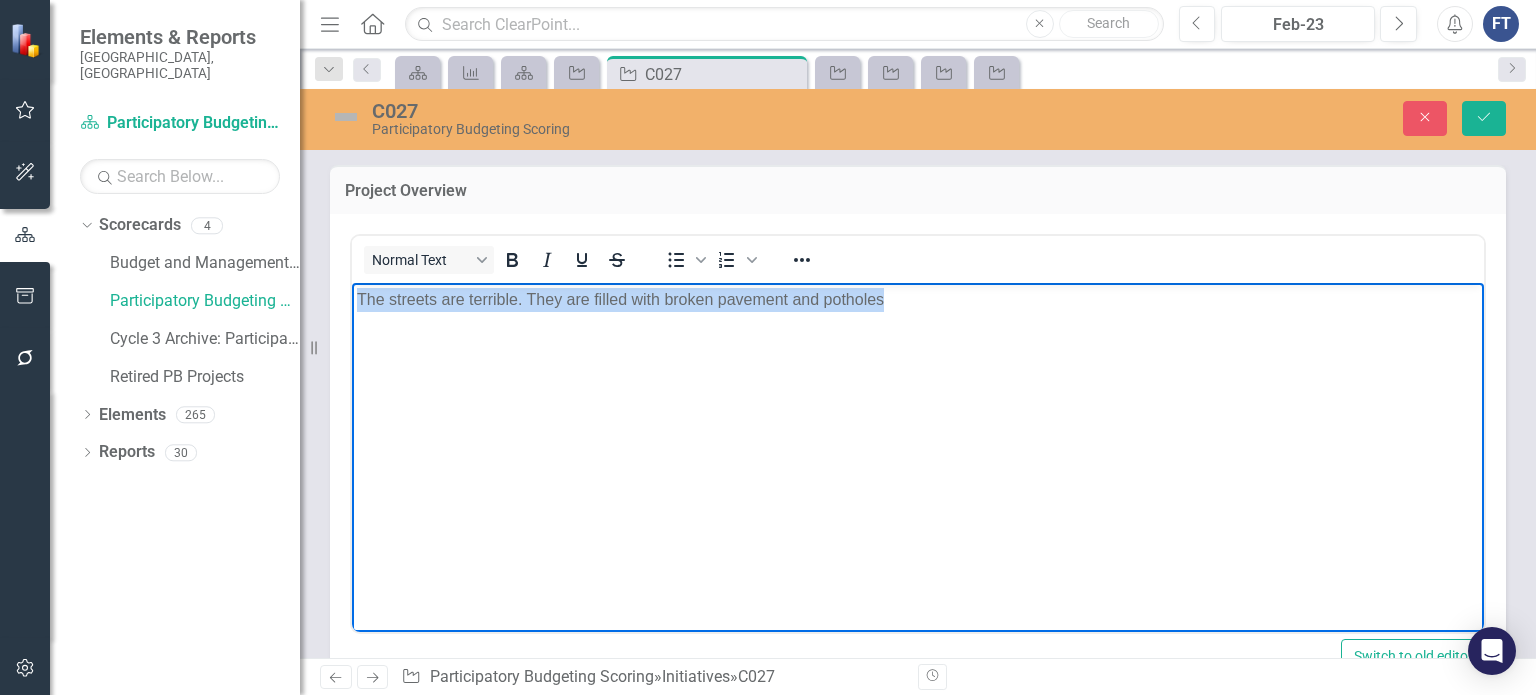 copy on "The streets are terrible. They are filled with broken pavement and potholes" 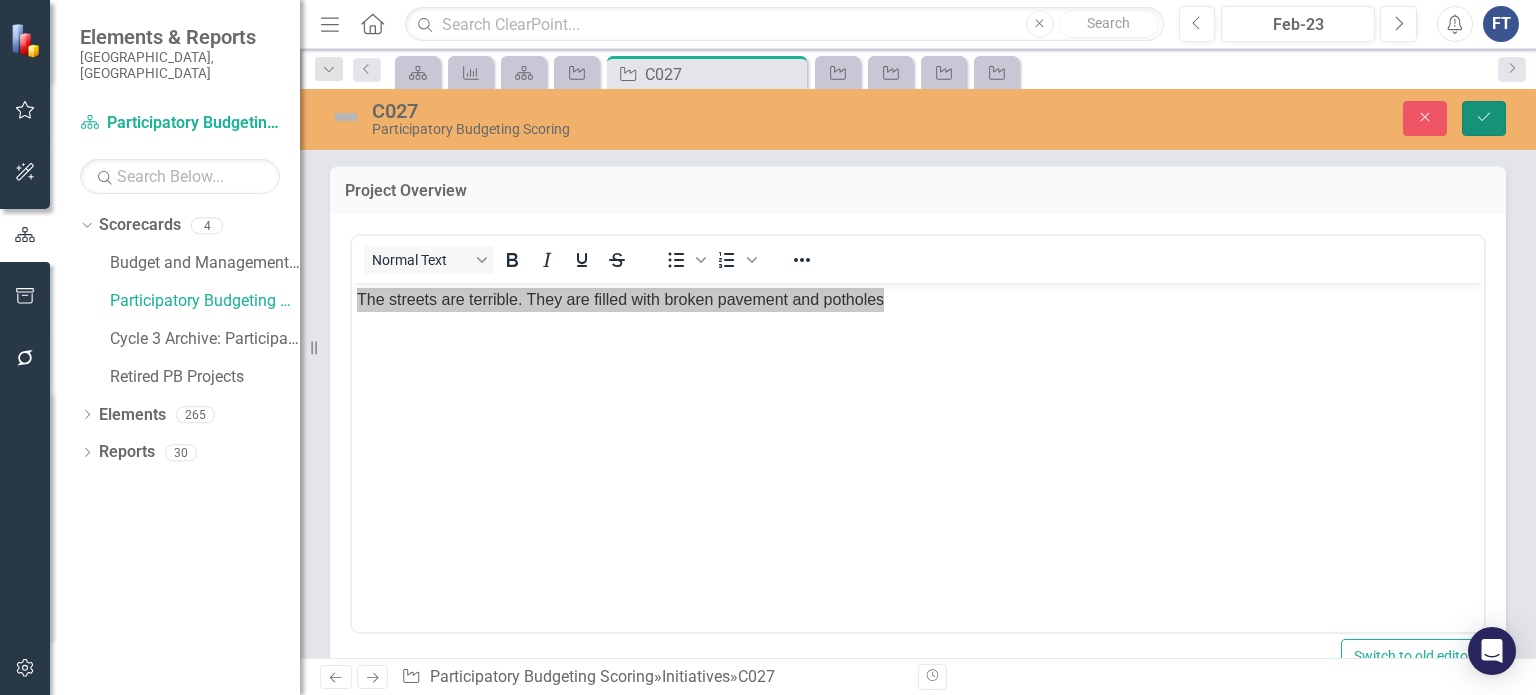 click on "Save" 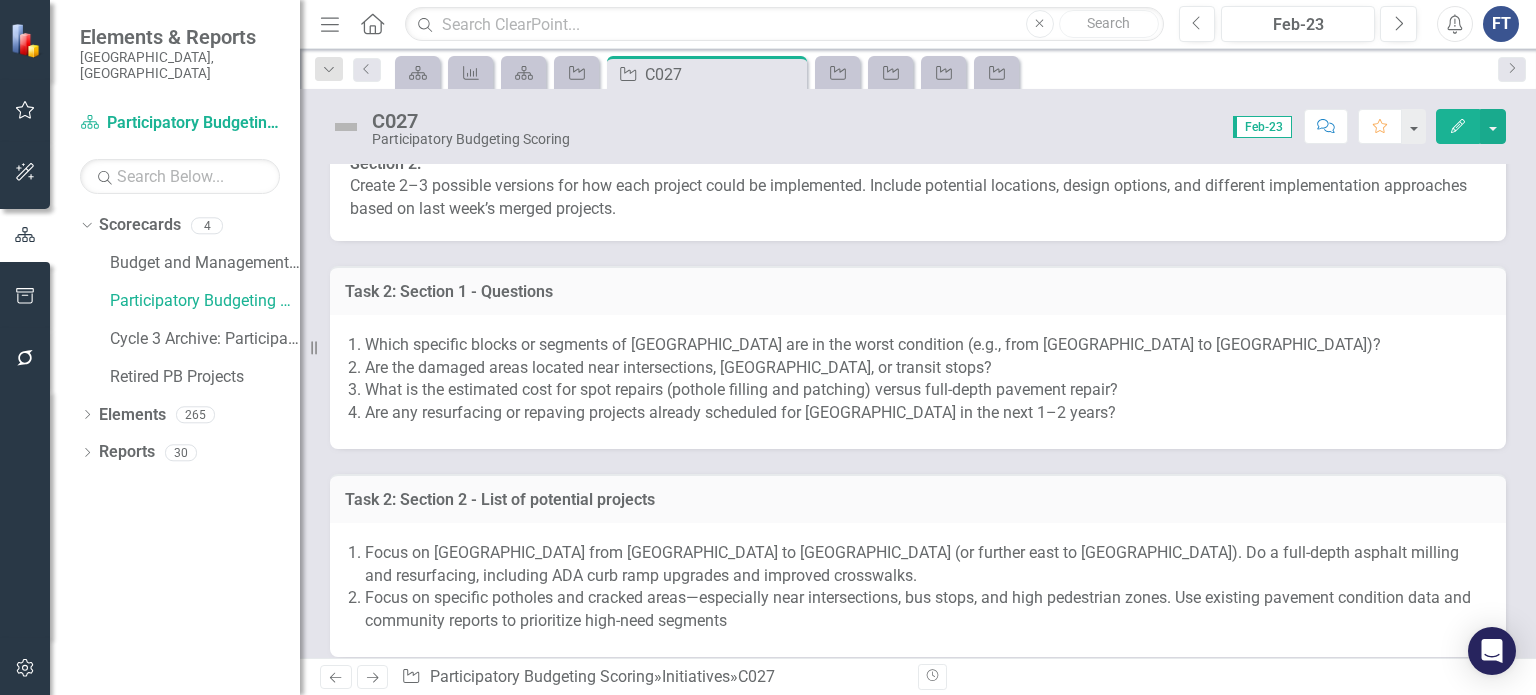 scroll, scrollTop: 900, scrollLeft: 0, axis: vertical 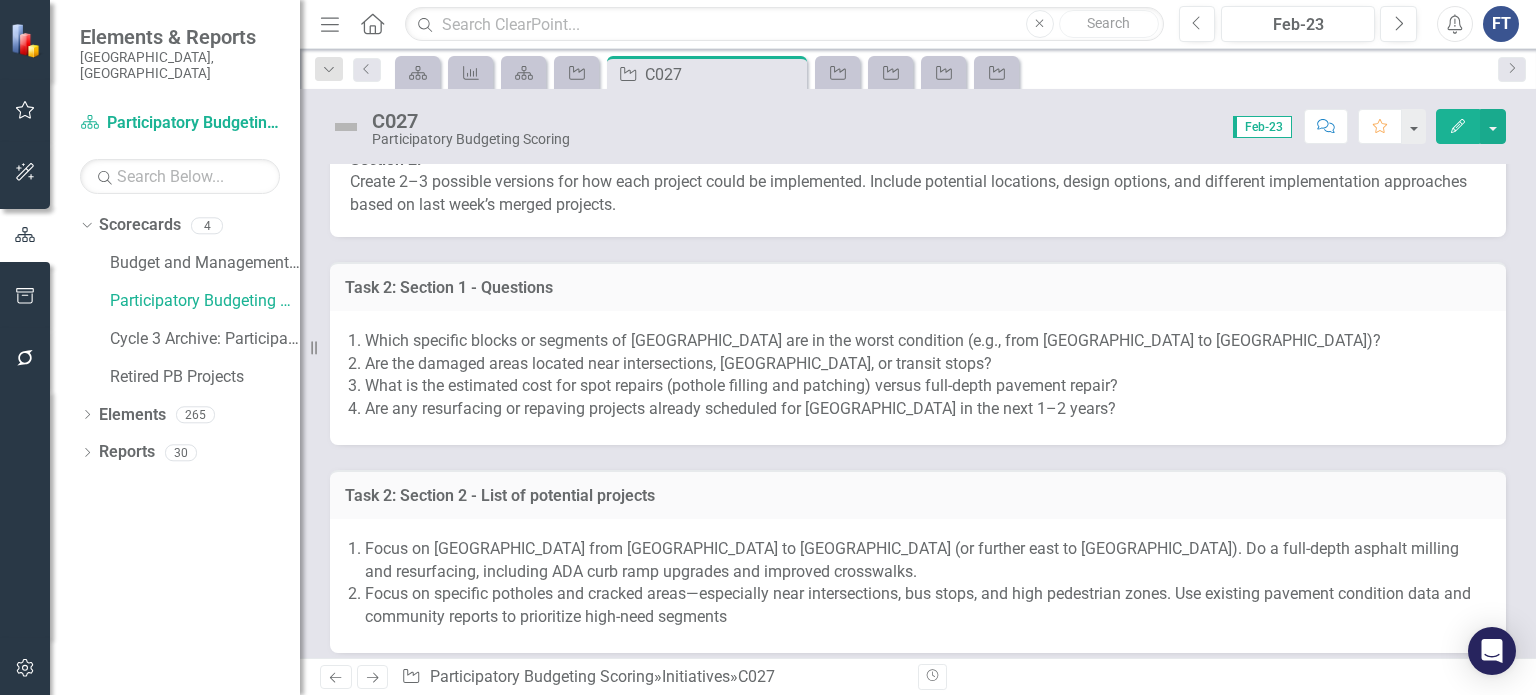 click on "What is the estimated cost for spot repairs (pothole filling and patching) versus full-depth pavement repair?" at bounding box center [925, 386] 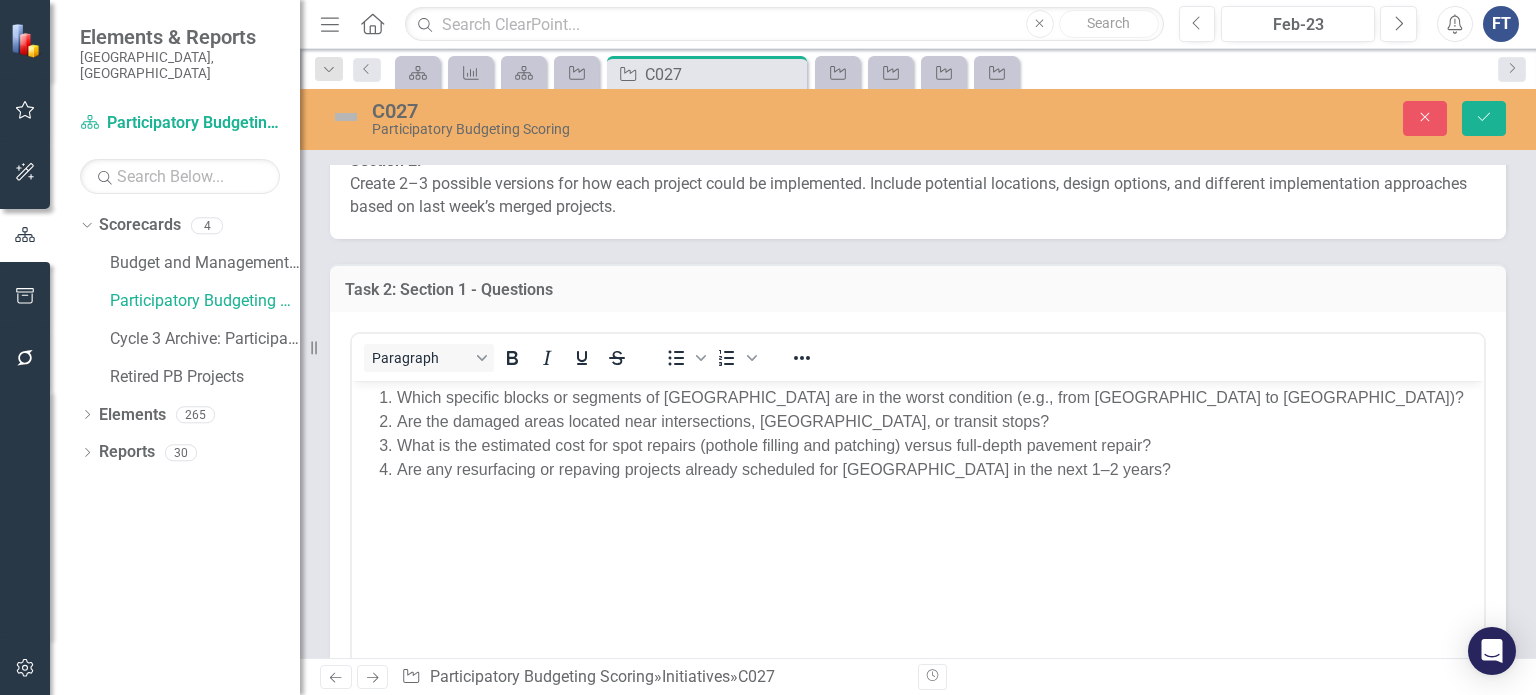 scroll, scrollTop: 0, scrollLeft: 0, axis: both 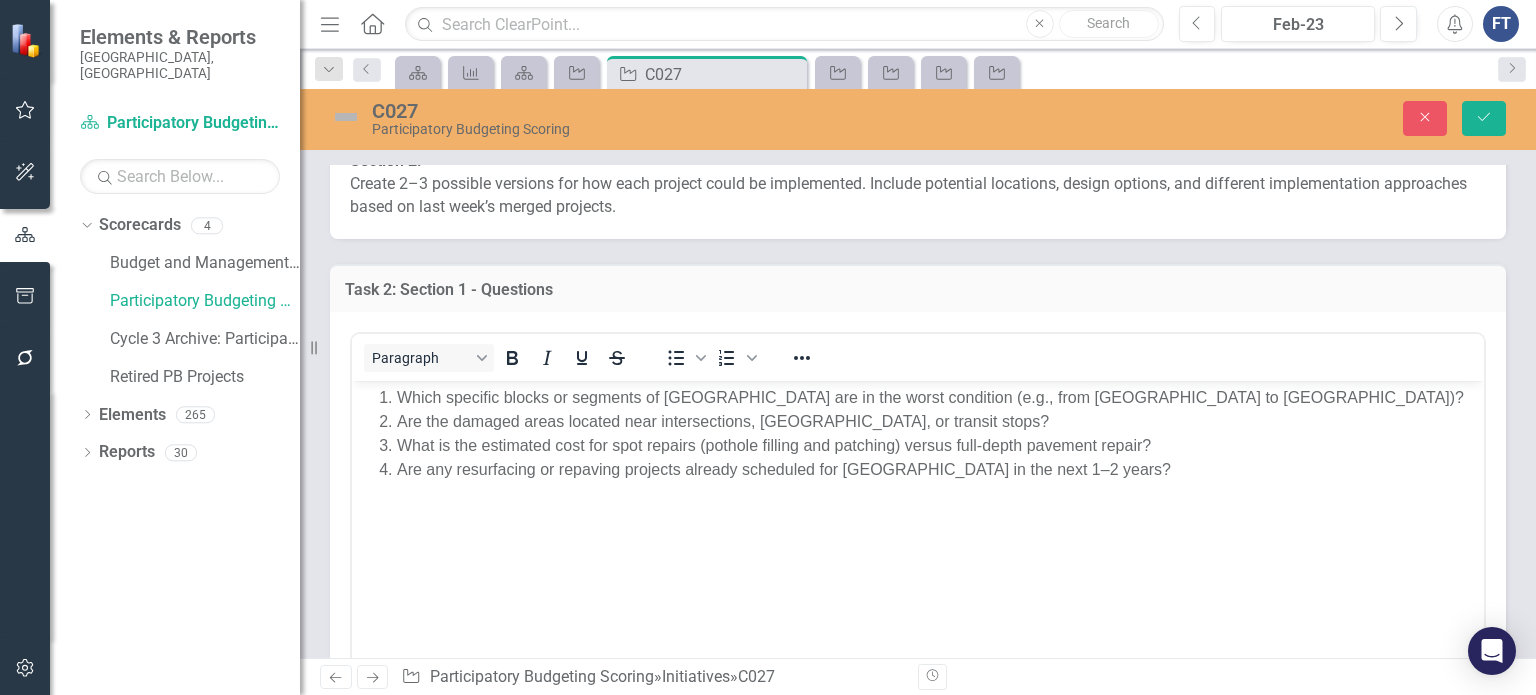 click on "Which specific blocks or segments of [GEOGRAPHIC_DATA] are in the worst condition (e.g., from [GEOGRAPHIC_DATA] to [GEOGRAPHIC_DATA])? Are the damaged areas located near intersections, crosswalks, or transit stops? What is the estimated cost for spot repairs (pothole filling and patching) versus full-depth pavement repair? Are any resurfacing or repaving projects already scheduled for [GEOGRAPHIC_DATA] in the next 1–2 years?" at bounding box center (918, 531) 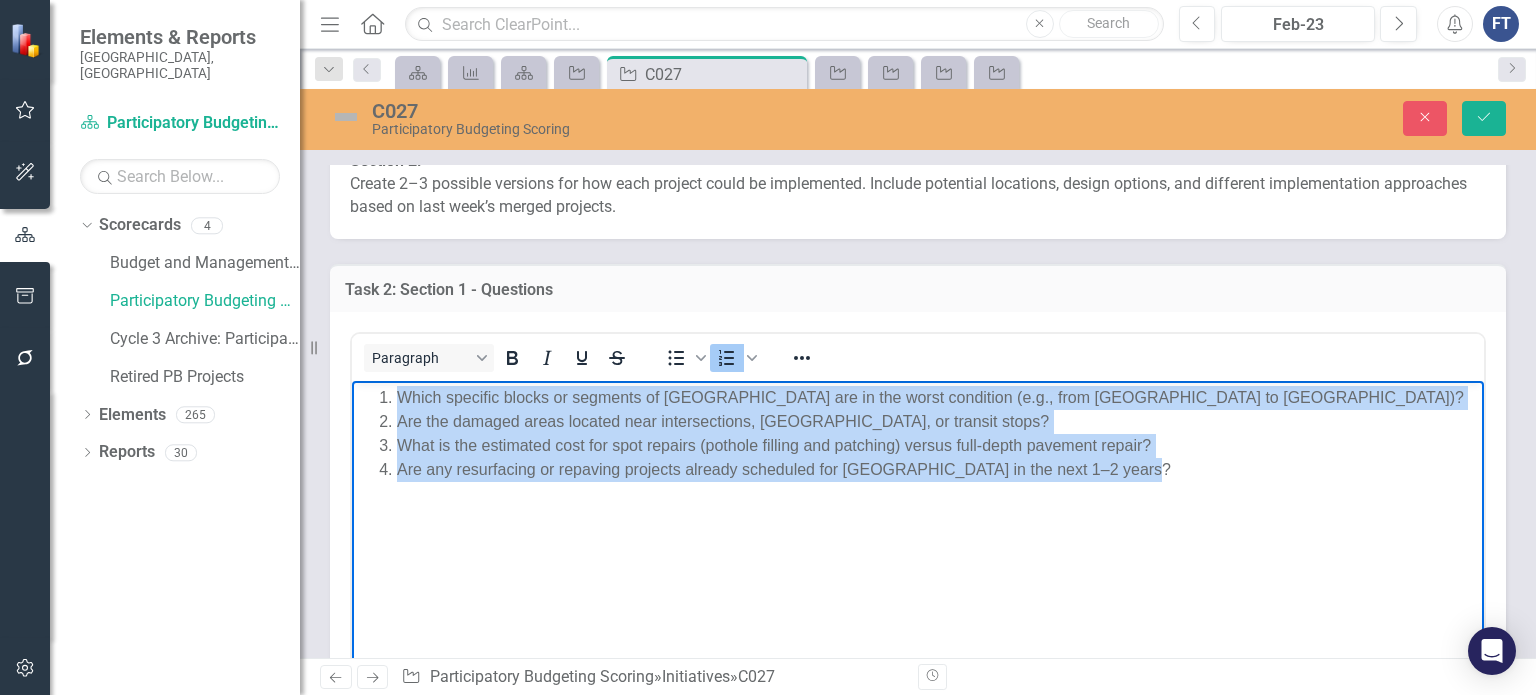 drag, startPoint x: 1157, startPoint y: 471, endPoint x: 342, endPoint y: 401, distance: 818.0006 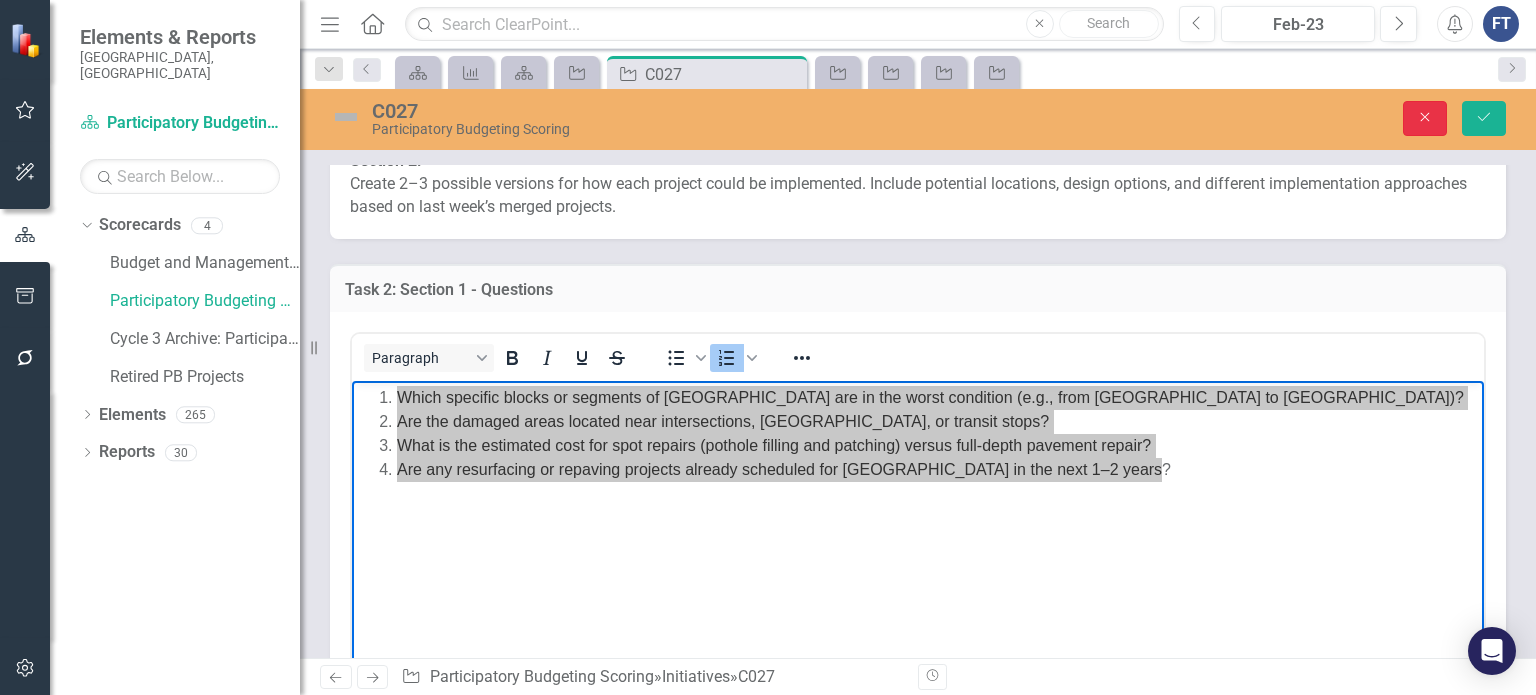 click on "Close" 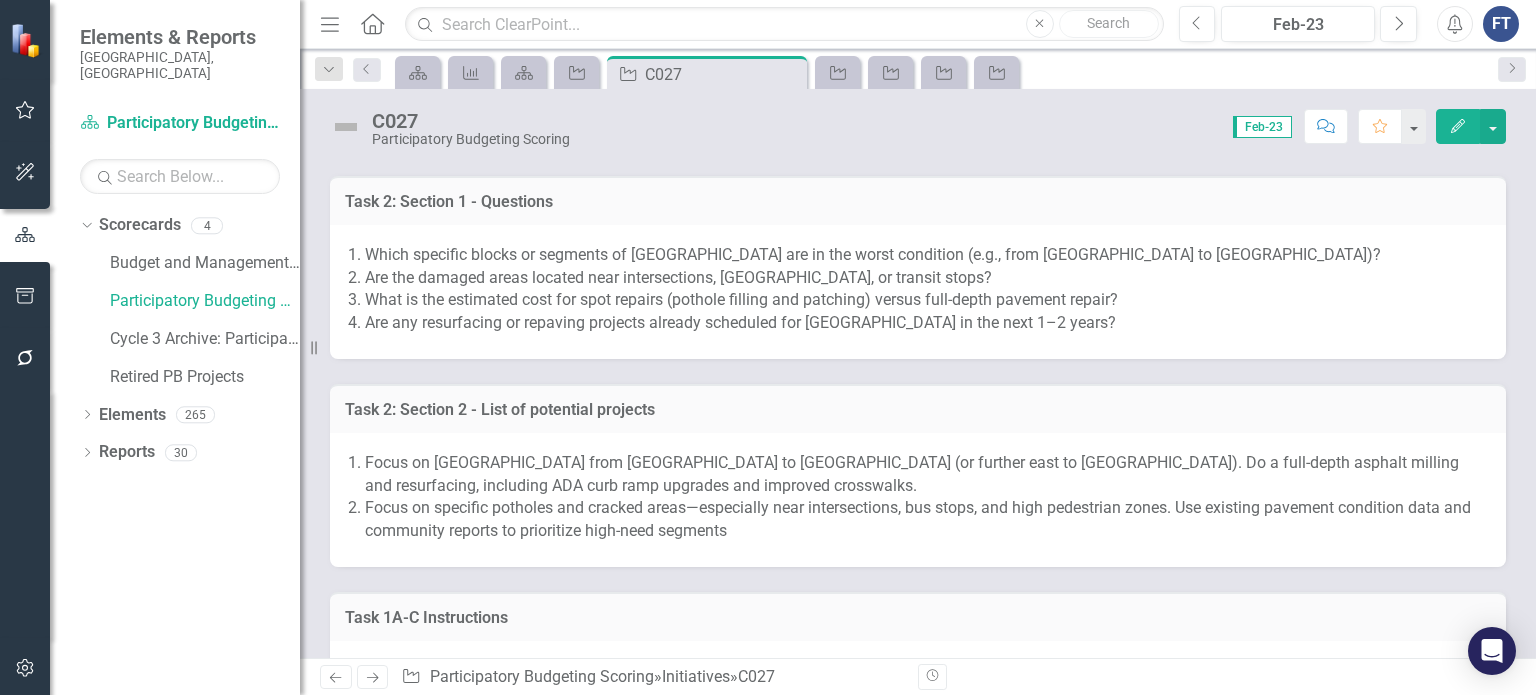 scroll, scrollTop: 1100, scrollLeft: 0, axis: vertical 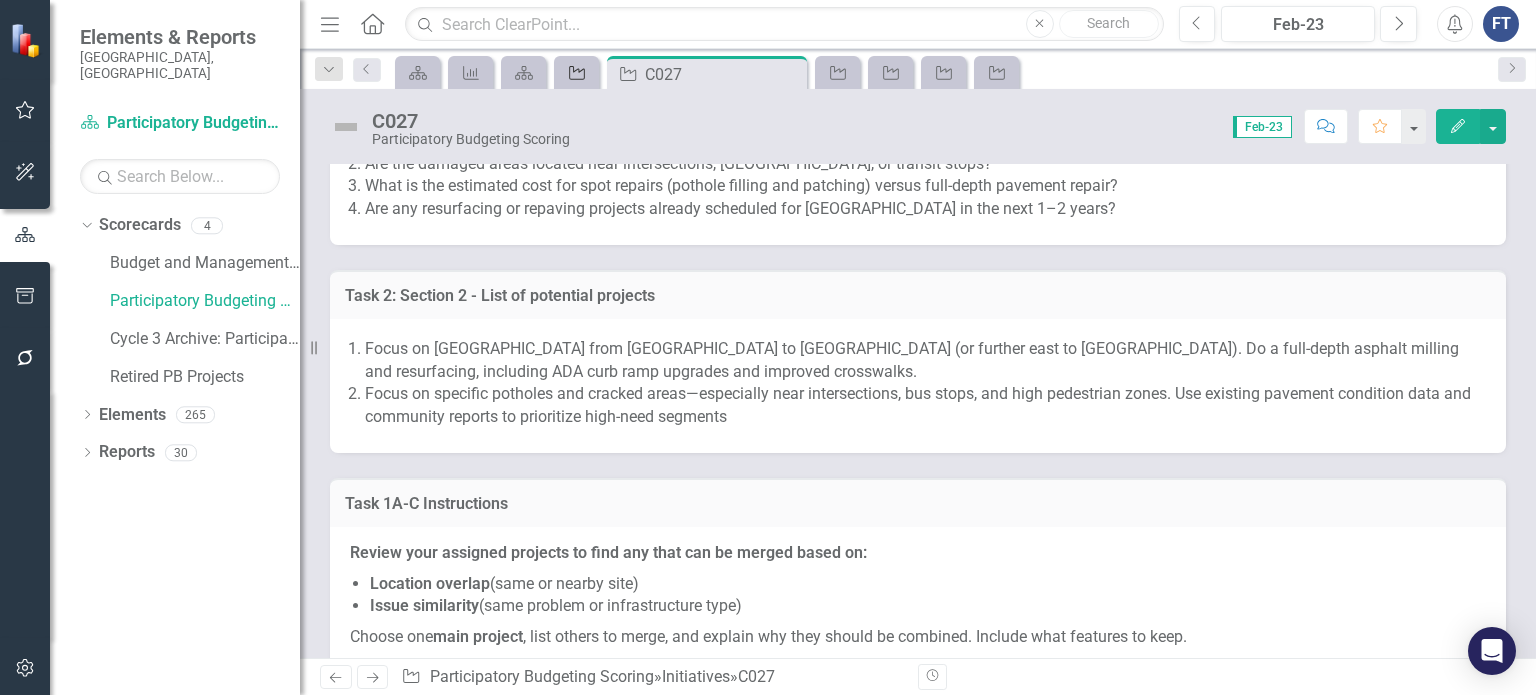 click on "Initiative" 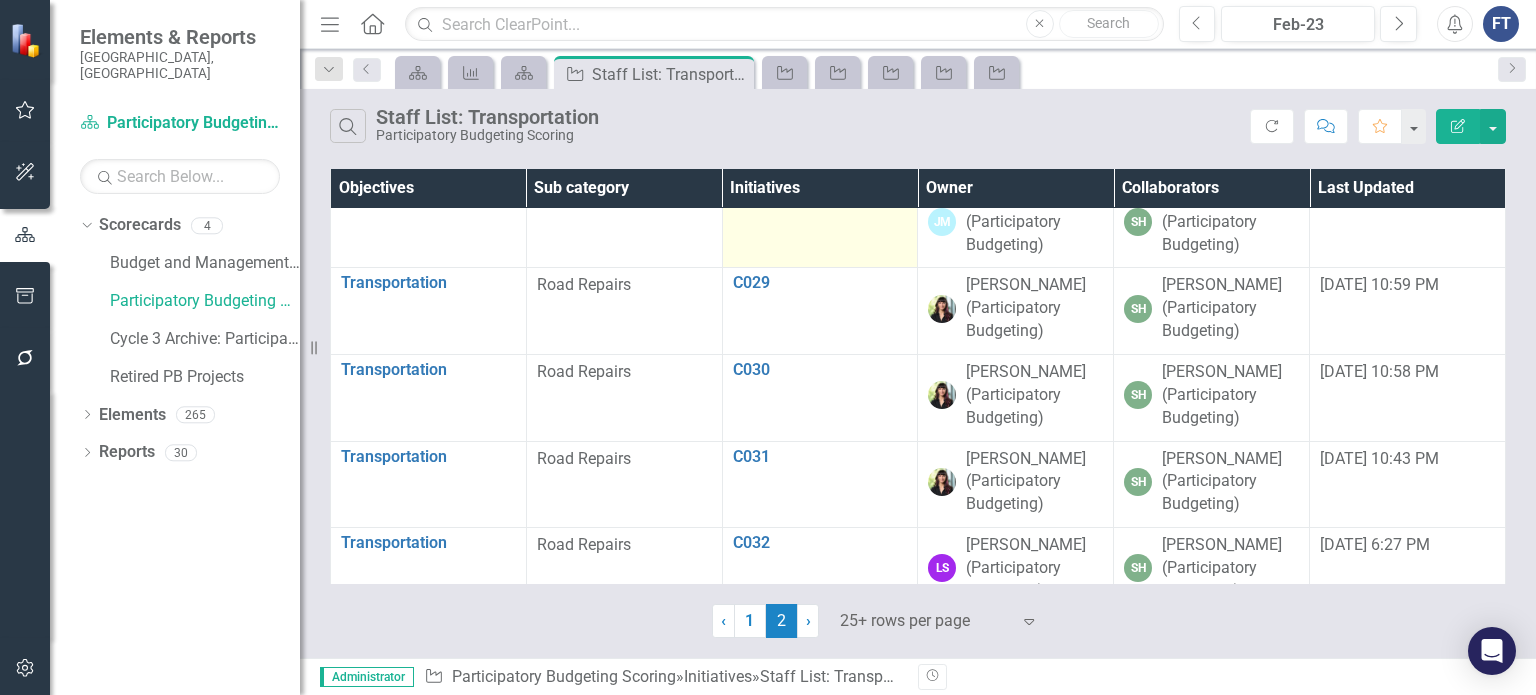 scroll, scrollTop: 100, scrollLeft: 0, axis: vertical 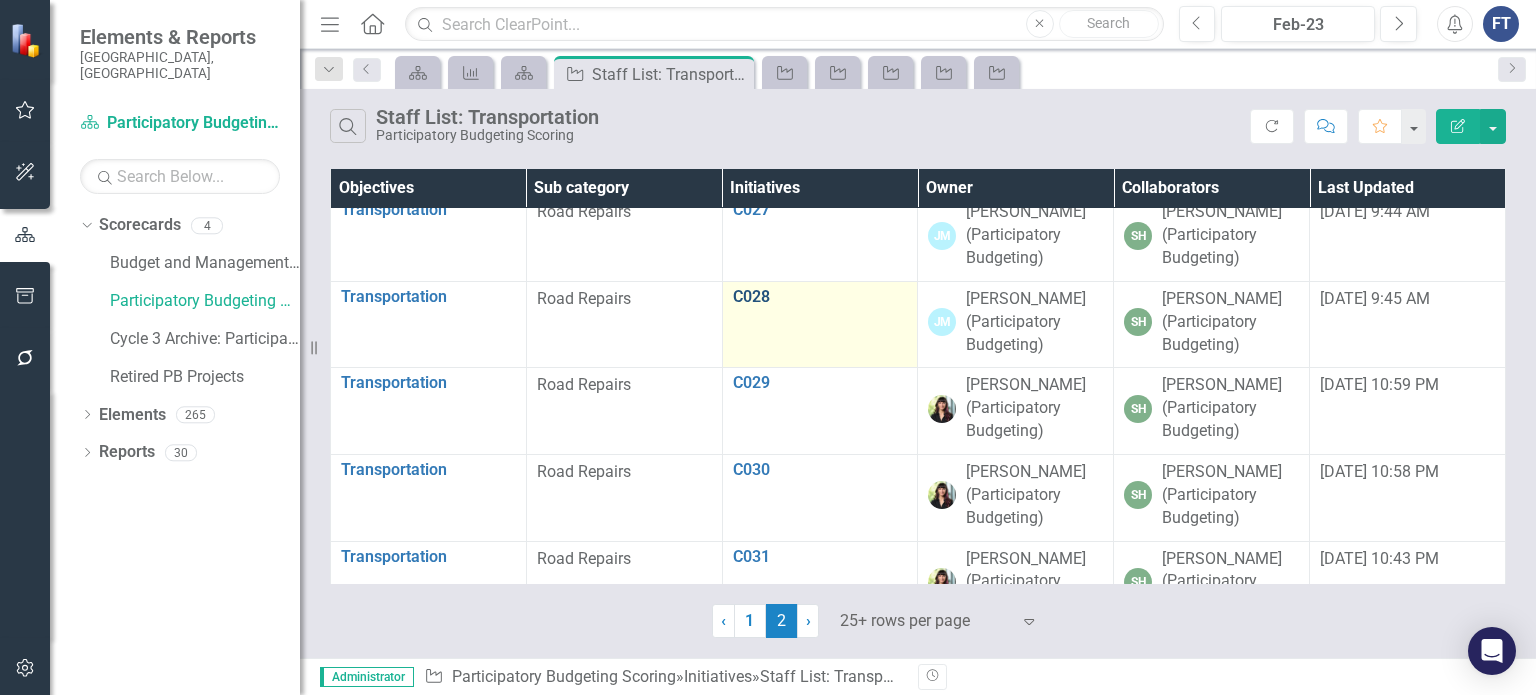click on "C028" at bounding box center (820, 297) 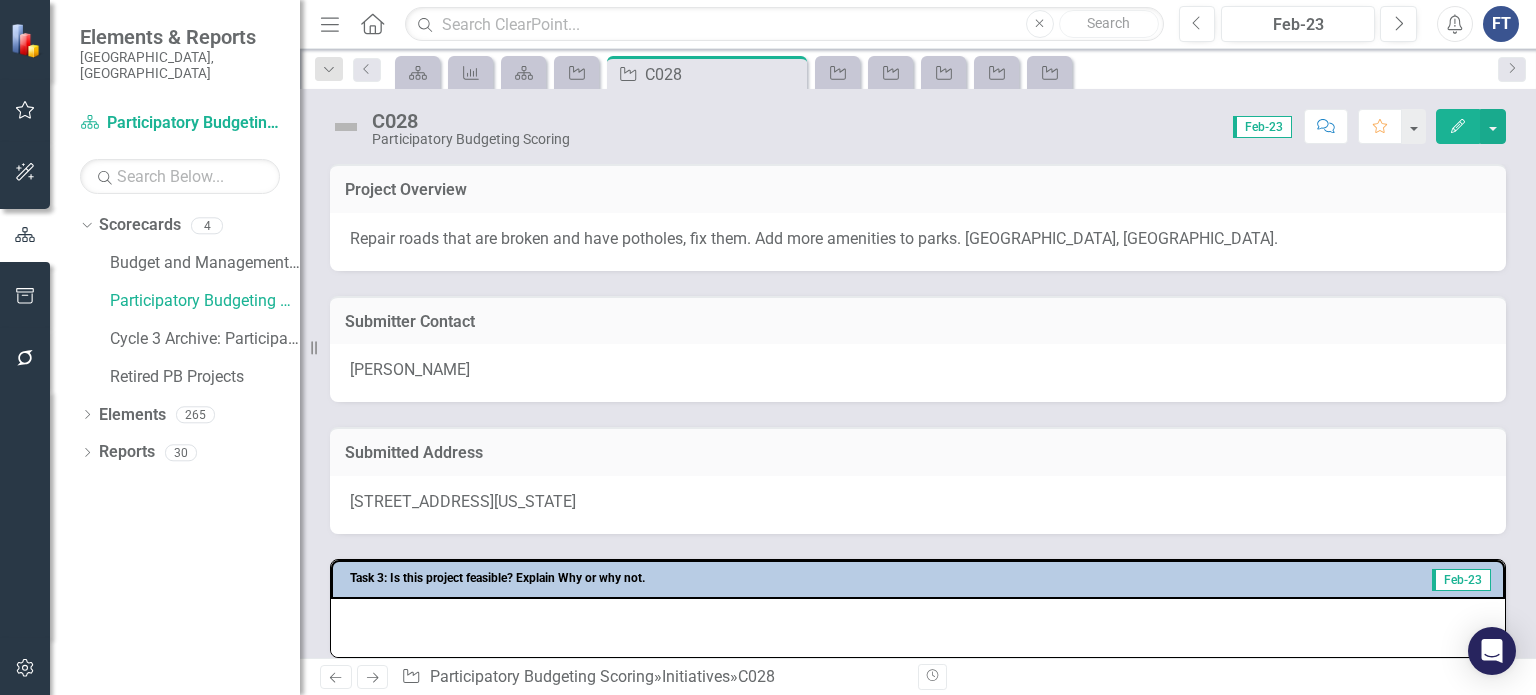 click on "Repair roads that are broken and have potholes, fix them. Add more amenities to parks. [GEOGRAPHIC_DATA], [GEOGRAPHIC_DATA]." at bounding box center (918, 239) 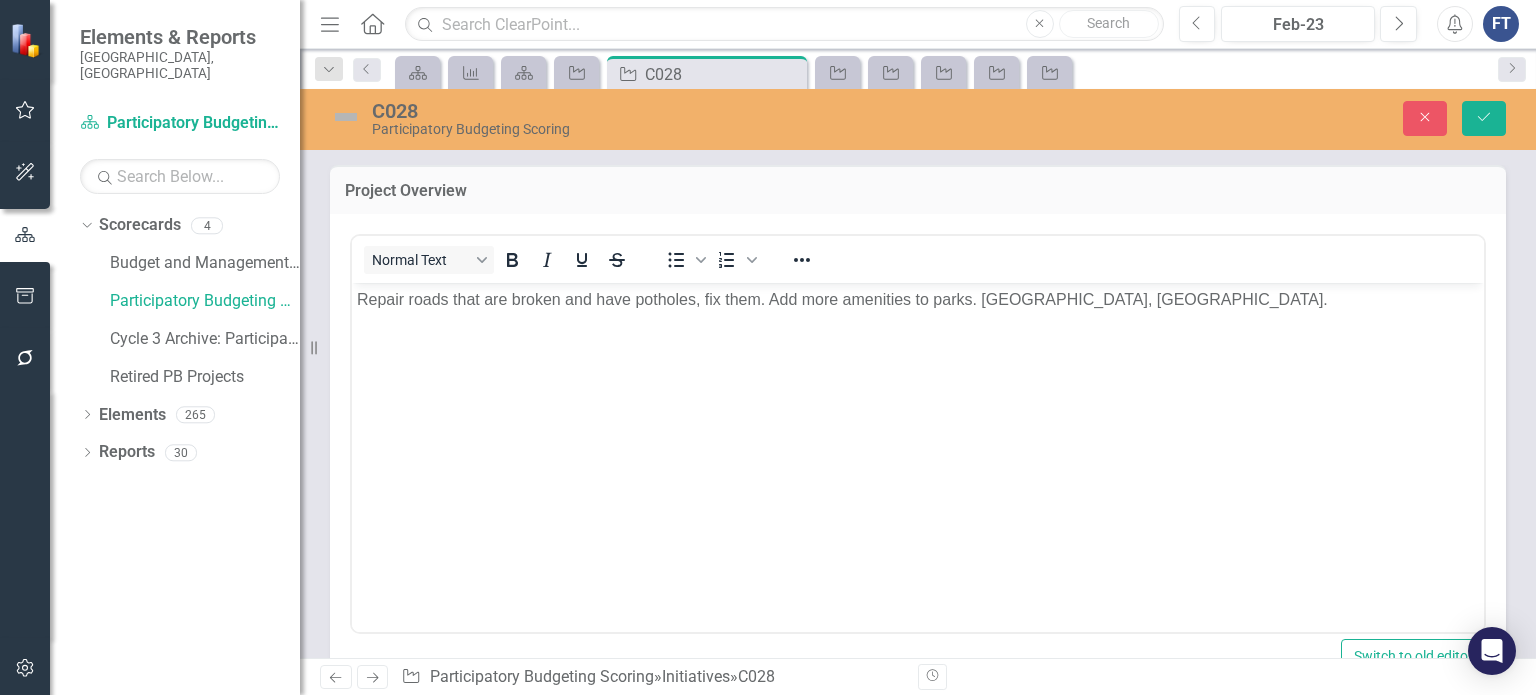 scroll, scrollTop: 0, scrollLeft: 0, axis: both 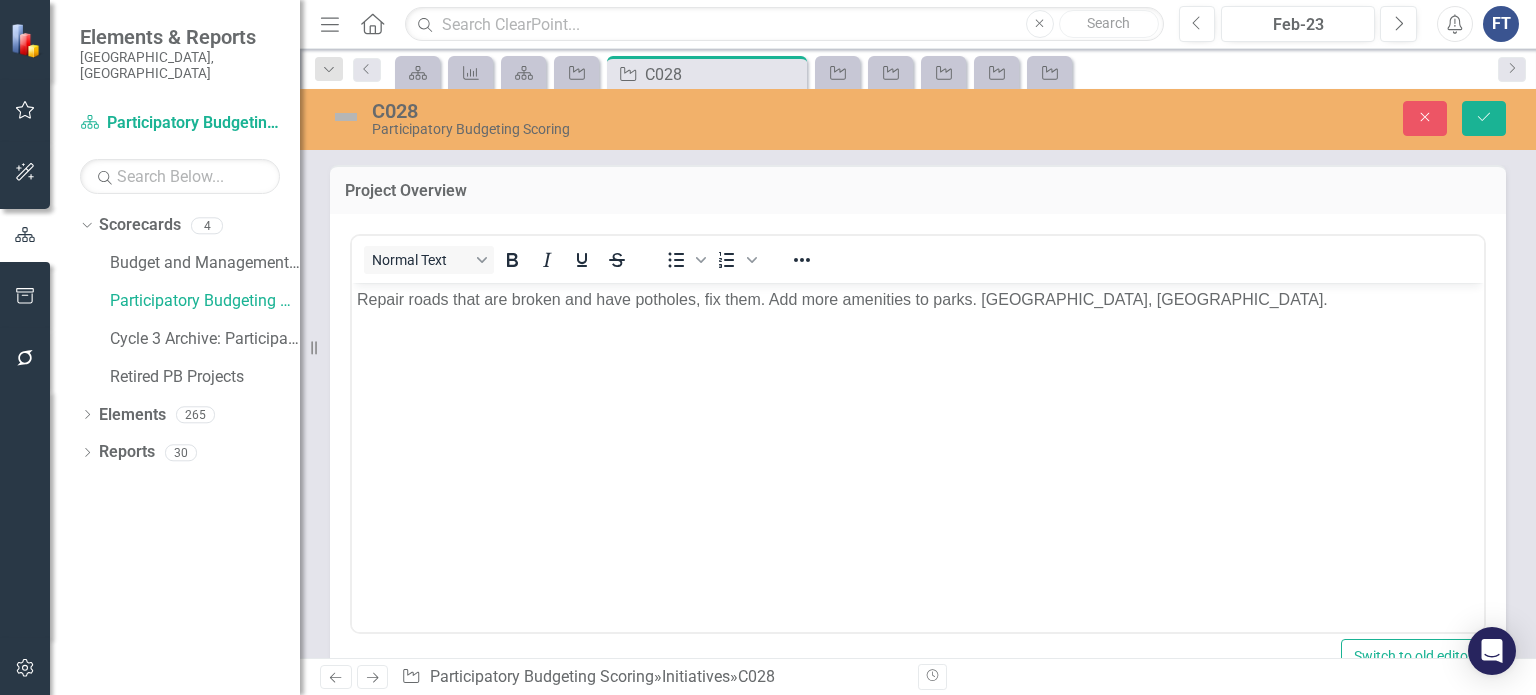 click on "Repair roads that are broken and have potholes, fix them. Add more amenities to parks. [GEOGRAPHIC_DATA], [GEOGRAPHIC_DATA]." at bounding box center (918, 299) 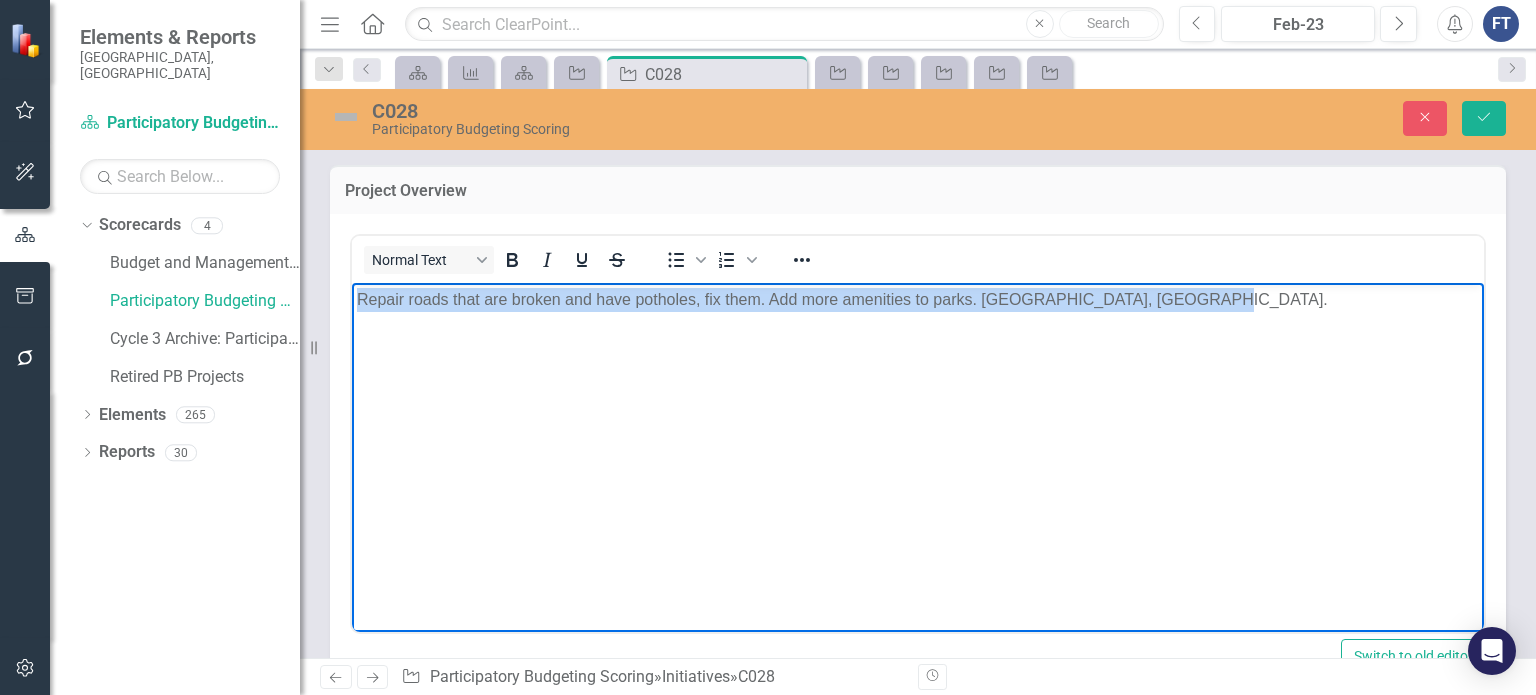 drag, startPoint x: 1204, startPoint y: 299, endPoint x: 354, endPoint y: 266, distance: 850.6403 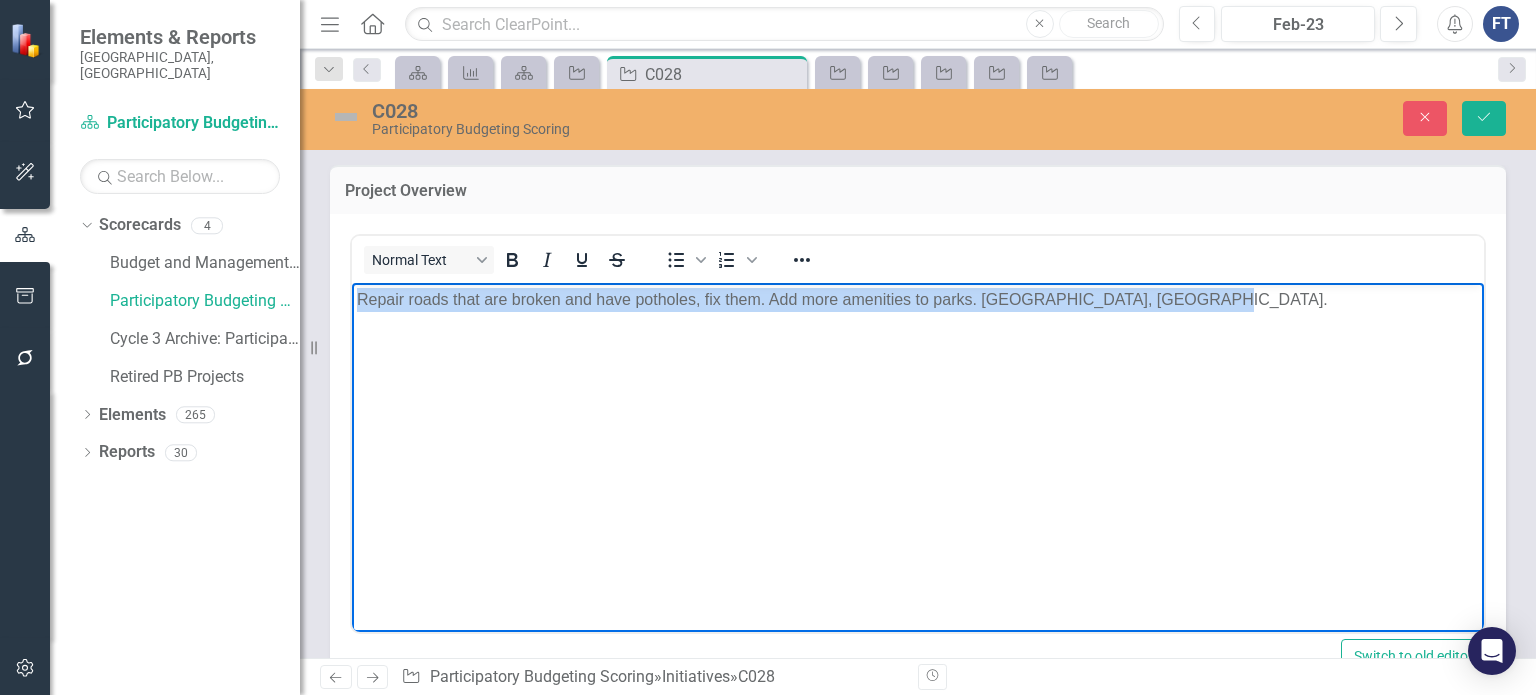 click on "Repair roads that are broken and have potholes, fix them. Add more amenities to parks. [GEOGRAPHIC_DATA], [GEOGRAPHIC_DATA]." at bounding box center [918, 432] 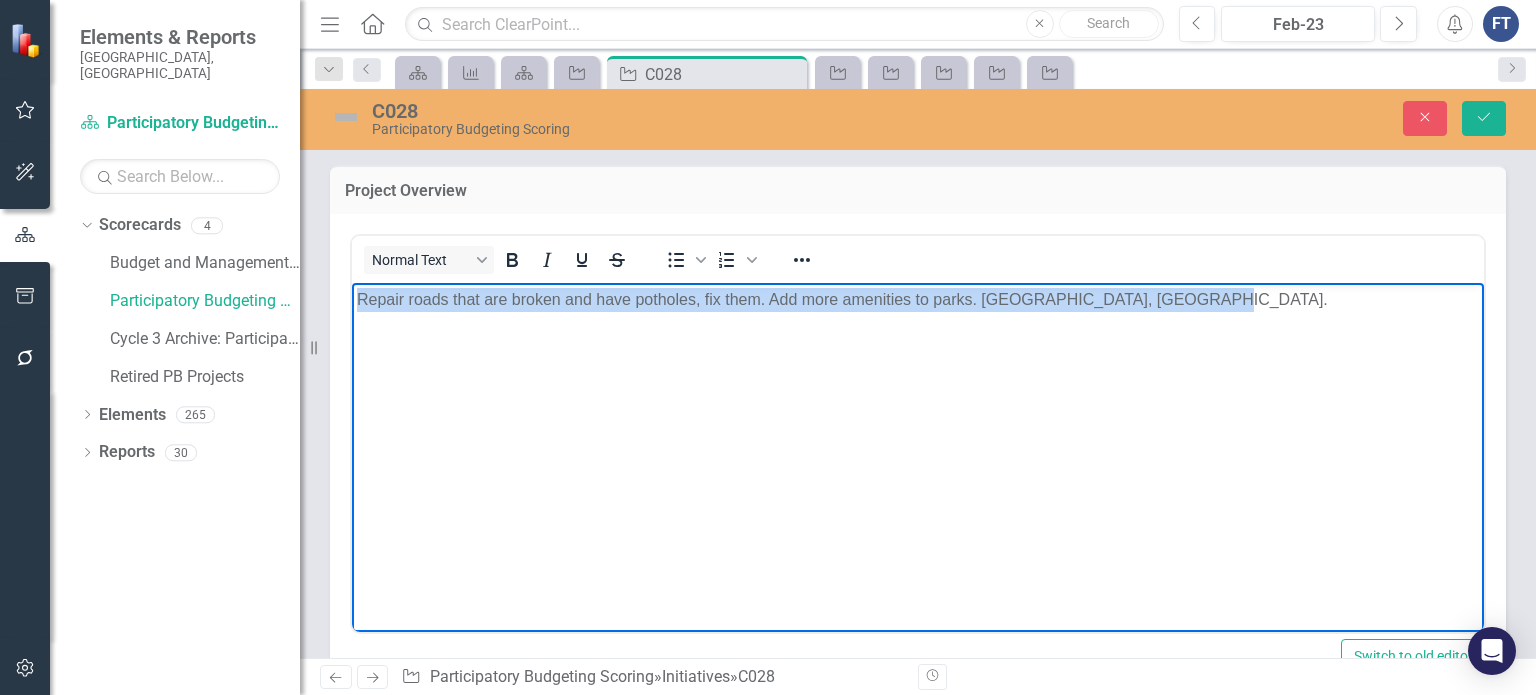 copy on "Repair roads that are broken and have potholes, fix them. Add more amenities to parks. [GEOGRAPHIC_DATA], [GEOGRAPHIC_DATA]." 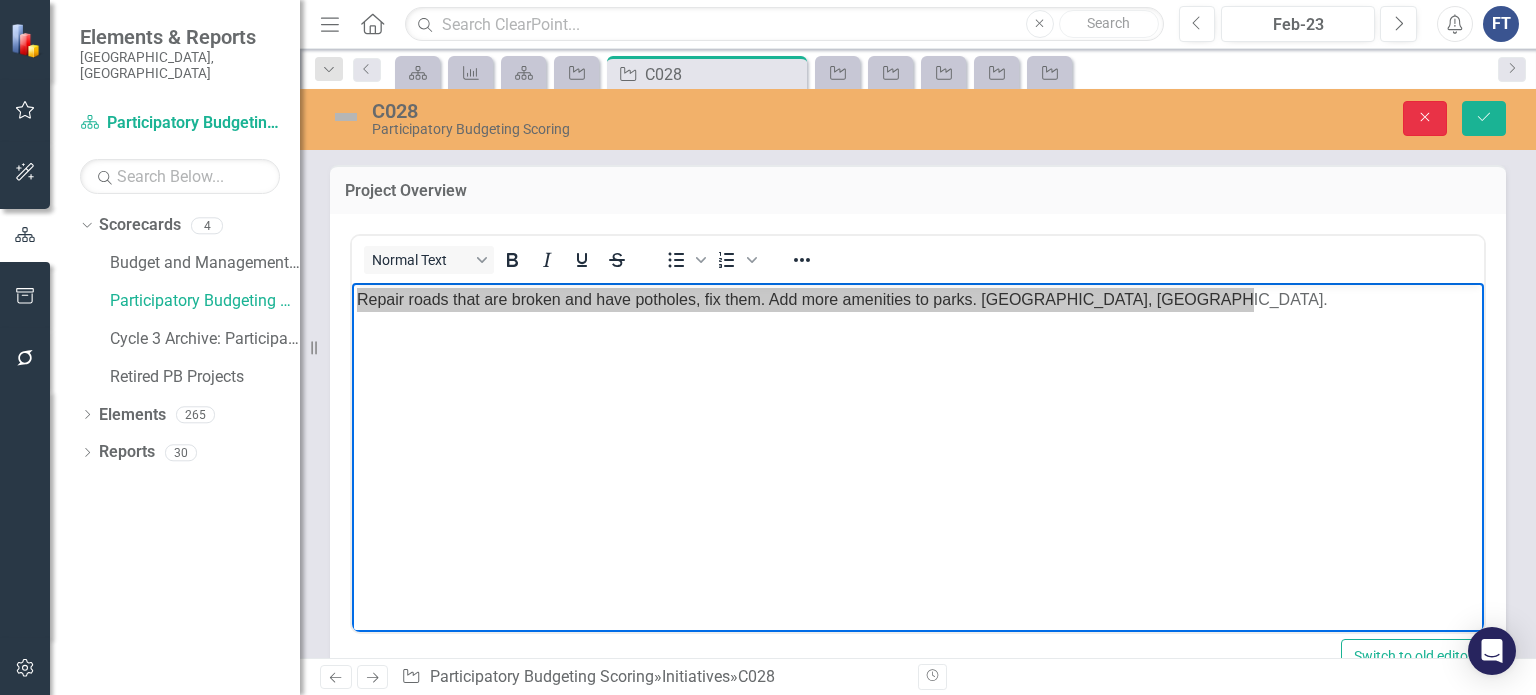 click on "Close" at bounding box center (1425, 118) 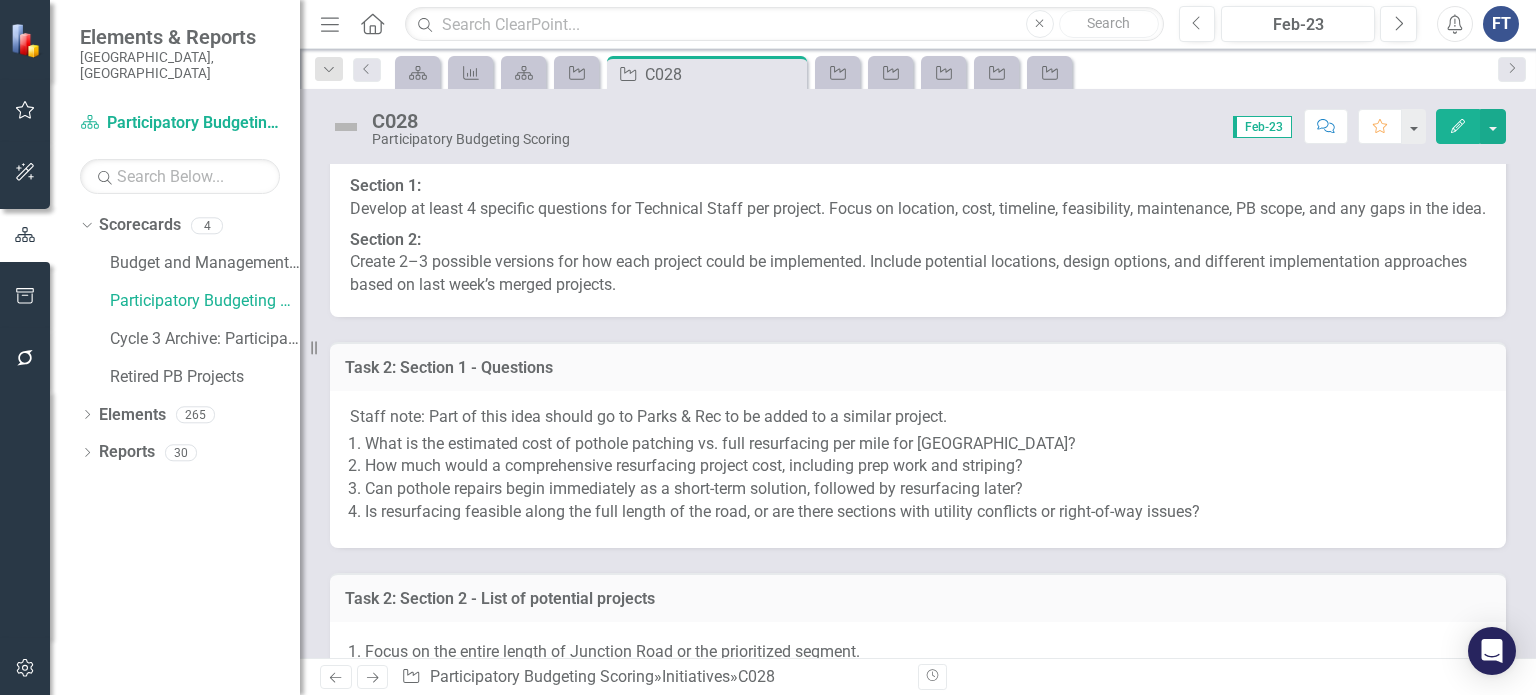 scroll, scrollTop: 900, scrollLeft: 0, axis: vertical 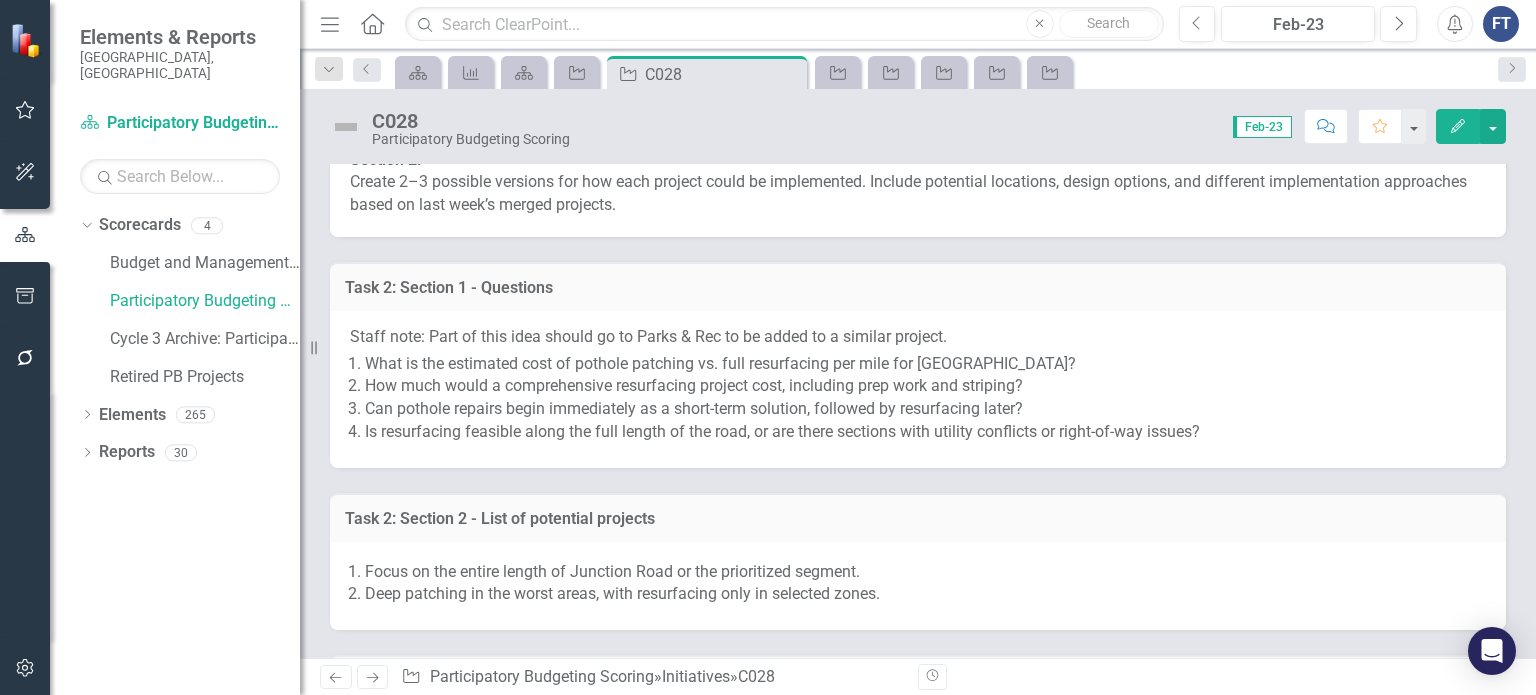 click on "How much would a comprehensive resurfacing project cost, including prep work and striping?" at bounding box center (925, 386) 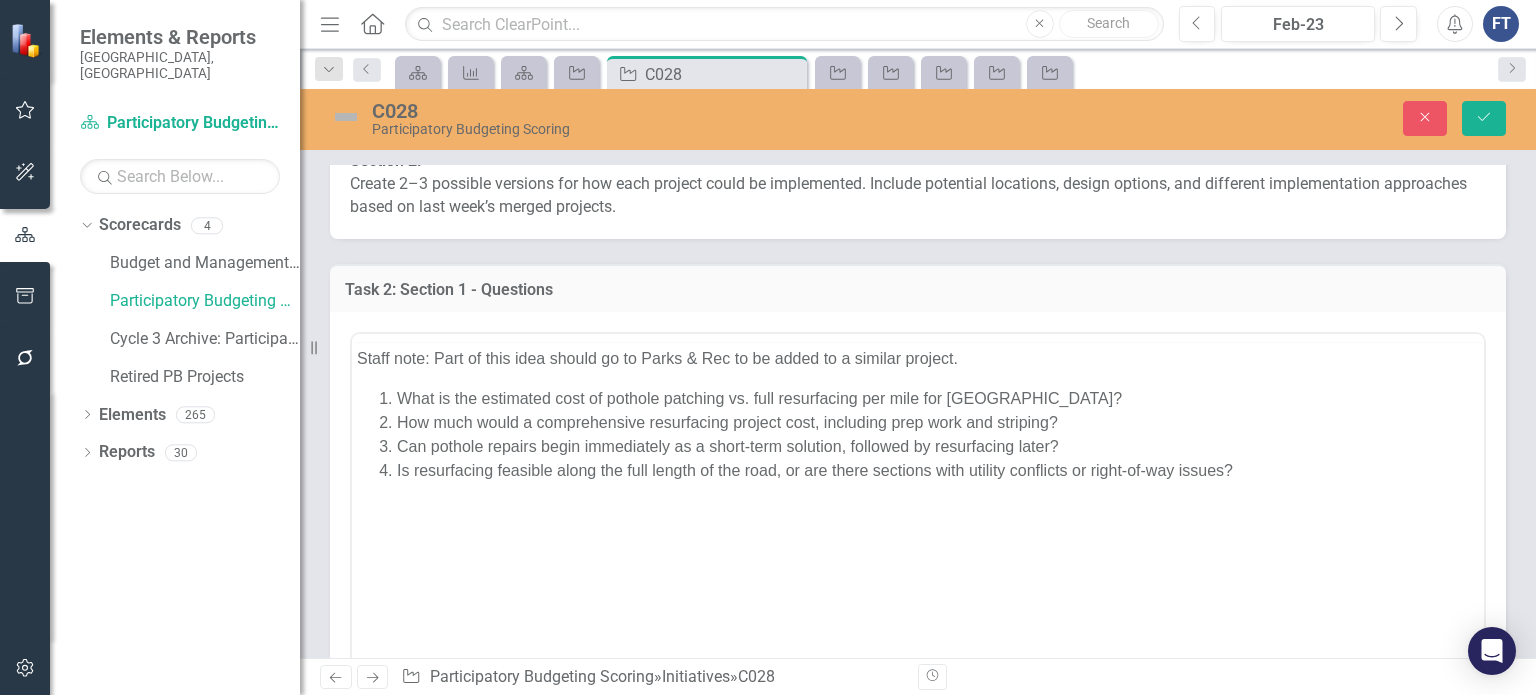 scroll, scrollTop: 0, scrollLeft: 0, axis: both 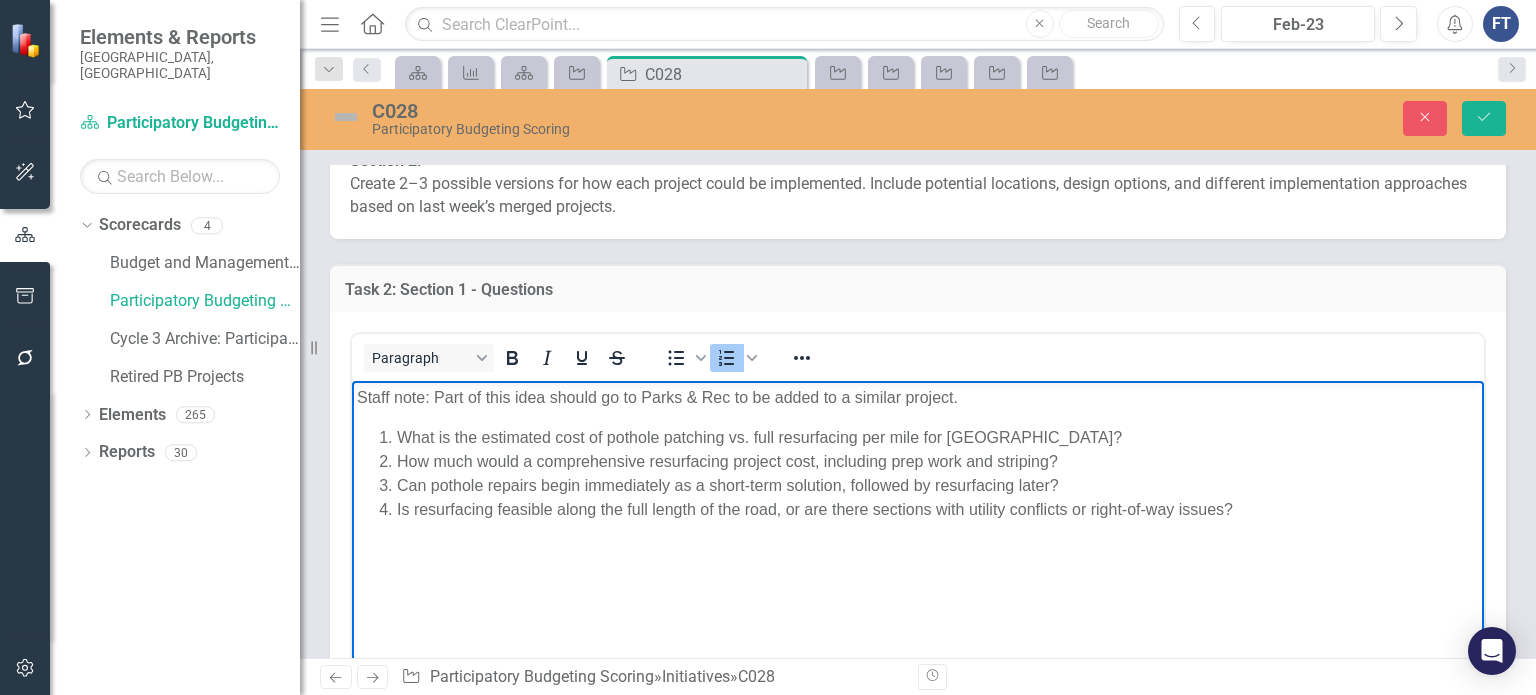 click on "Staff note: Part of this idea should go to Parks & Rec to be added to a similar project.  What is the estimated cost of pothole patching vs. full resurfacing per mile for [GEOGRAPHIC_DATA]? How much would a comprehensive resurfacing project cost, including prep work and striping? Can pothole repairs begin immediately as a short-term solution, followed by resurfacing later? Is resurfacing feasible along the full length of the road, or are there sections with utility conflicts or right-of-way issues?" at bounding box center [918, 531] 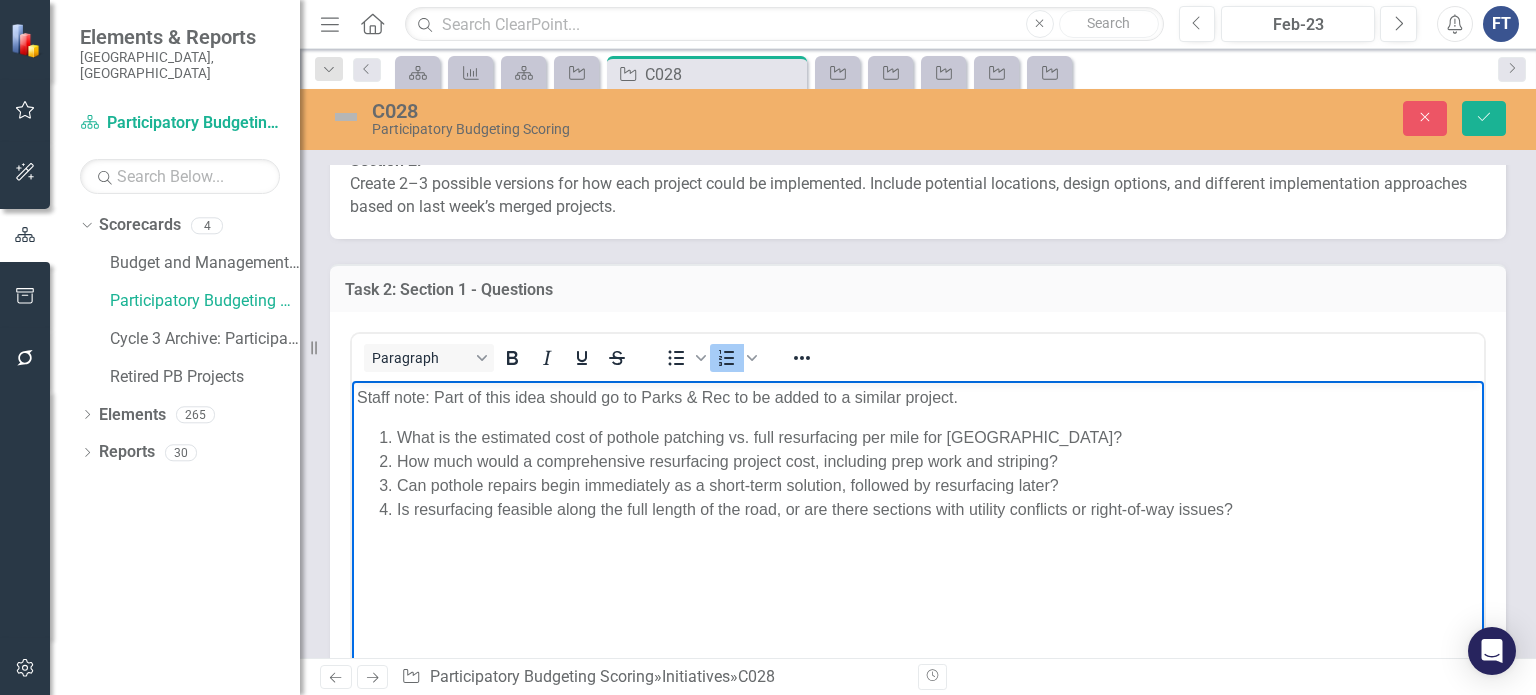 click on "Is resurfacing feasible along the full length of the road, or are there sections with utility conflicts or right-of-way issues?" at bounding box center [938, 510] 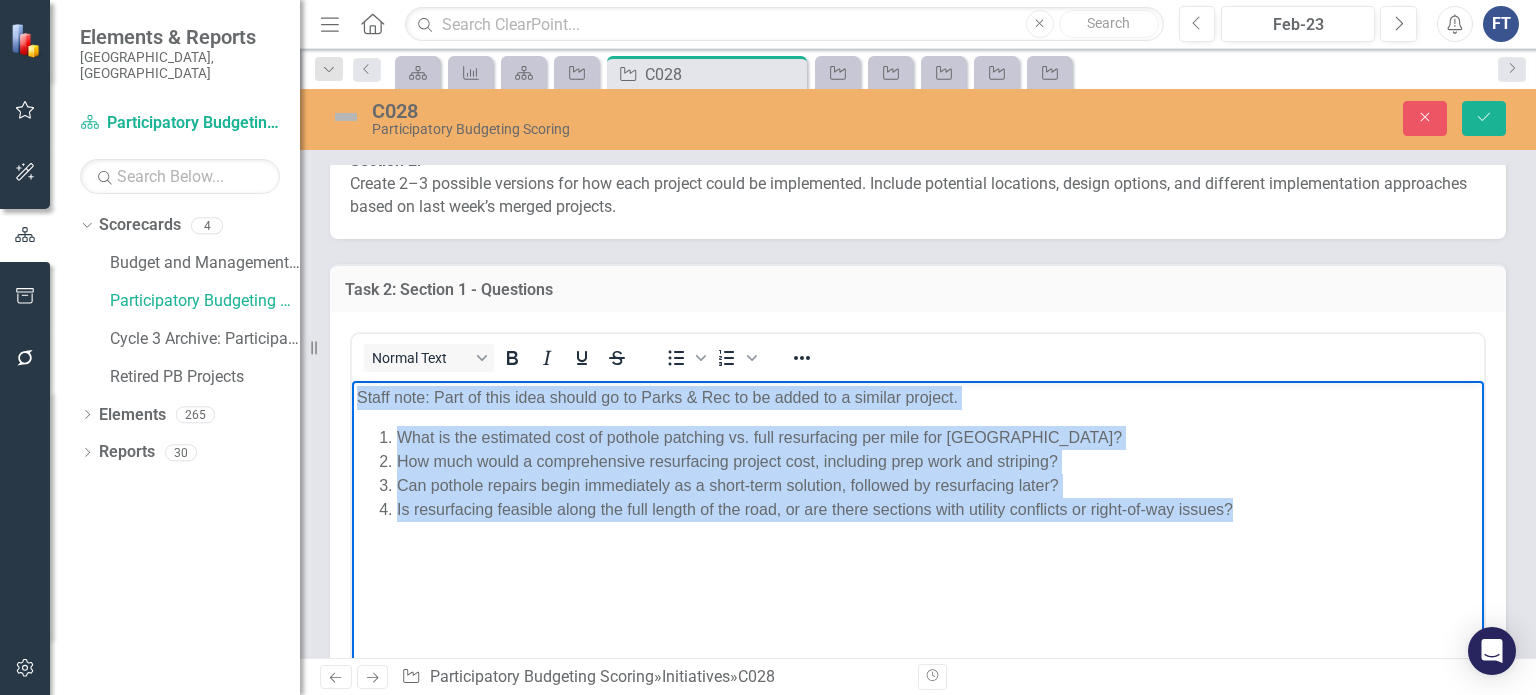 drag, startPoint x: 1293, startPoint y: 518, endPoint x: 683, endPoint y: 784, distance: 665.47424 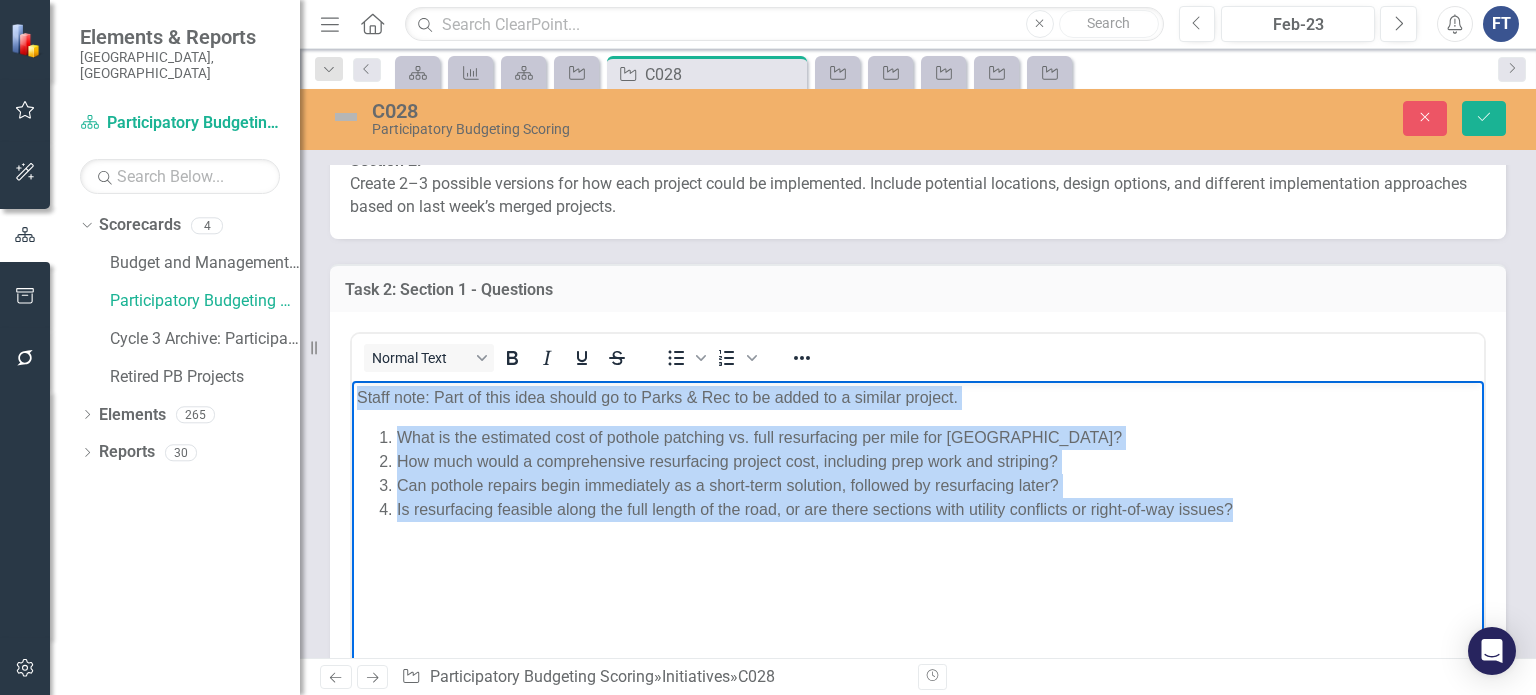click on "Staff note: Part of this idea should go to Parks & Rec to be added to a similar project.  What is the estimated cost of pothole patching vs. full resurfacing per mile for [GEOGRAPHIC_DATA]? How much would a comprehensive resurfacing project cost, including prep work and striping? Can pothole repairs begin immediately as a short-term solution, followed by resurfacing later? Is resurfacing feasible along the full length of the road, or are there sections with utility conflicts or right-of-way issues?" at bounding box center [918, 531] 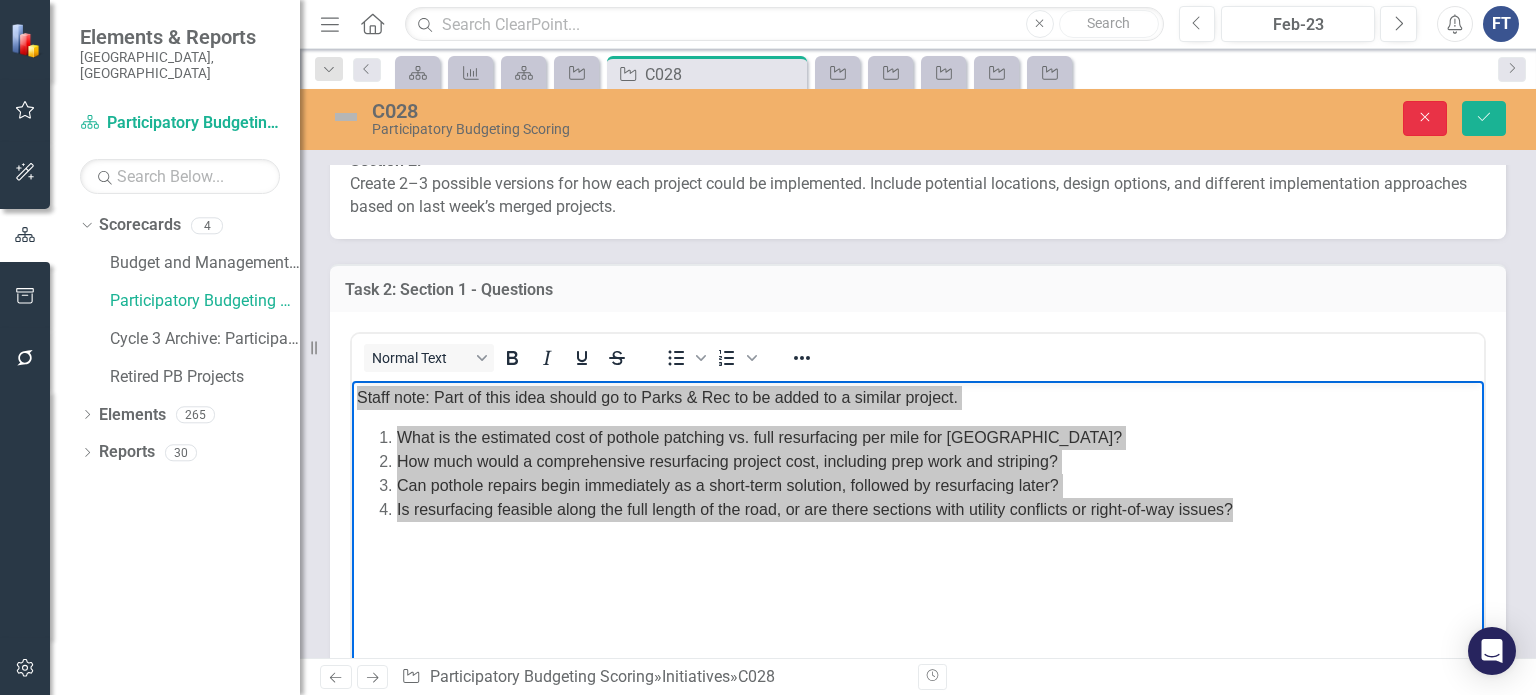 click on "Close" 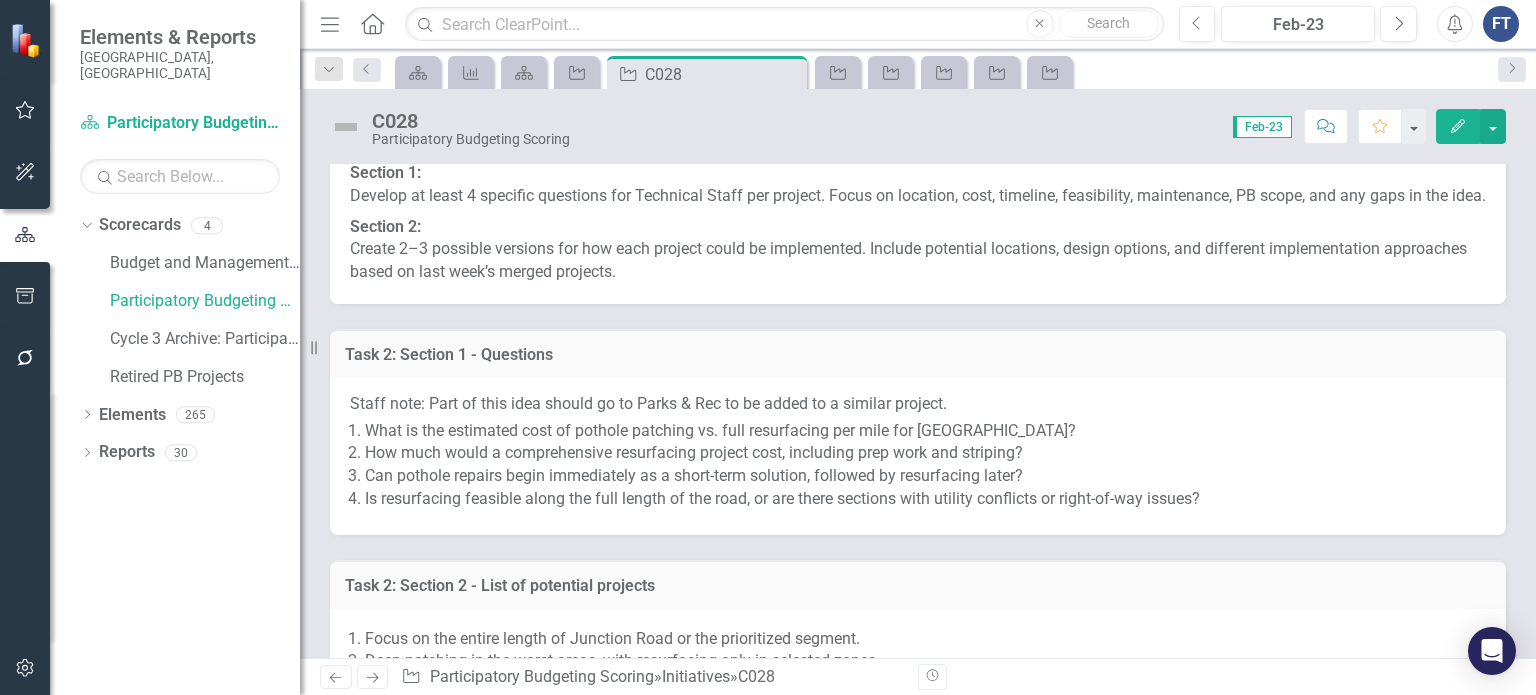 scroll, scrollTop: 700, scrollLeft: 0, axis: vertical 